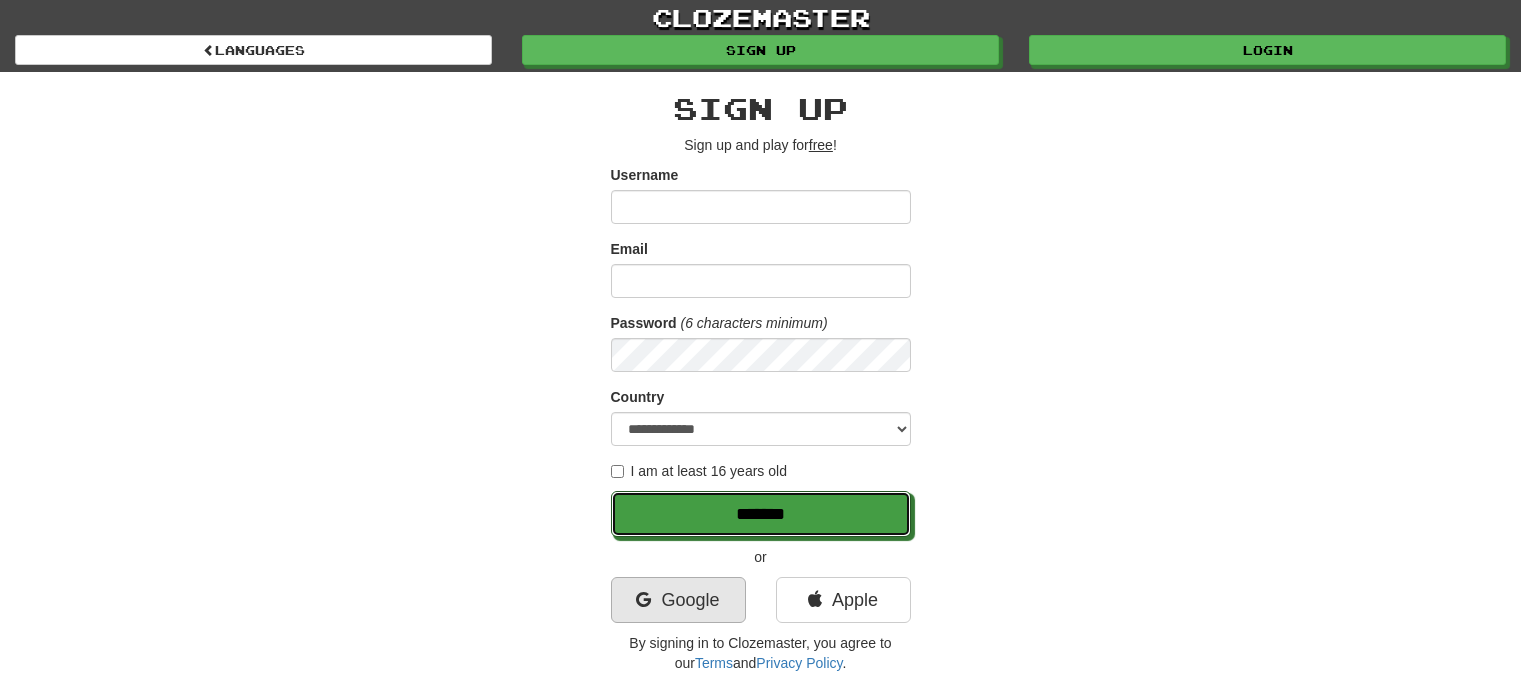 click on "*******" at bounding box center (761, 514) 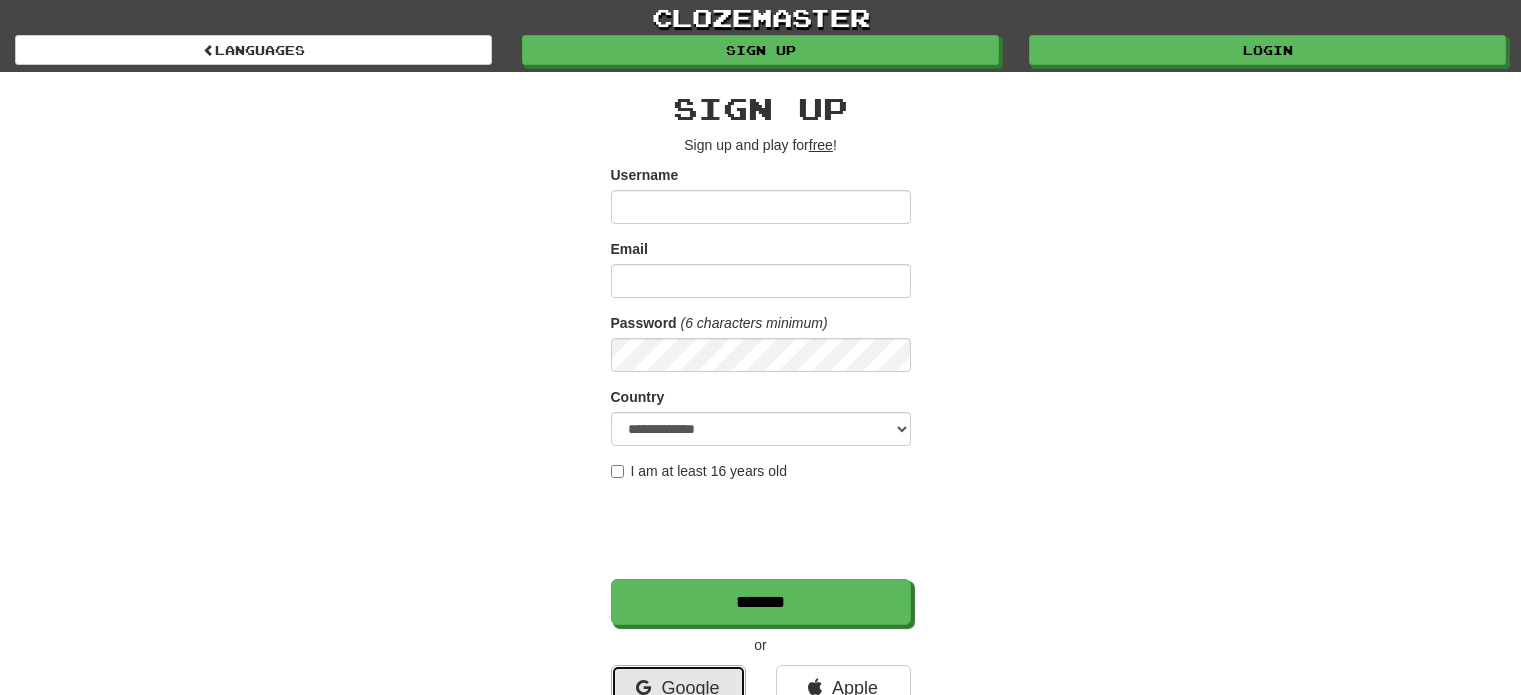 click on "Google" at bounding box center (678, 688) 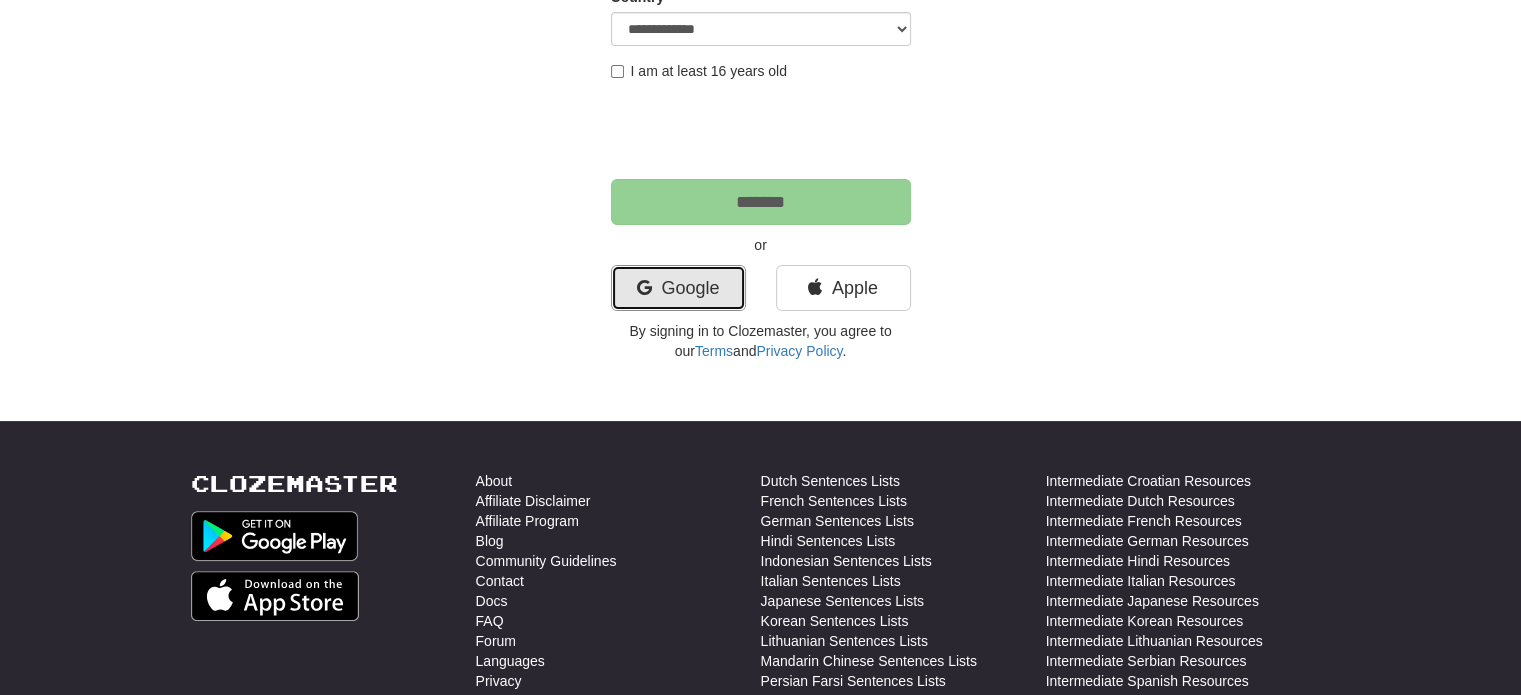 scroll, scrollTop: 0, scrollLeft: 0, axis: both 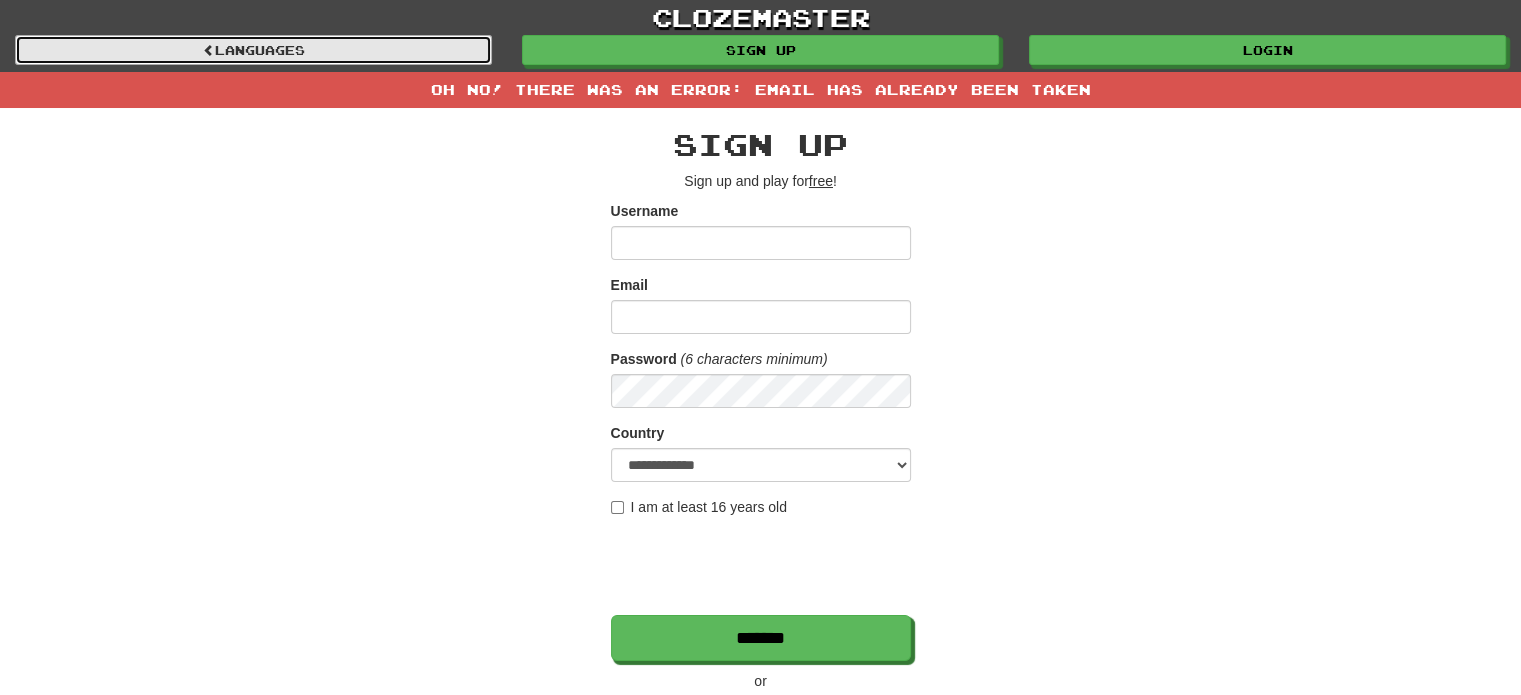 click on "Languages" at bounding box center [253, 50] 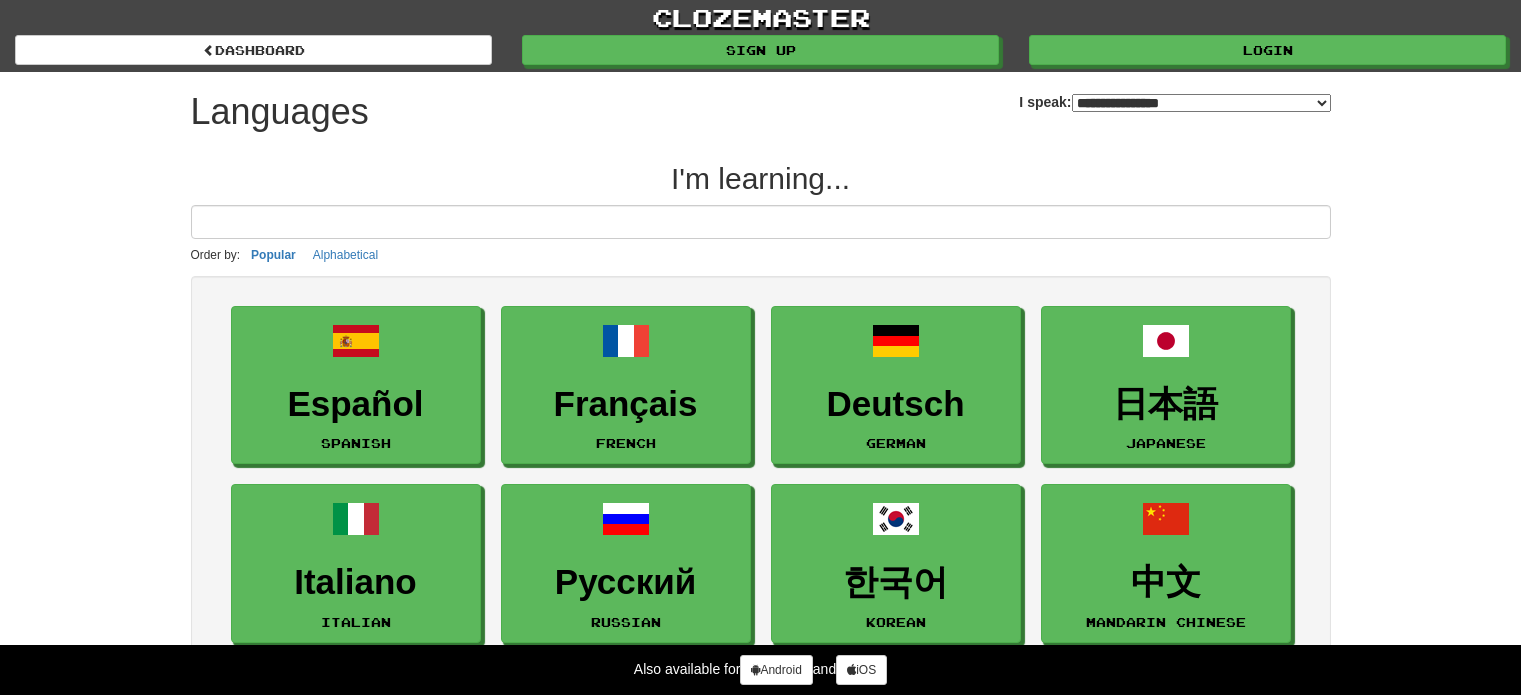 select on "*******" 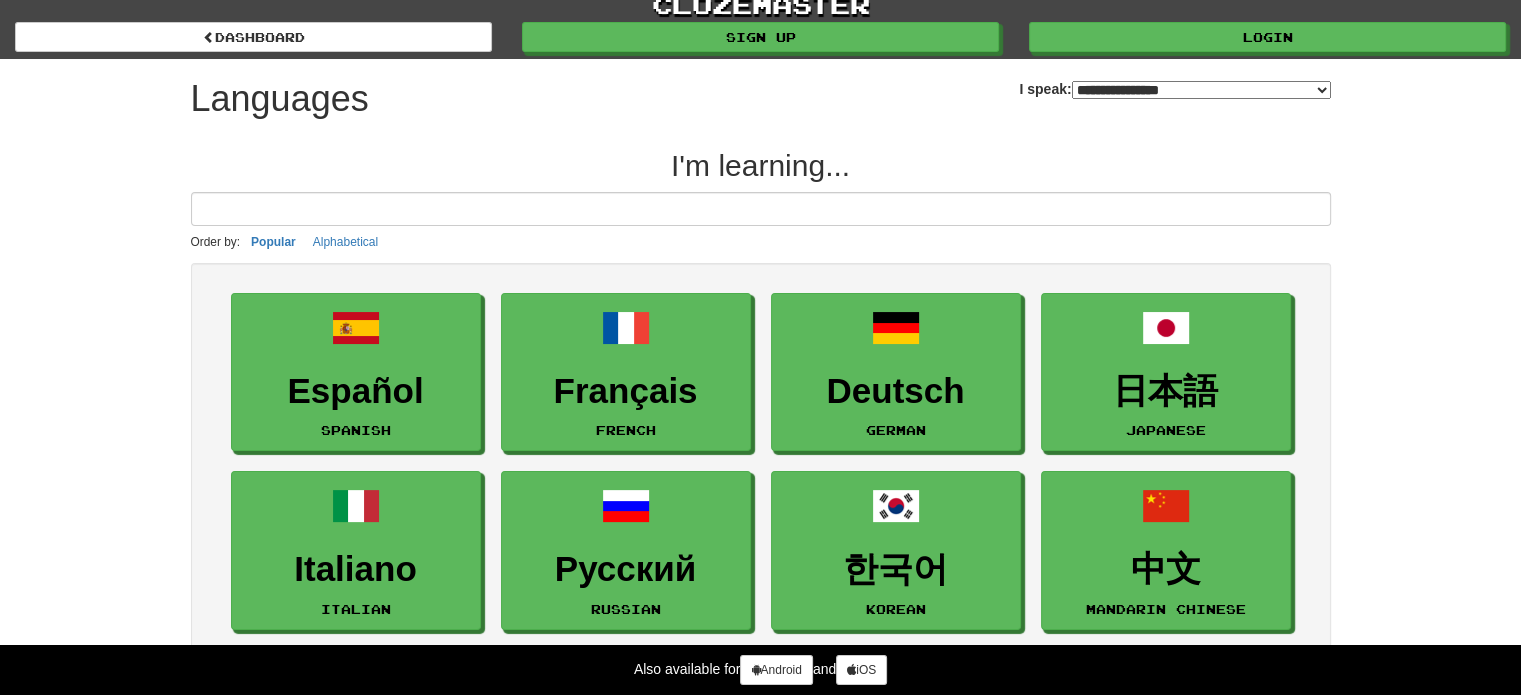 scroll, scrollTop: 0, scrollLeft: 0, axis: both 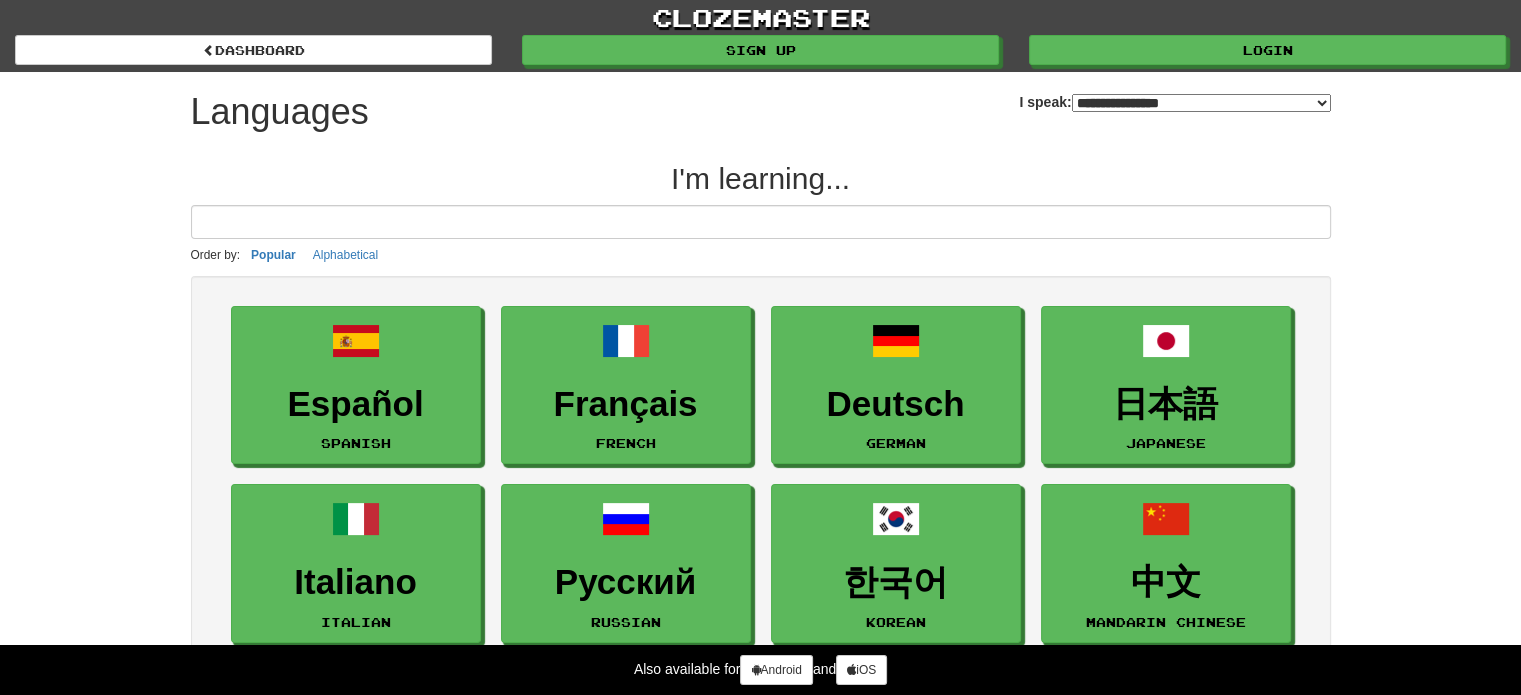 click at bounding box center [761, 222] 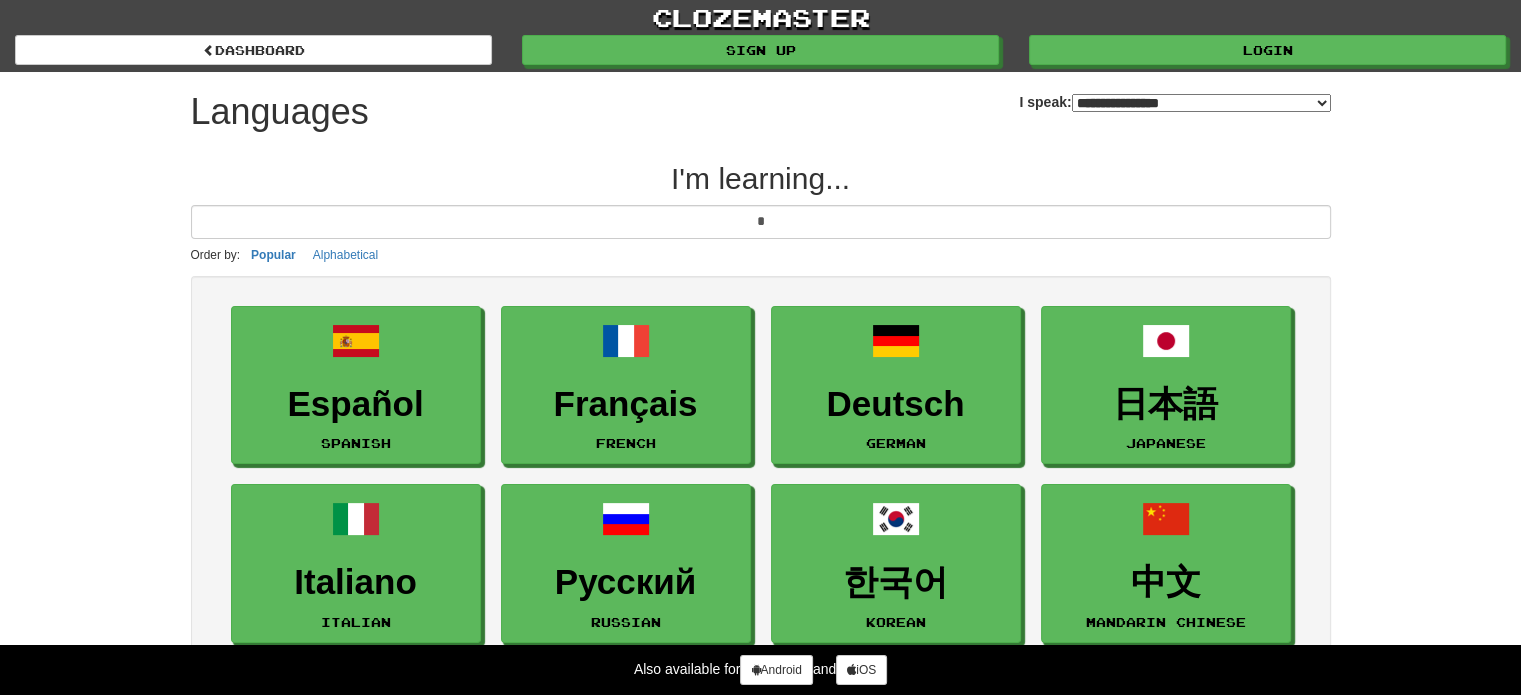 click on "*" at bounding box center (761, 222) 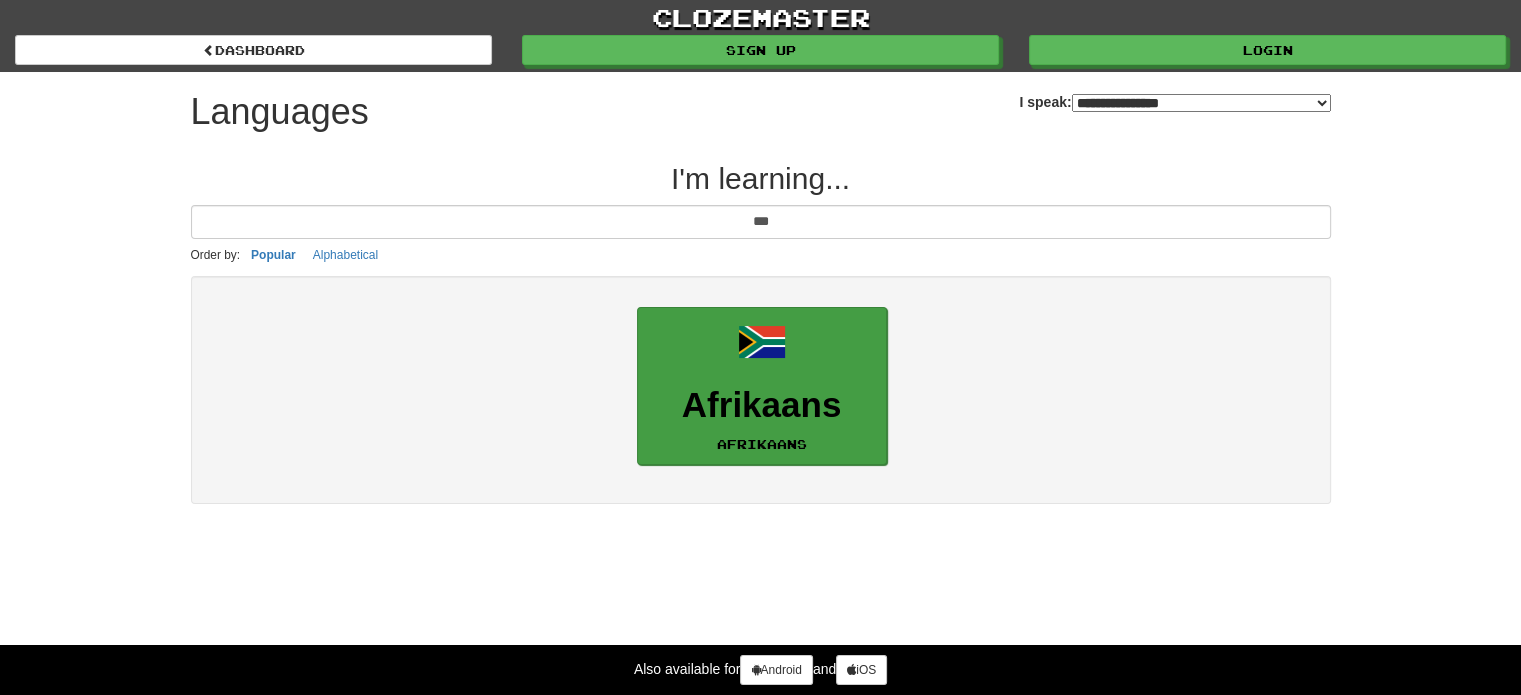 type on "***" 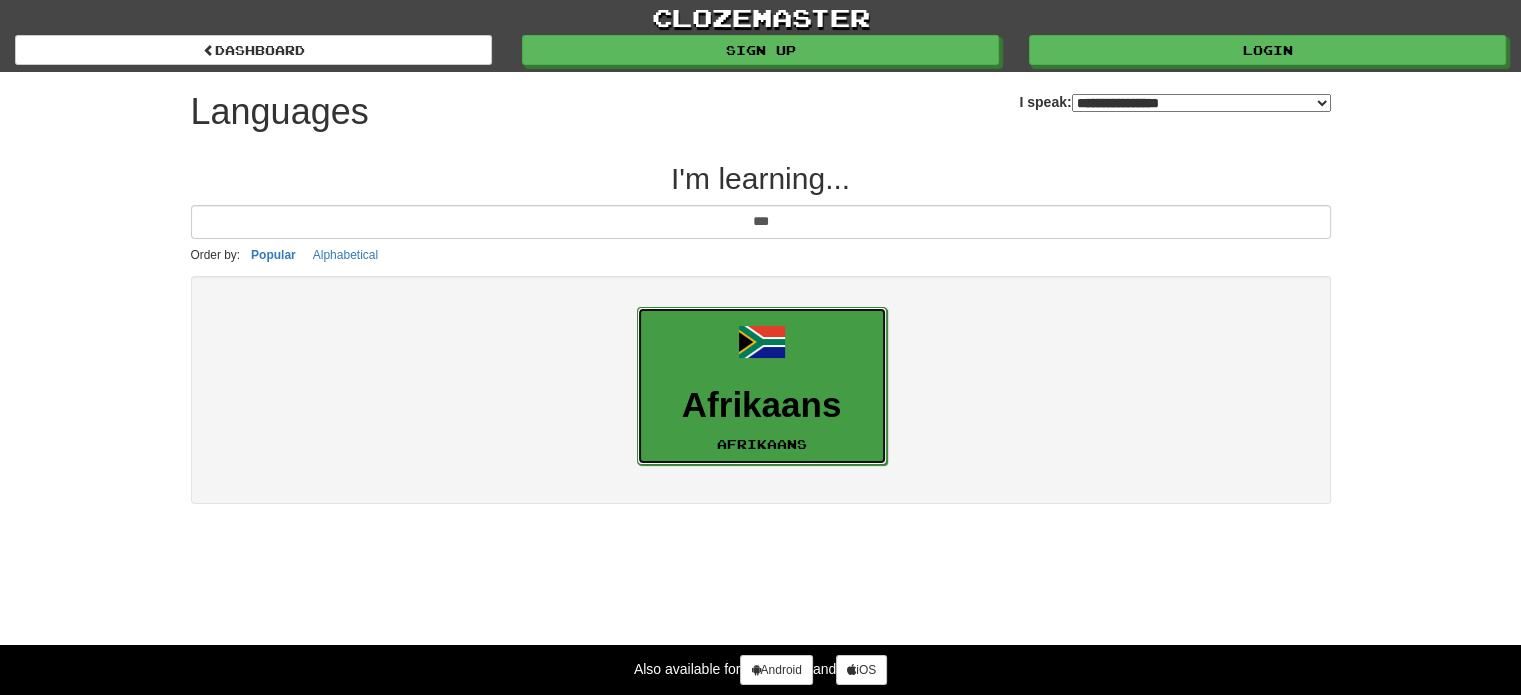 click on "Afrikaans" at bounding box center [762, 405] 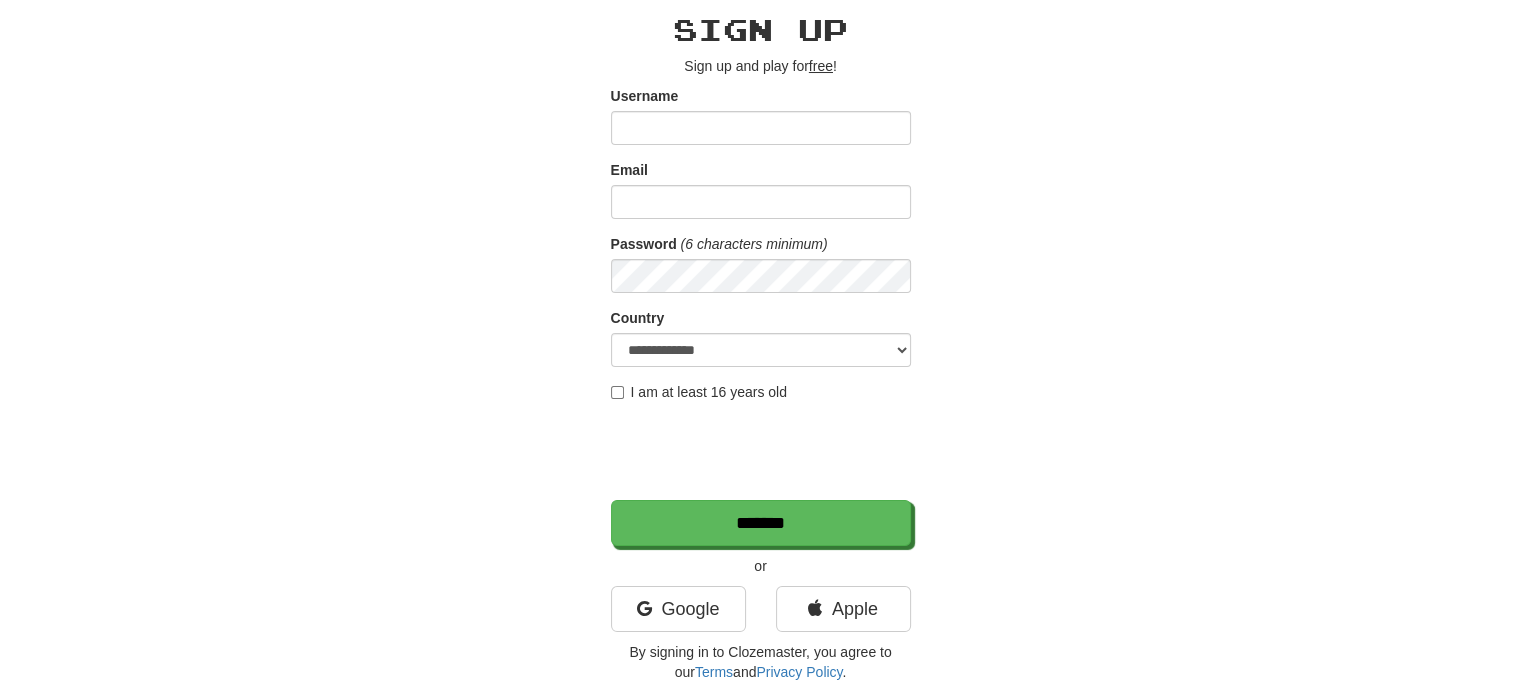 scroll, scrollTop: 100, scrollLeft: 0, axis: vertical 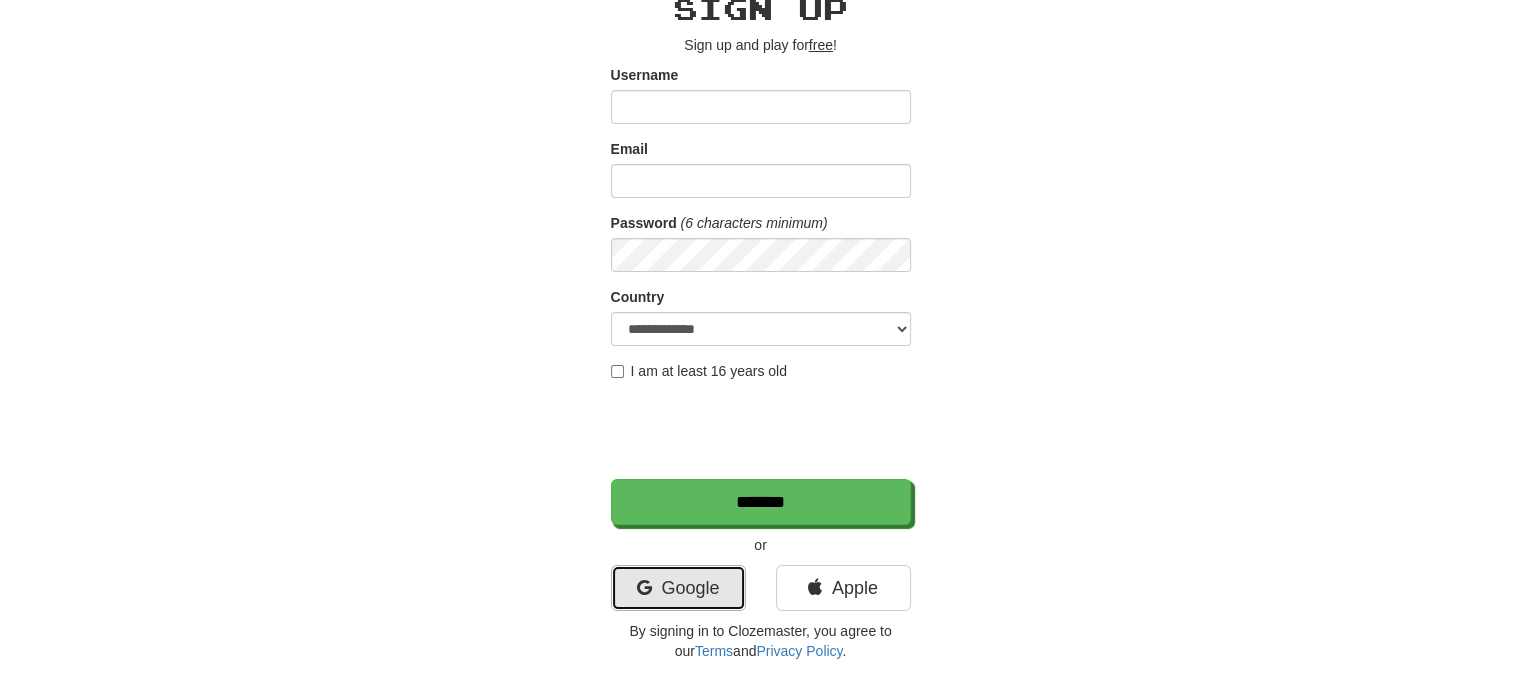 click on "Google" at bounding box center [678, 588] 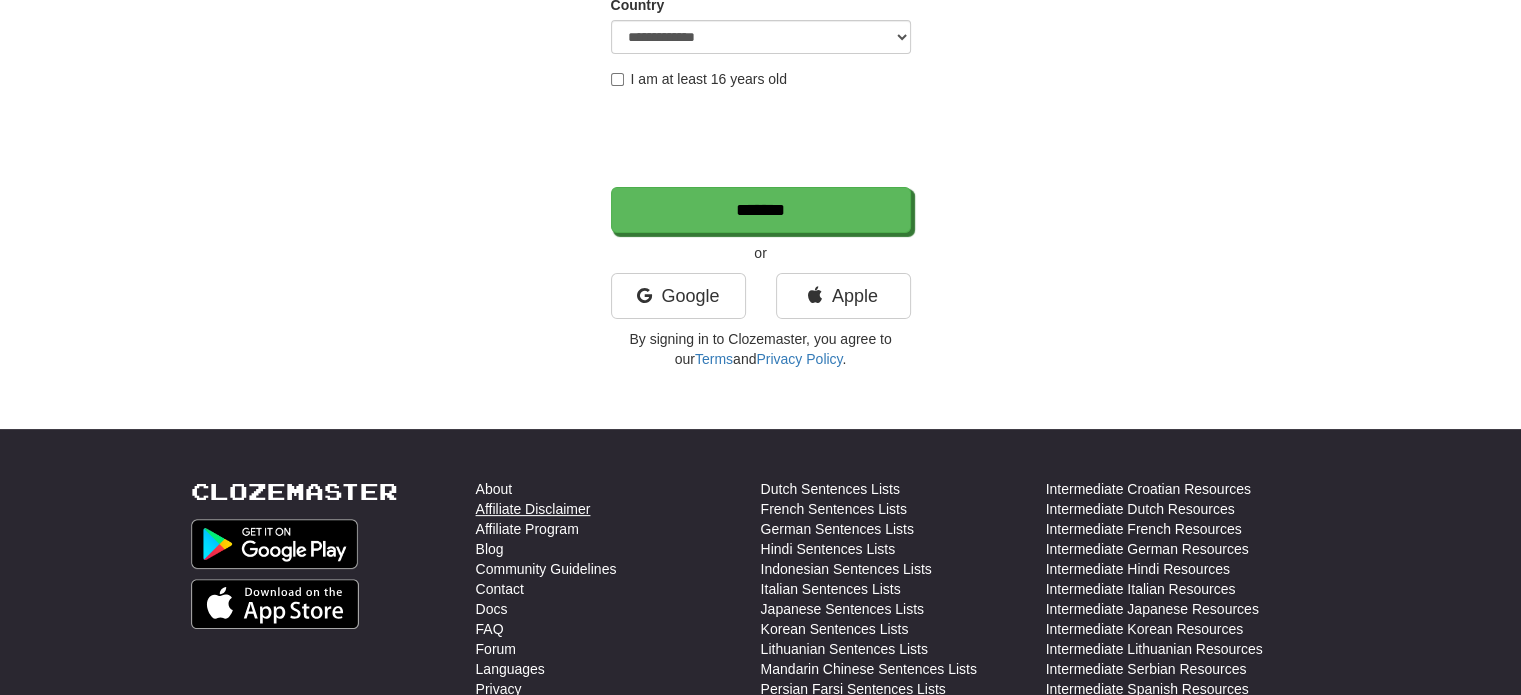 scroll, scrollTop: 300, scrollLeft: 0, axis: vertical 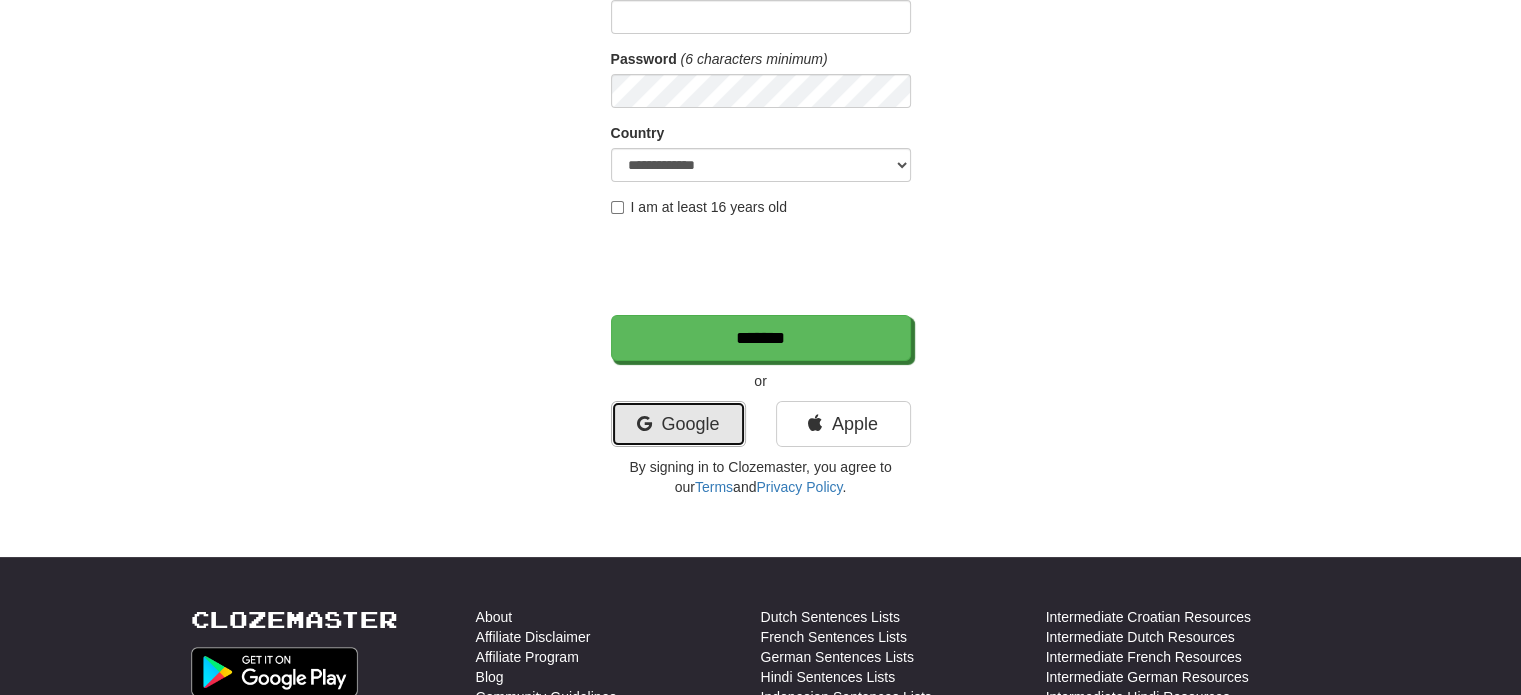 click on "Google" at bounding box center [678, 424] 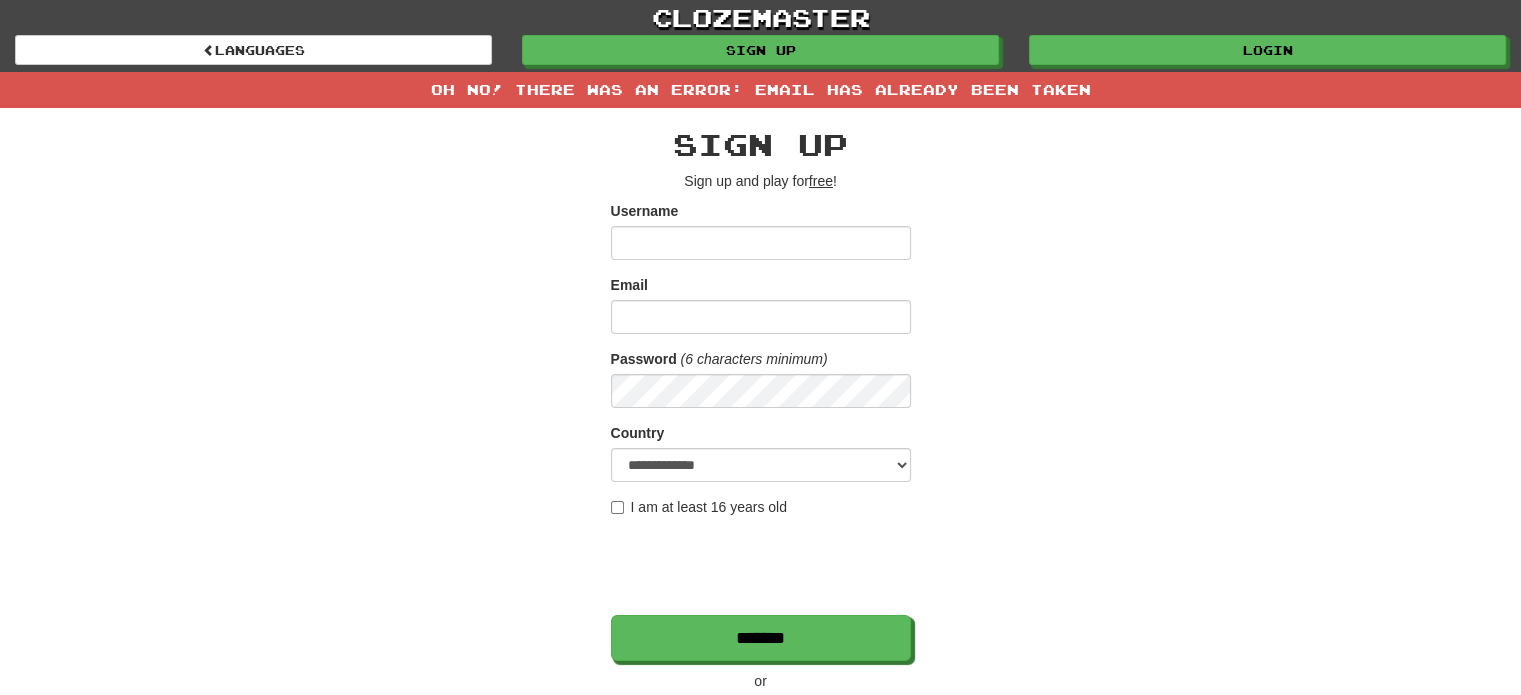 scroll, scrollTop: 0, scrollLeft: 0, axis: both 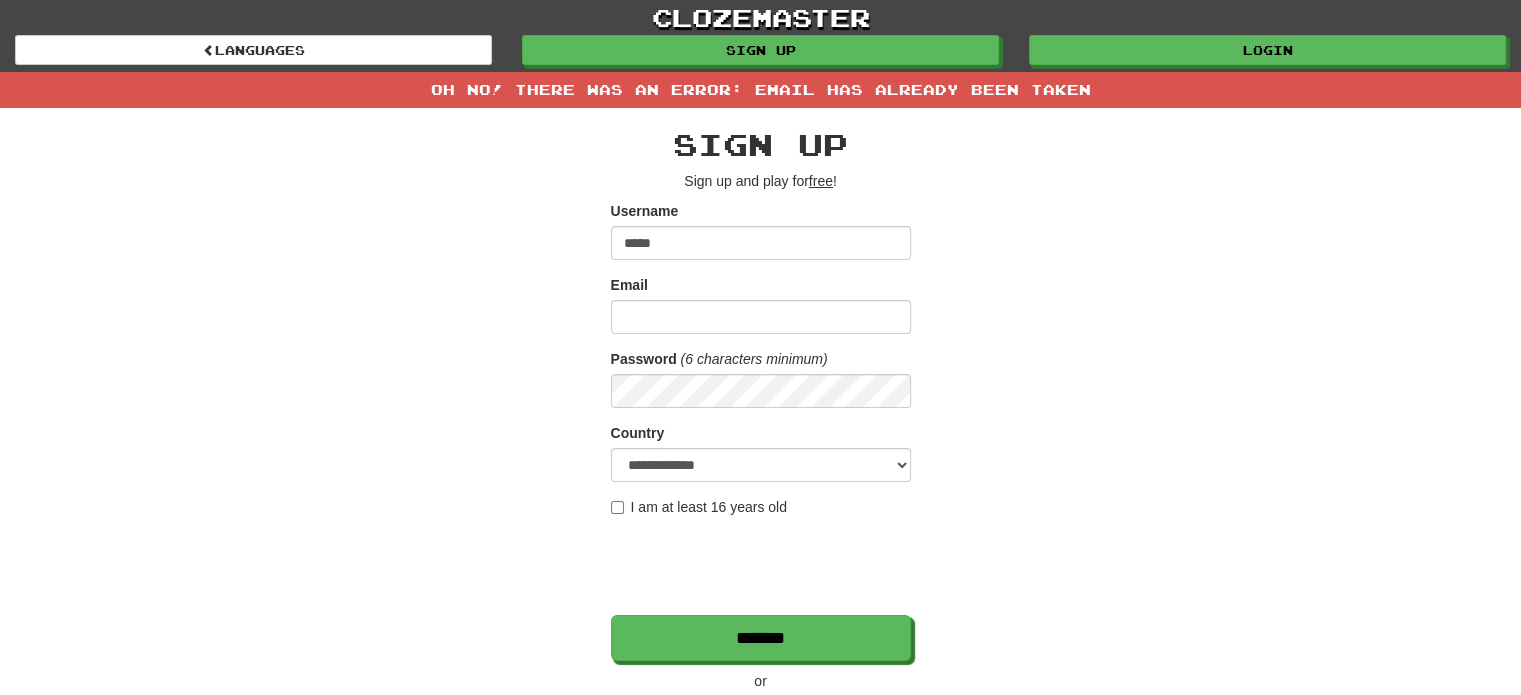 type on "*****" 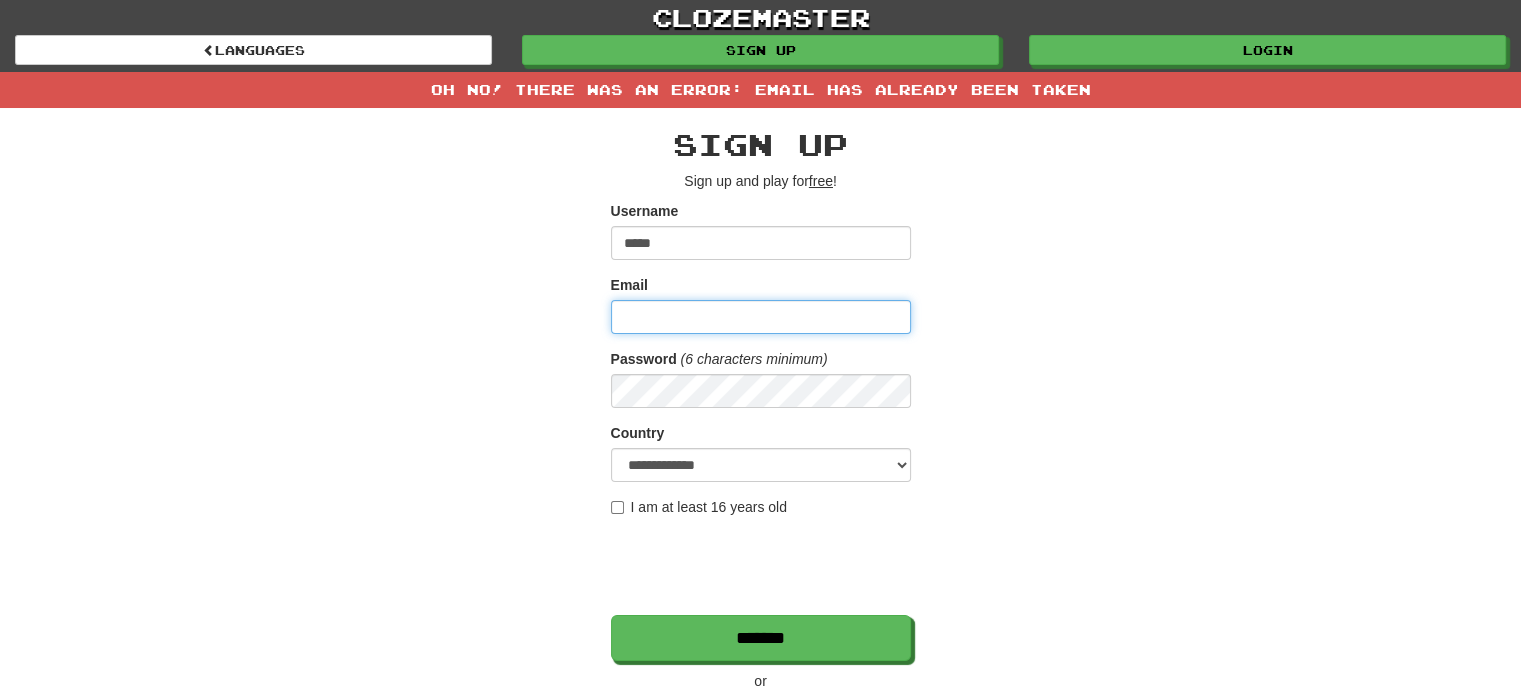 click on "Email" at bounding box center [761, 317] 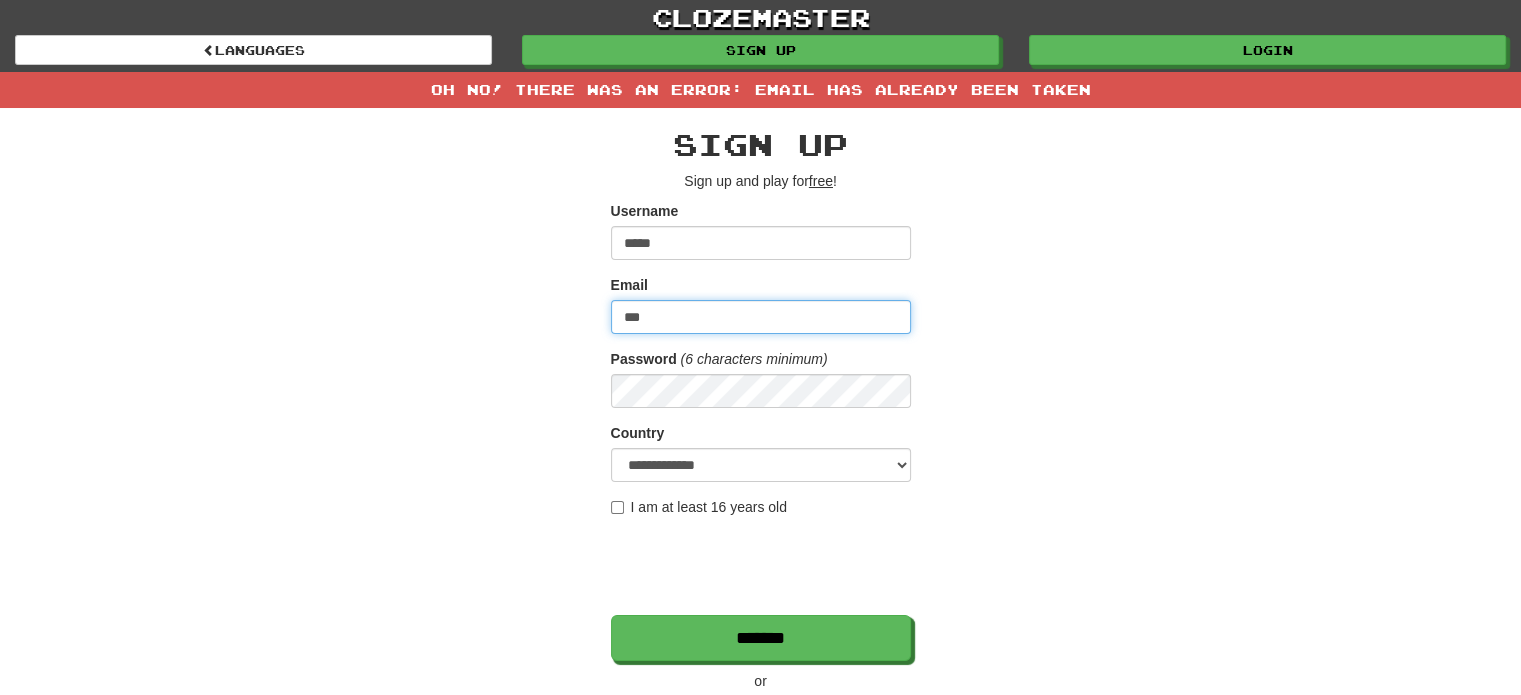 type on "**********" 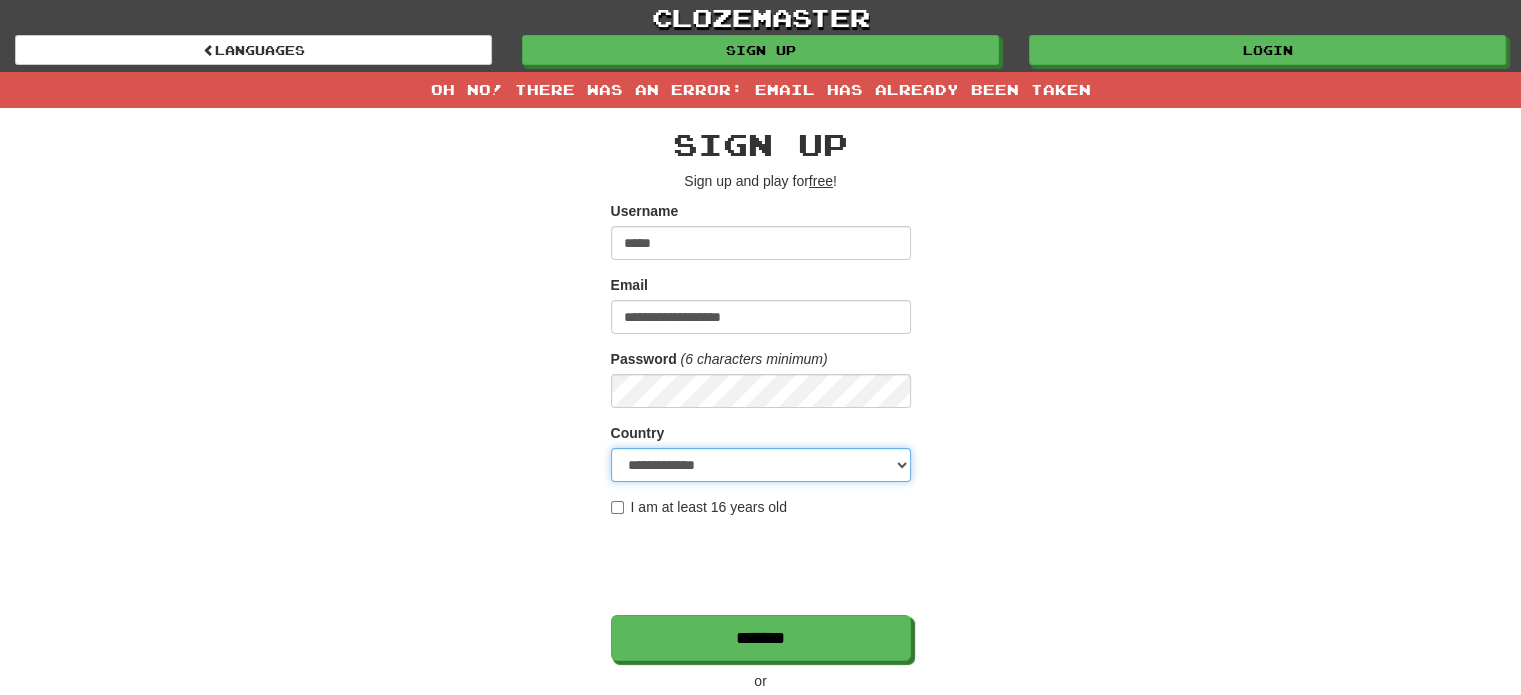 select on "**" 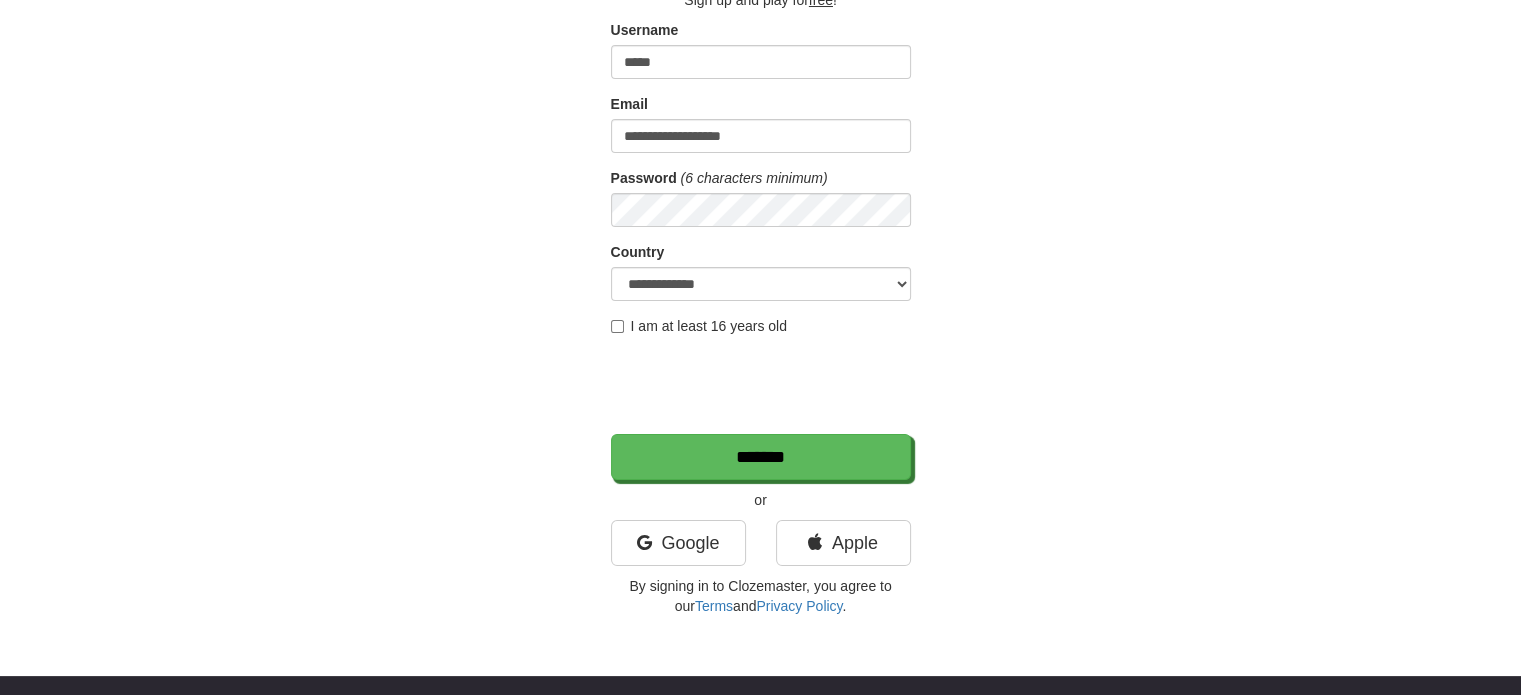 scroll, scrollTop: 200, scrollLeft: 0, axis: vertical 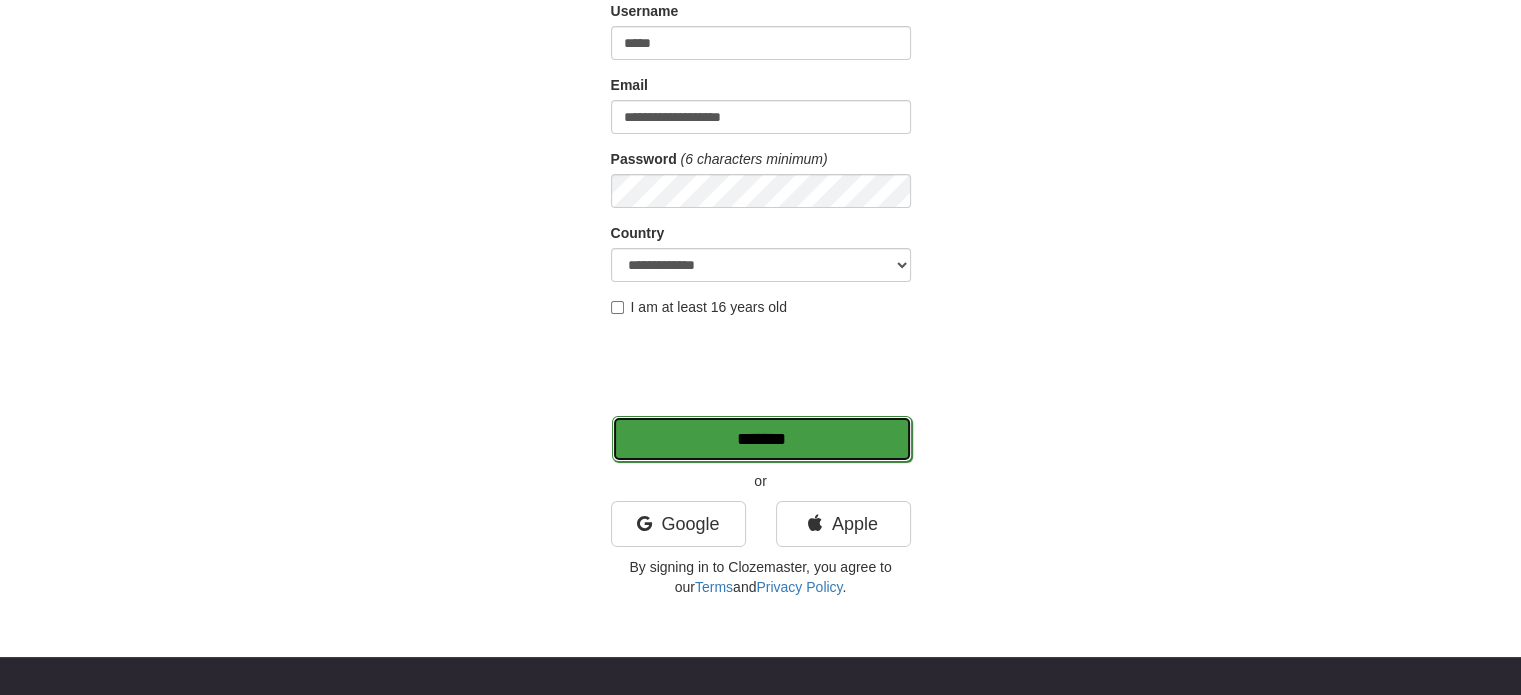 click on "*******" at bounding box center (762, 439) 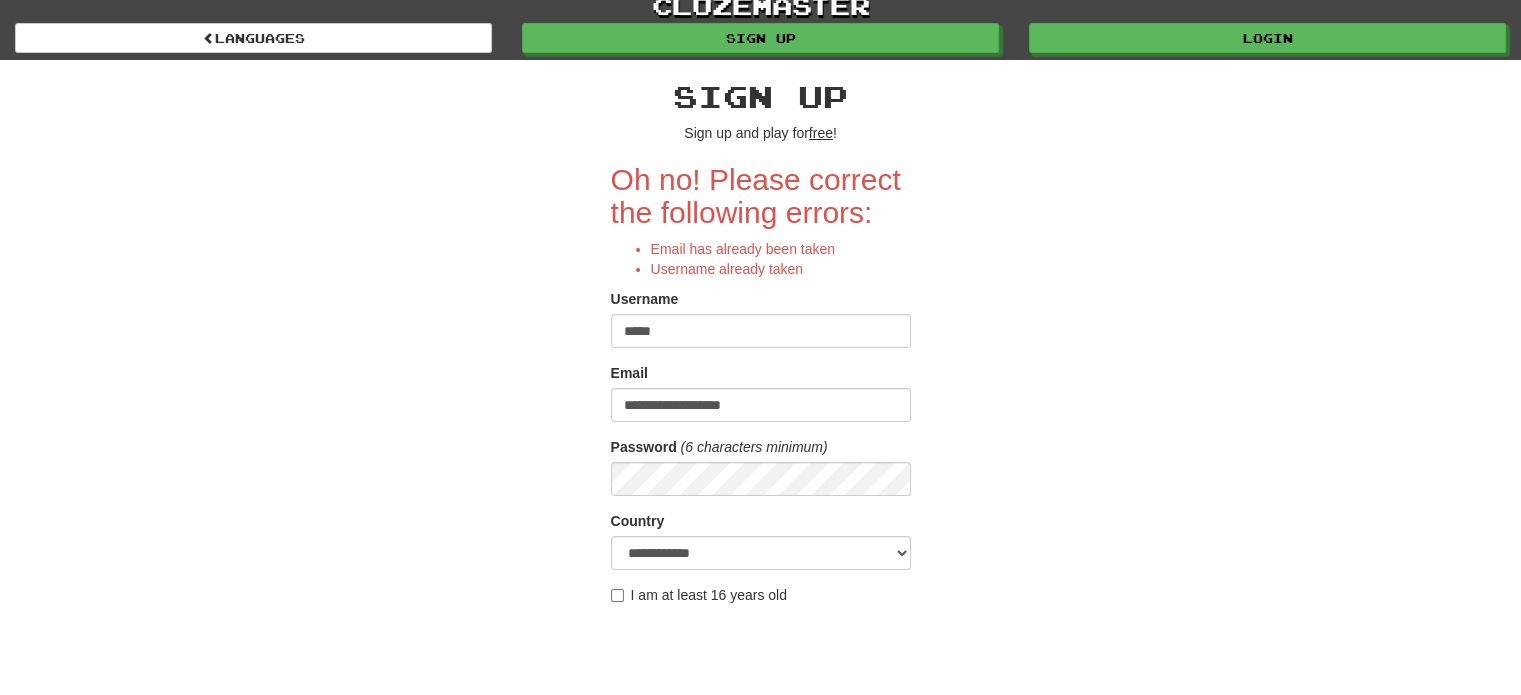 scroll, scrollTop: 0, scrollLeft: 0, axis: both 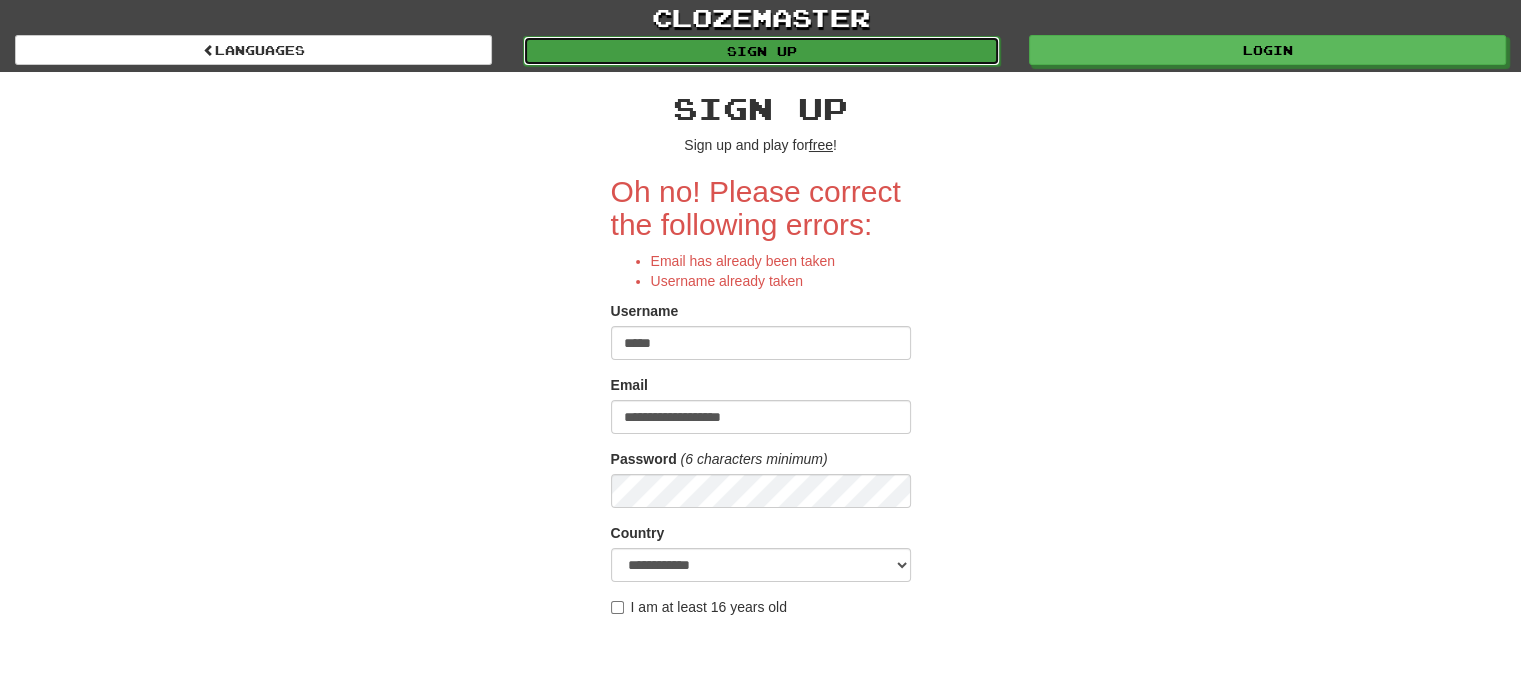 click on "Sign up" at bounding box center [761, 51] 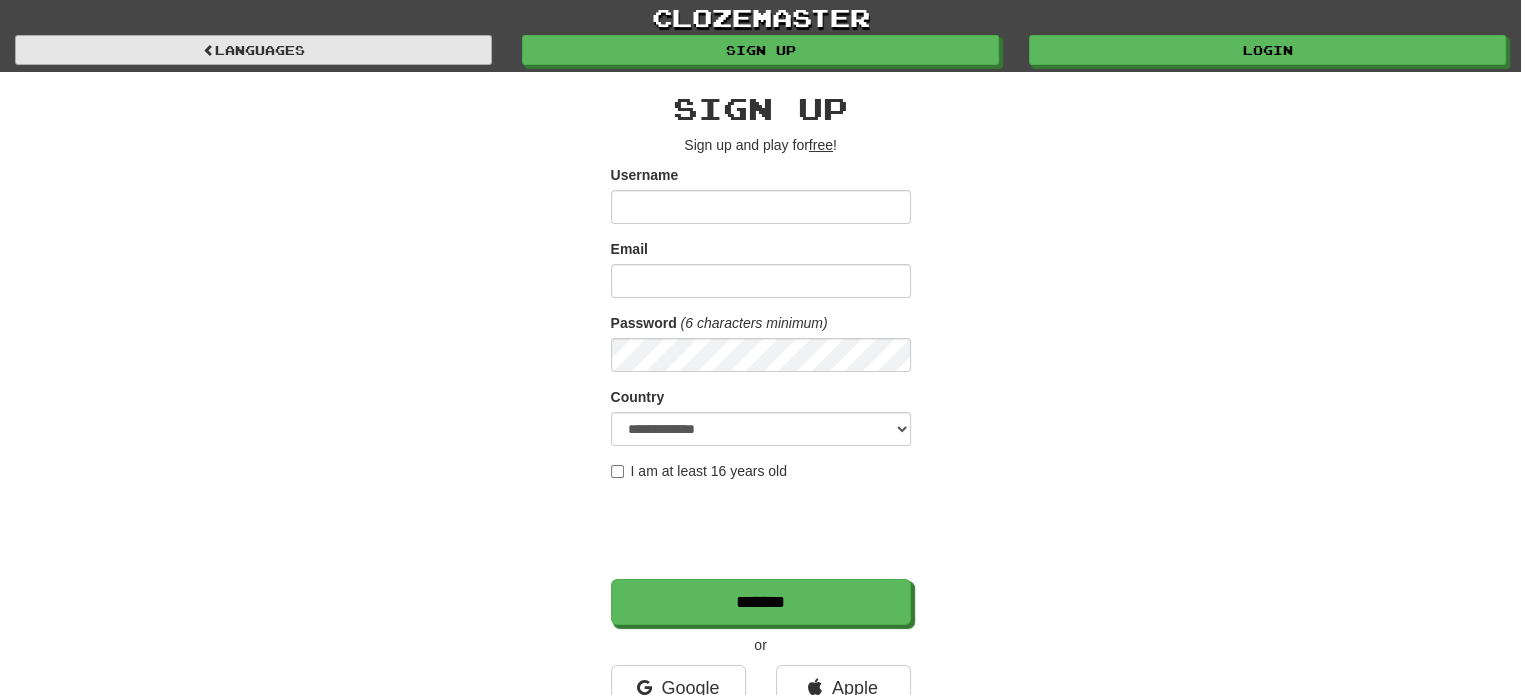 scroll, scrollTop: 0, scrollLeft: 0, axis: both 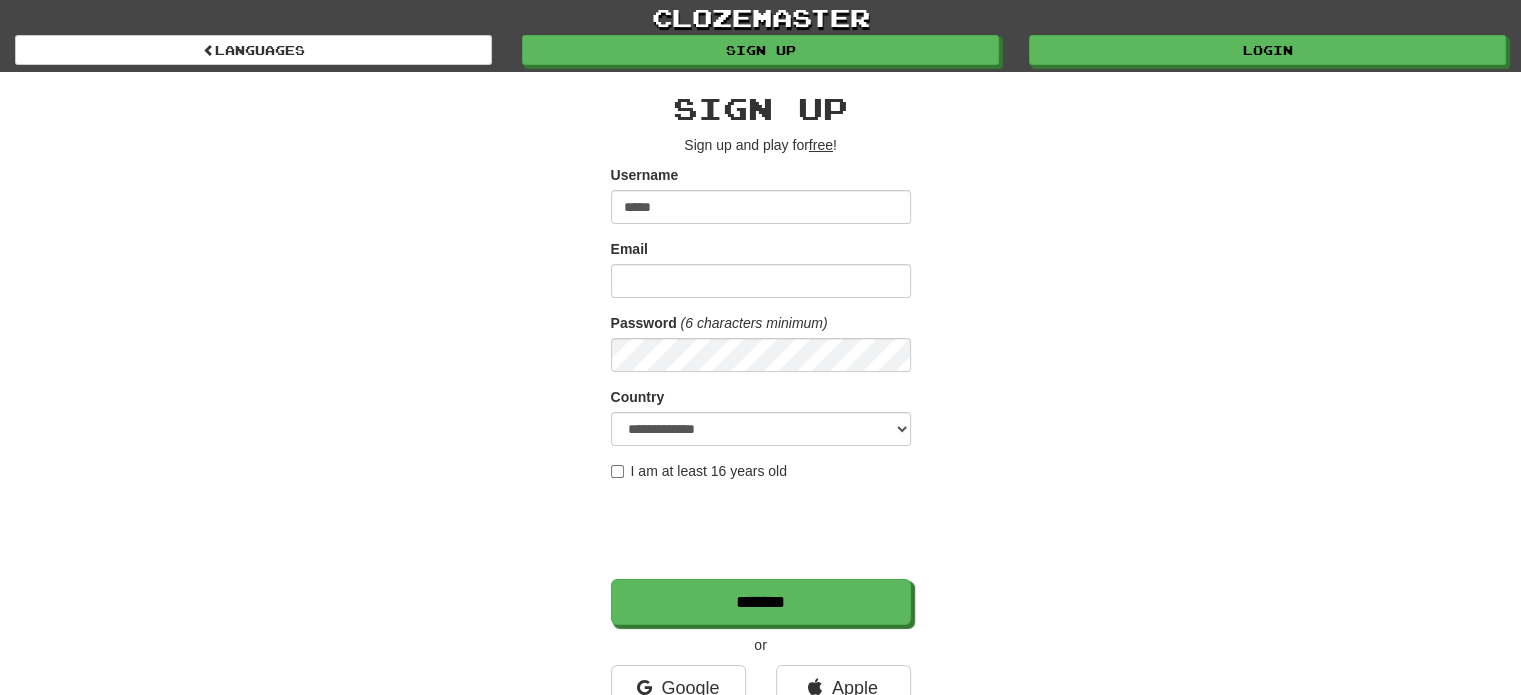 type on "*****" 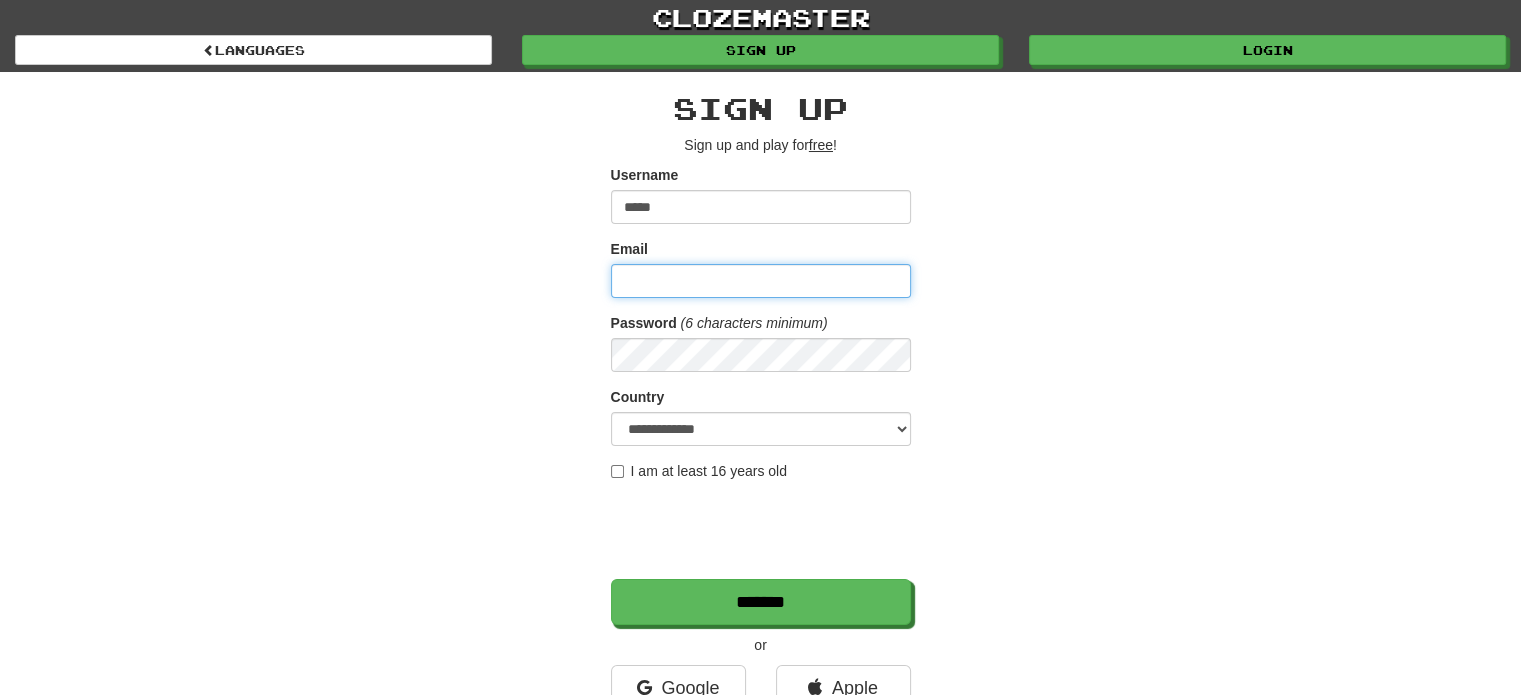 click on "Email" at bounding box center (761, 281) 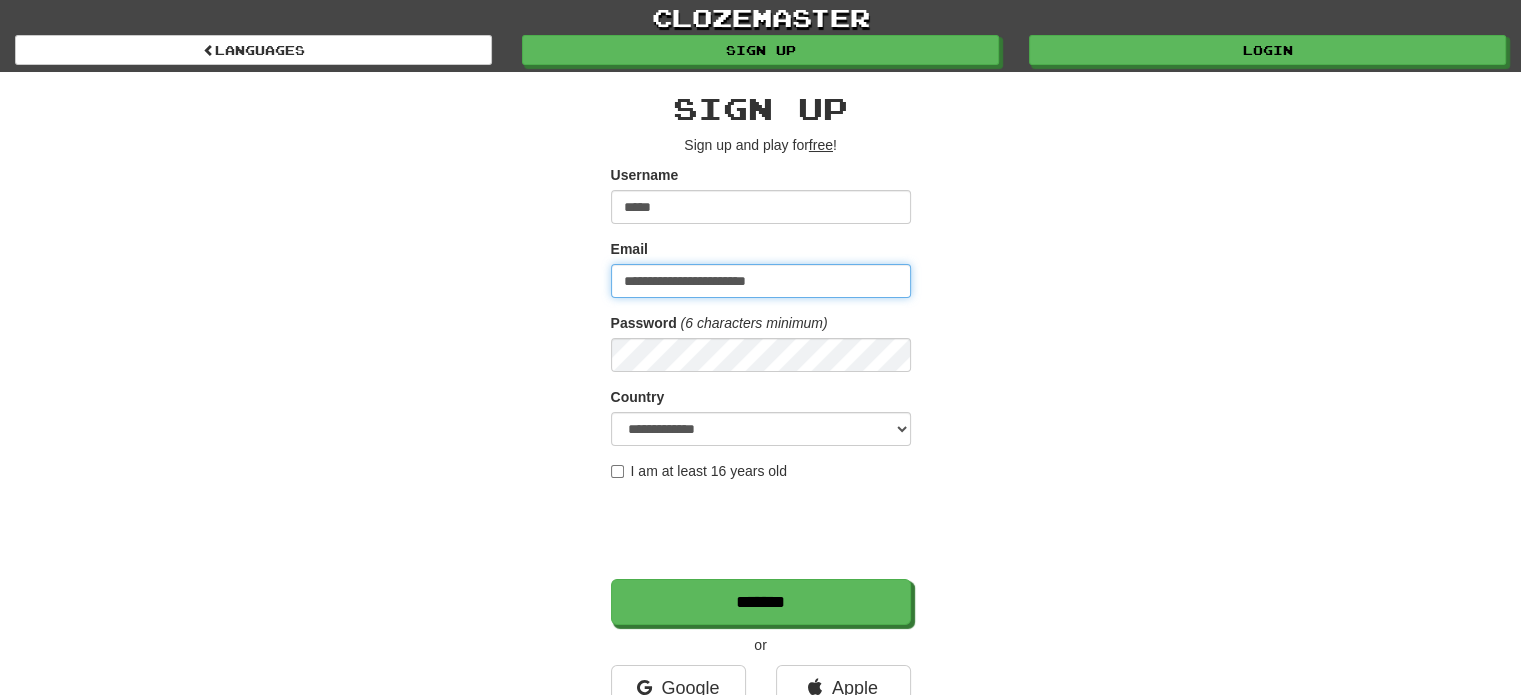 type on "**********" 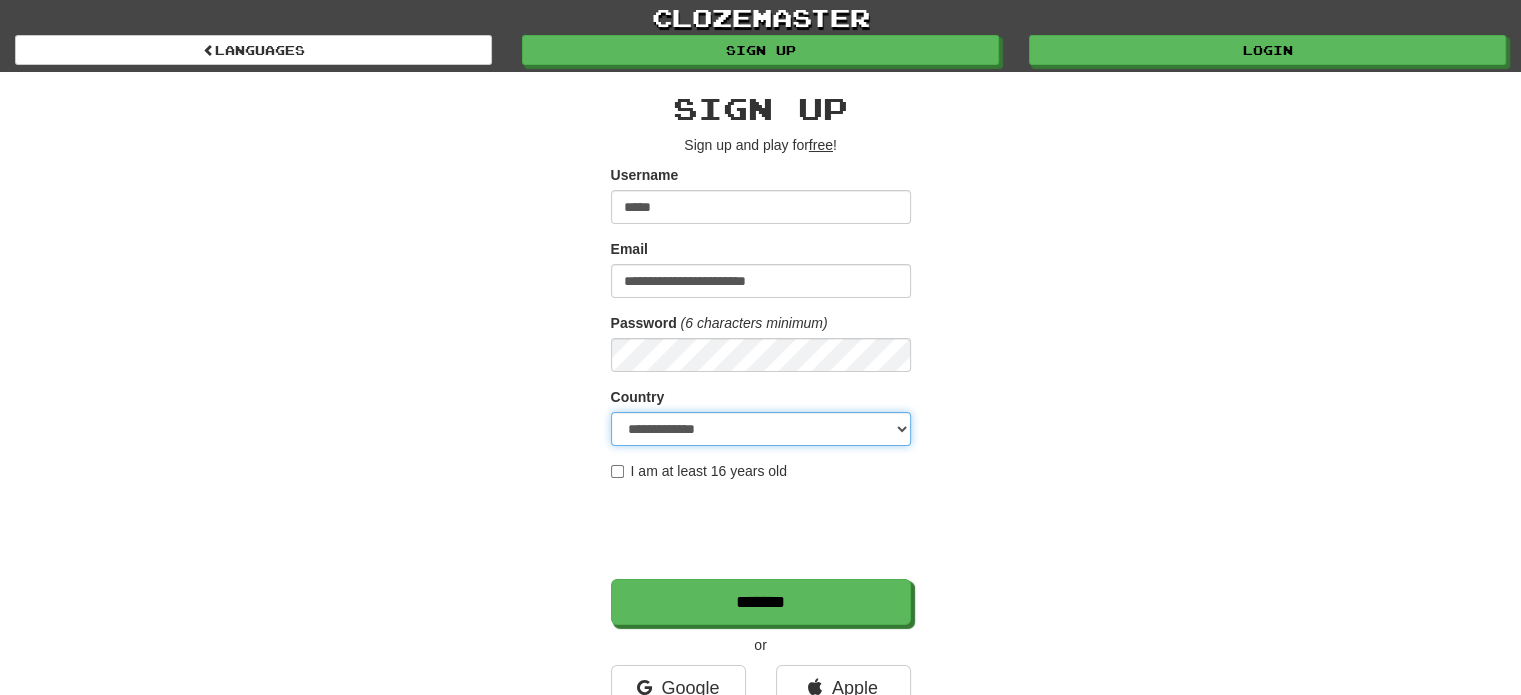click on "**********" at bounding box center [761, 429] 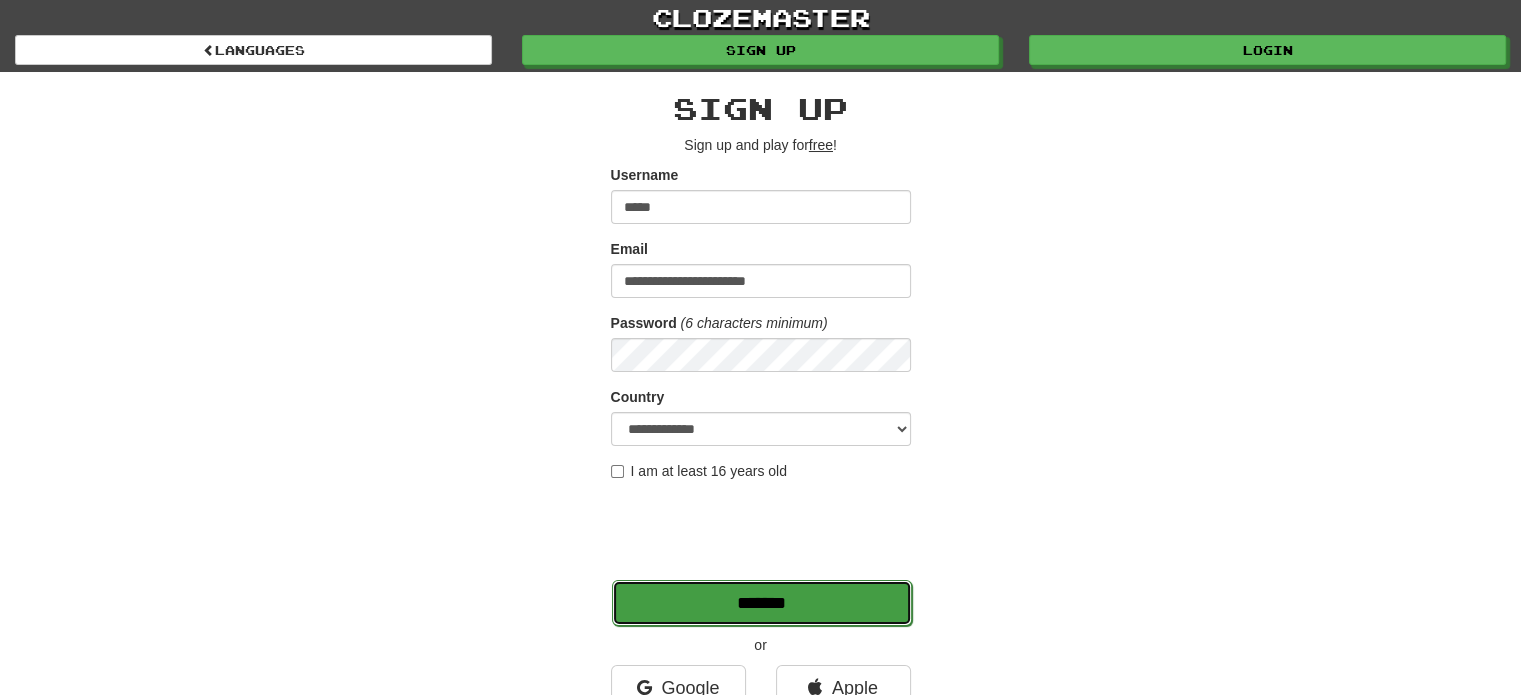 click on "*******" at bounding box center [762, 603] 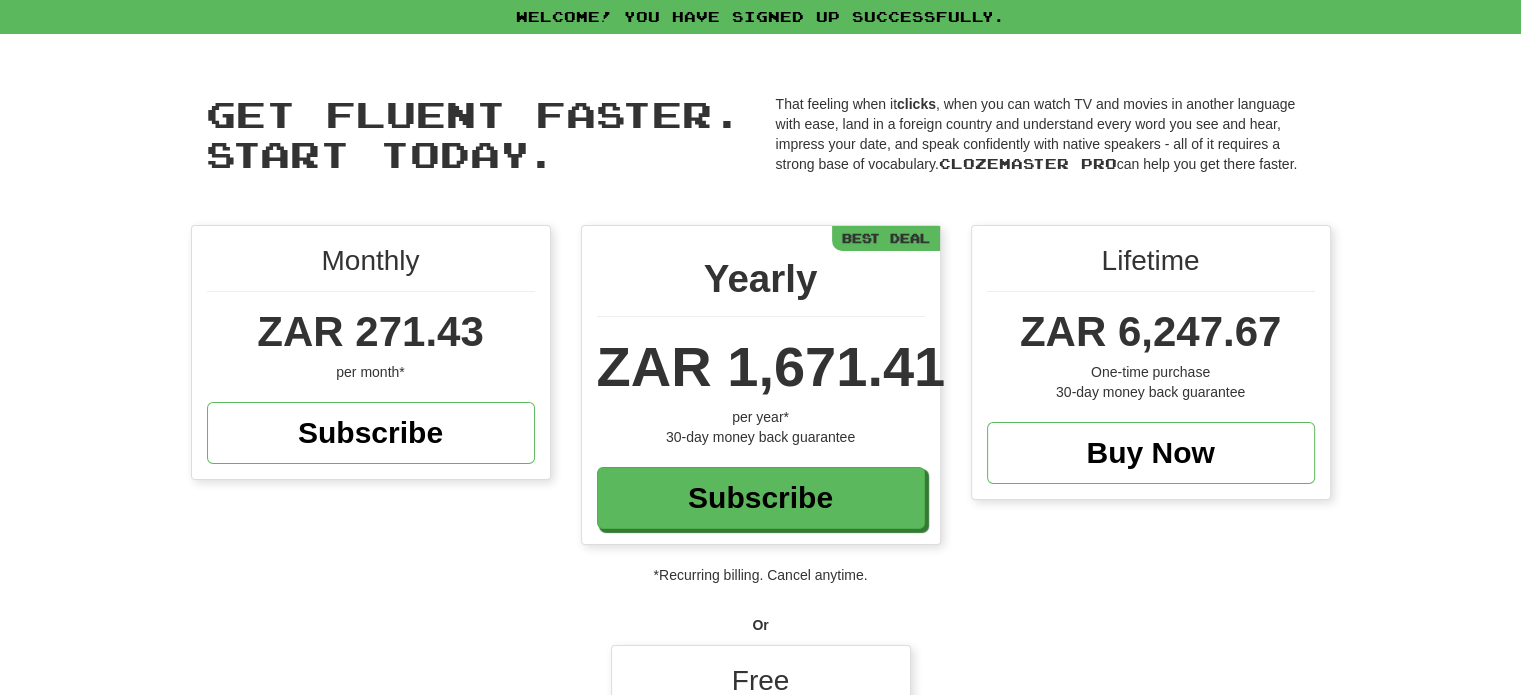 scroll, scrollTop: 300, scrollLeft: 0, axis: vertical 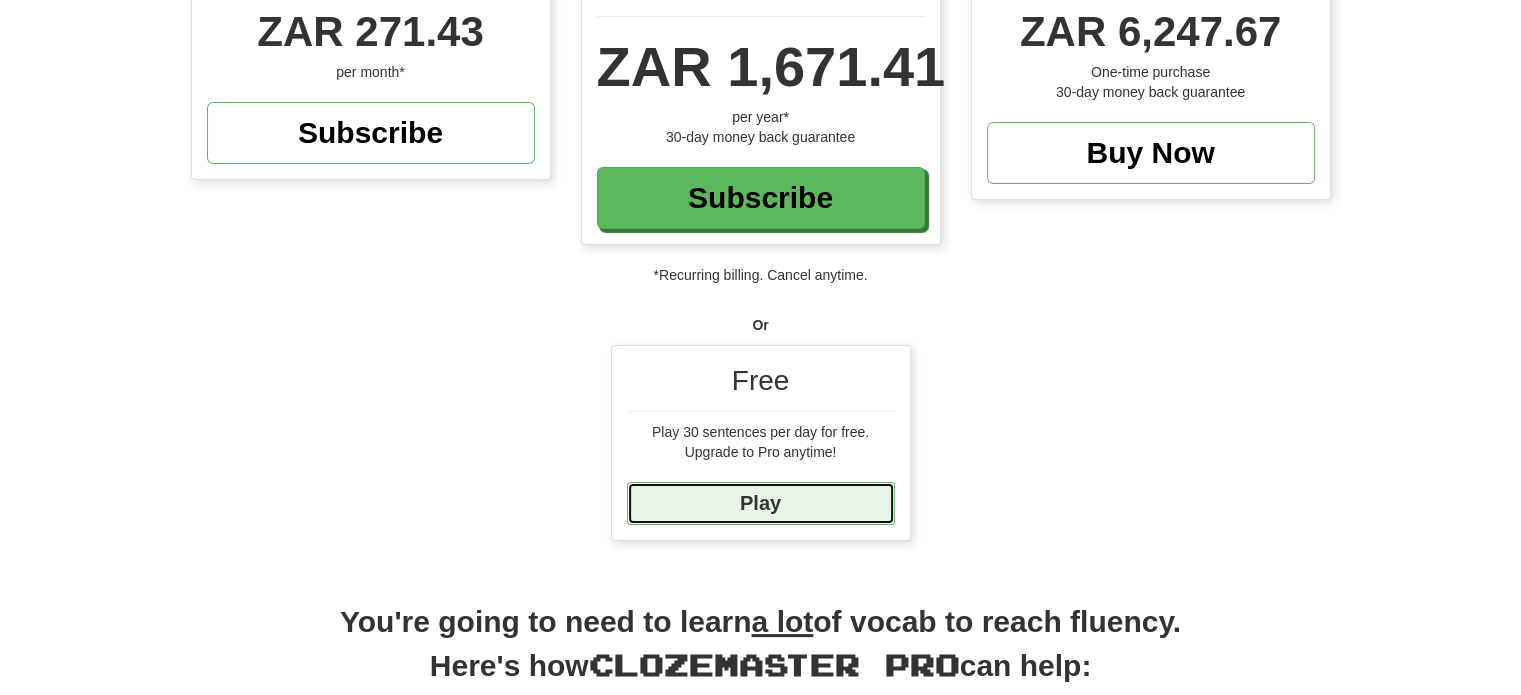 click on "Play" at bounding box center (761, 503) 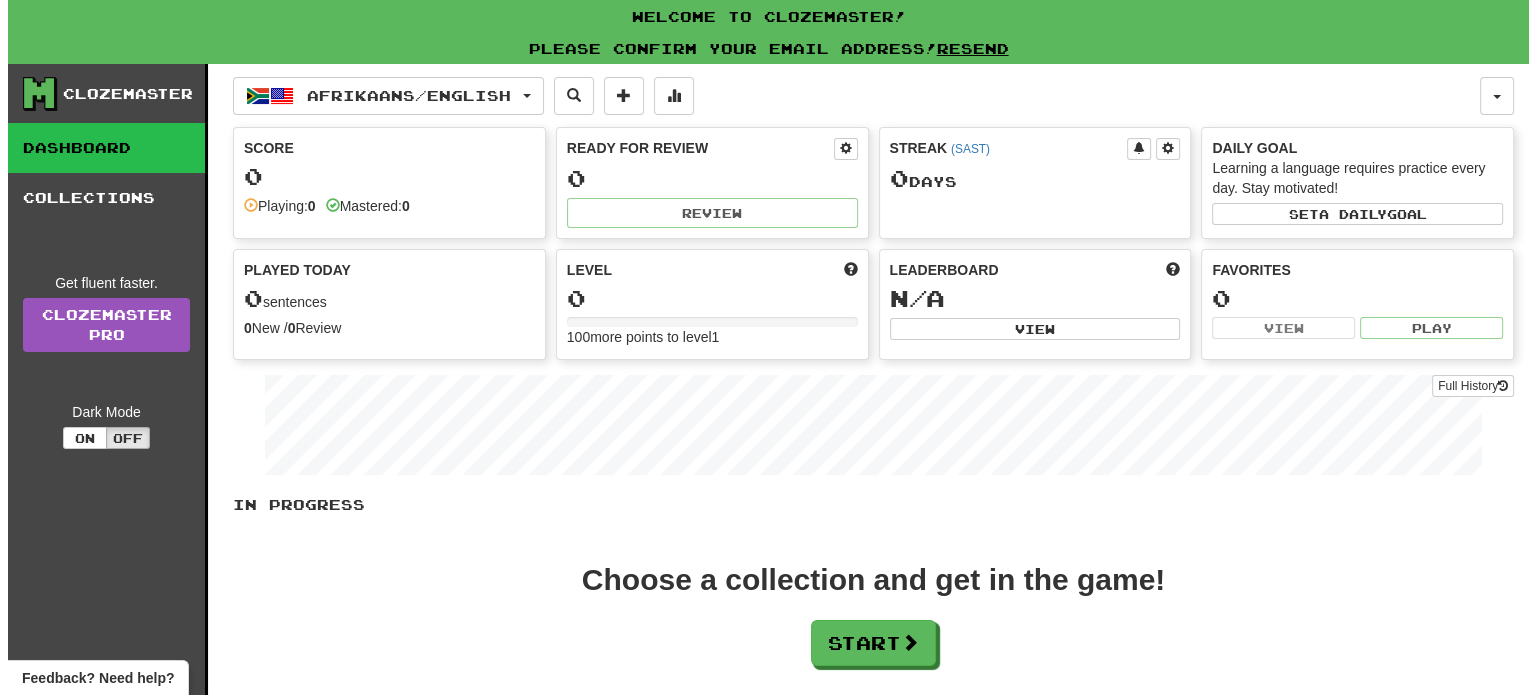 scroll, scrollTop: 0, scrollLeft: 0, axis: both 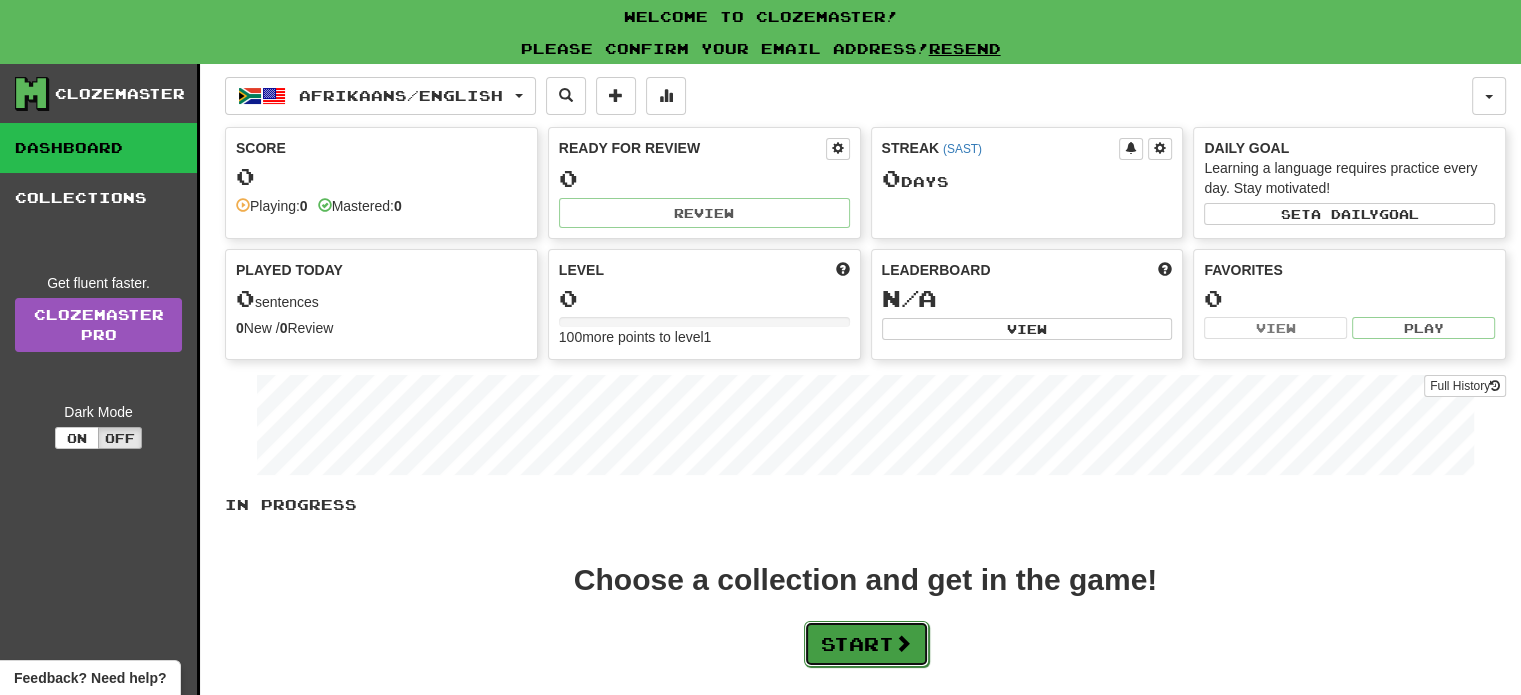 click on "Start" at bounding box center [866, 644] 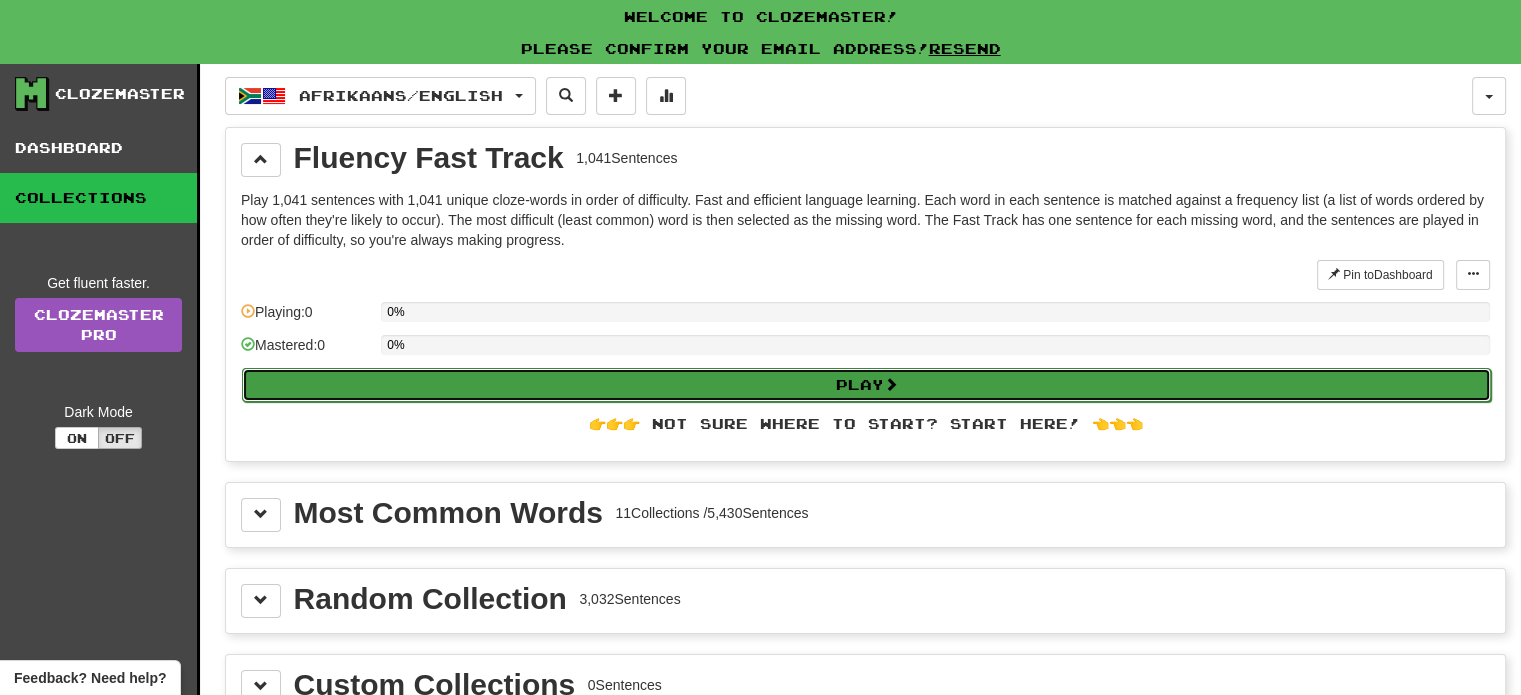 click on "Play" at bounding box center [866, 385] 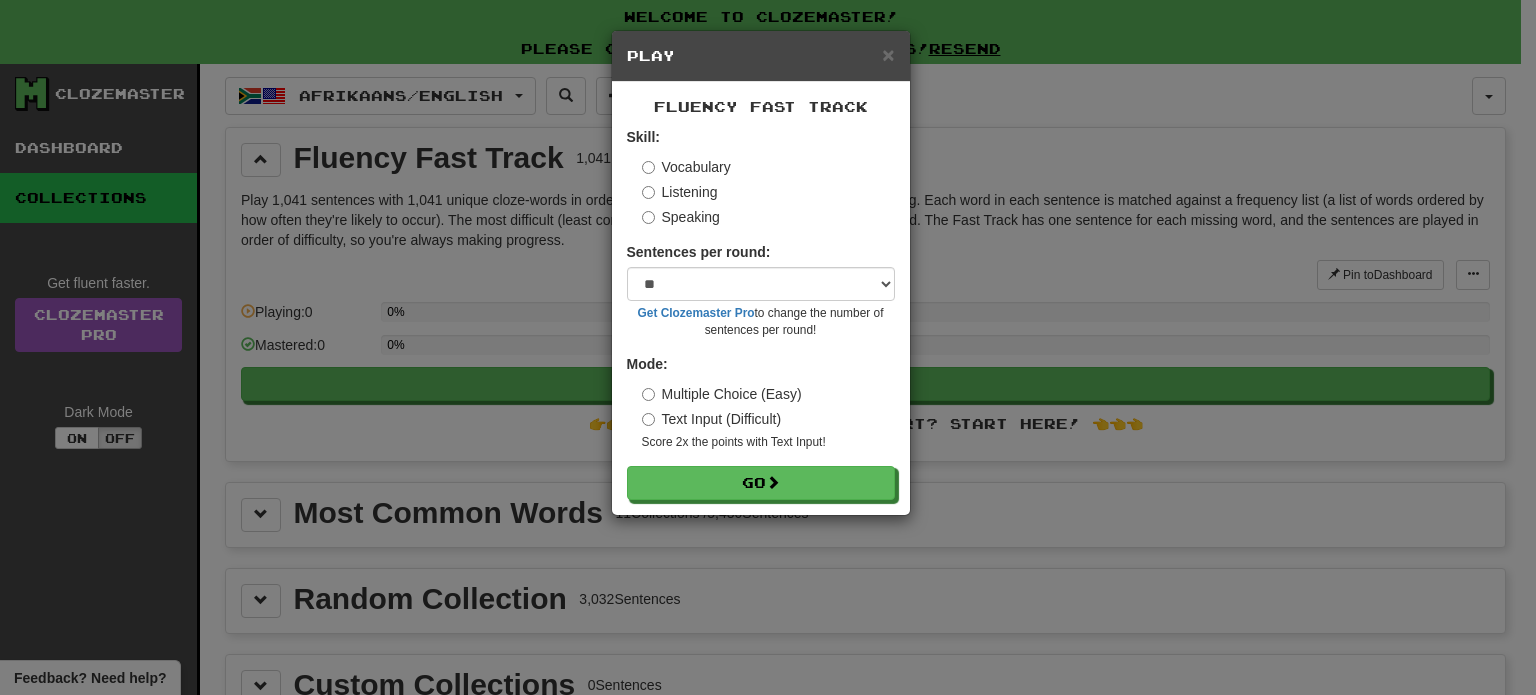 click on "Listening" at bounding box center (680, 192) 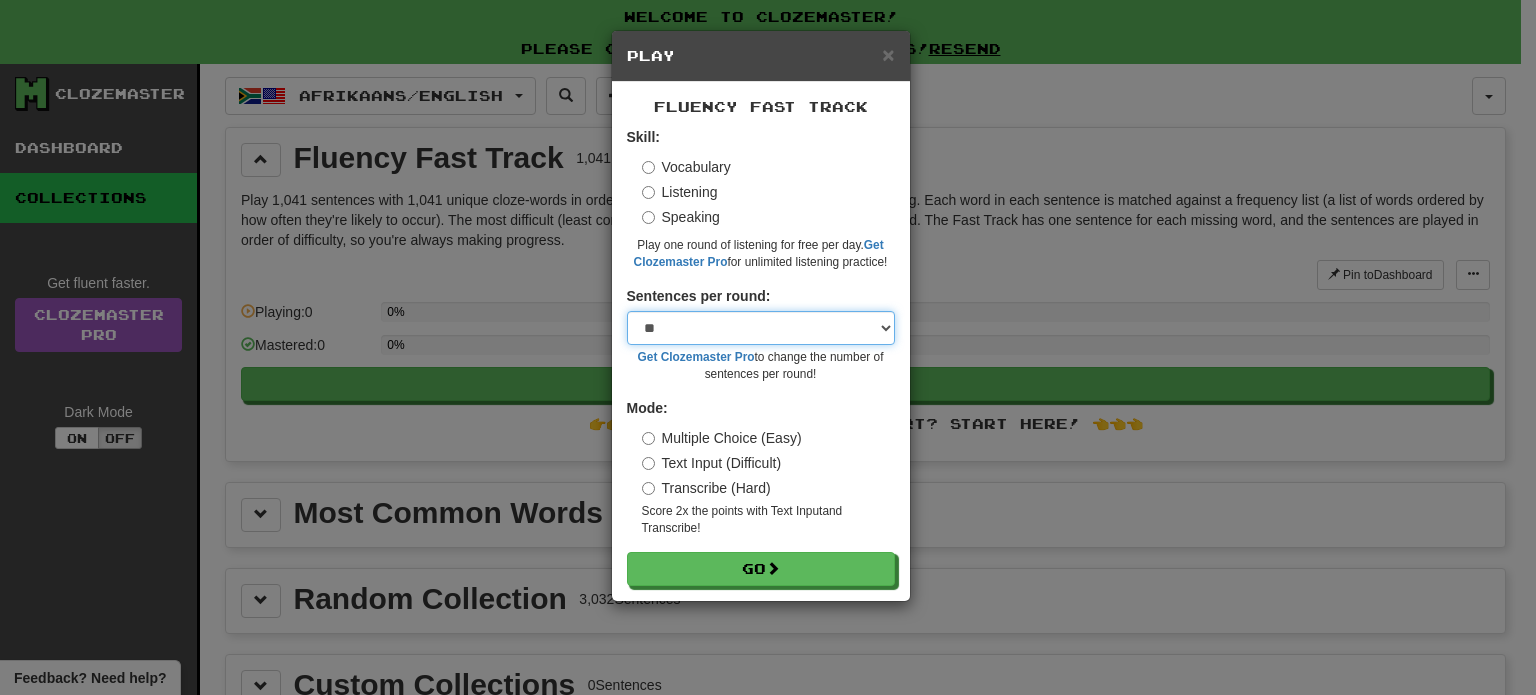 click on "* ** ** ** ** ** *** ********" at bounding box center [761, 328] 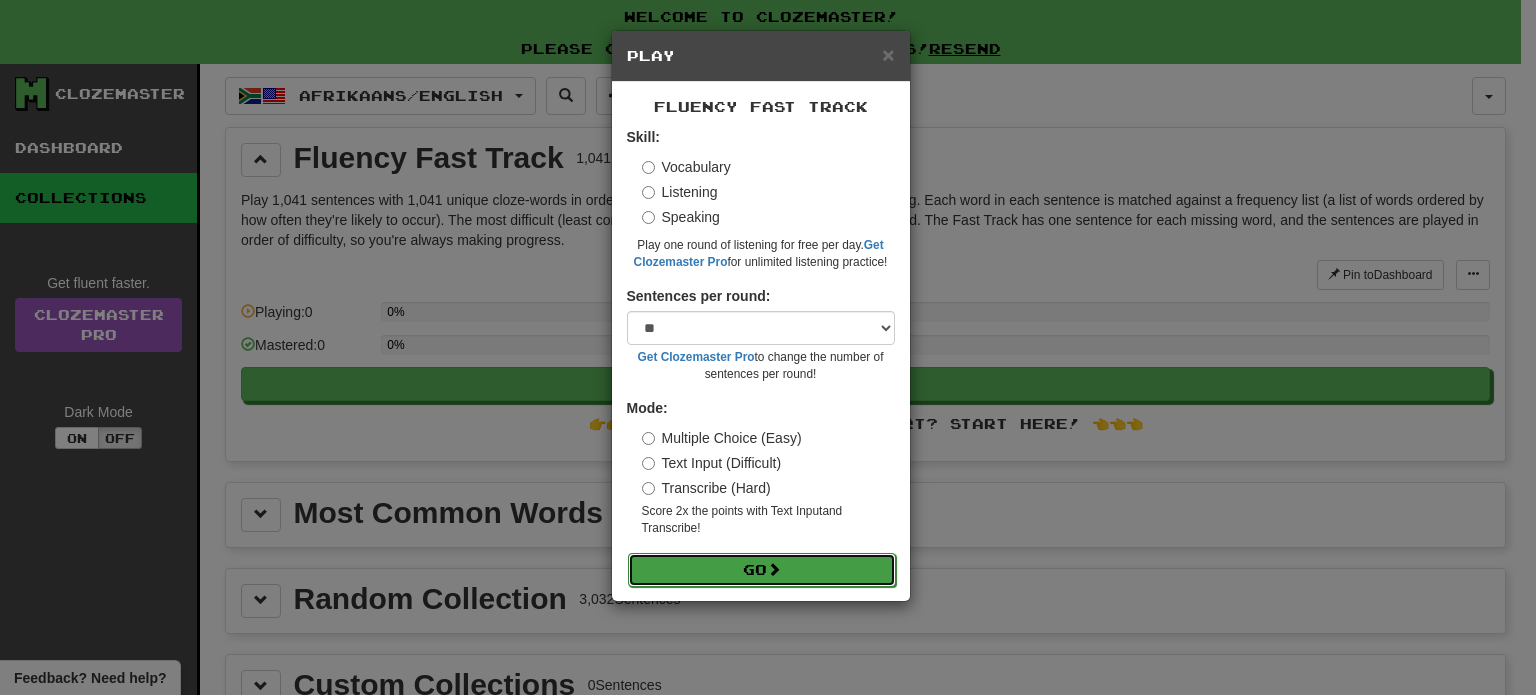 click on "Go" at bounding box center [762, 570] 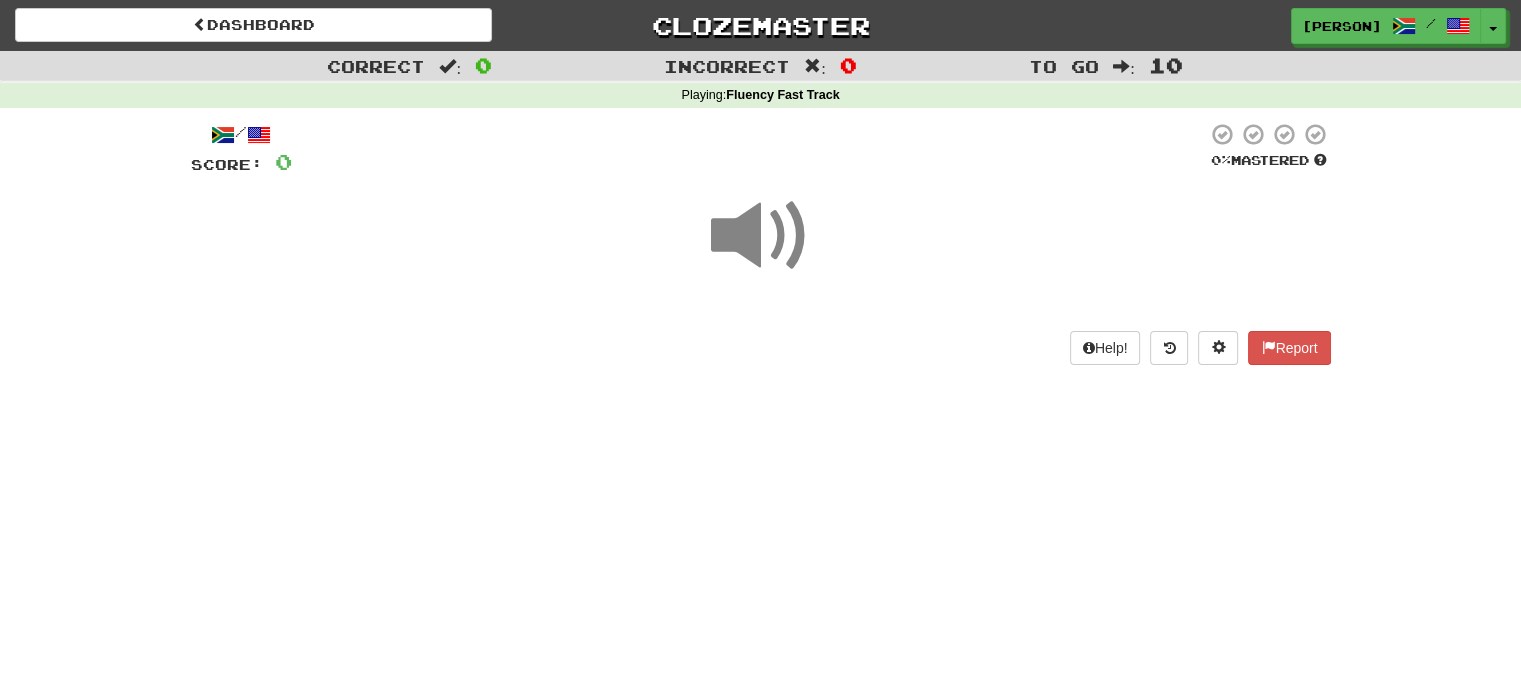 scroll, scrollTop: 0, scrollLeft: 0, axis: both 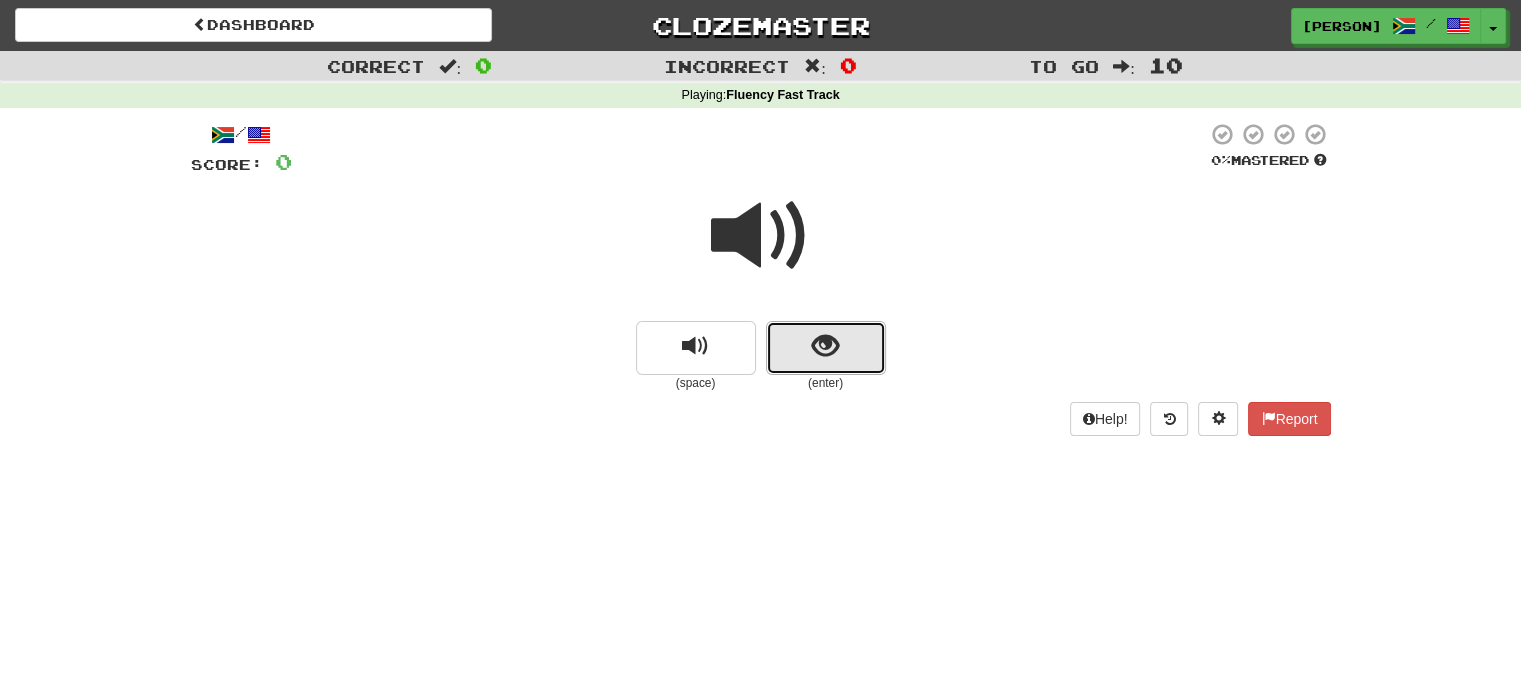 click at bounding box center [825, 346] 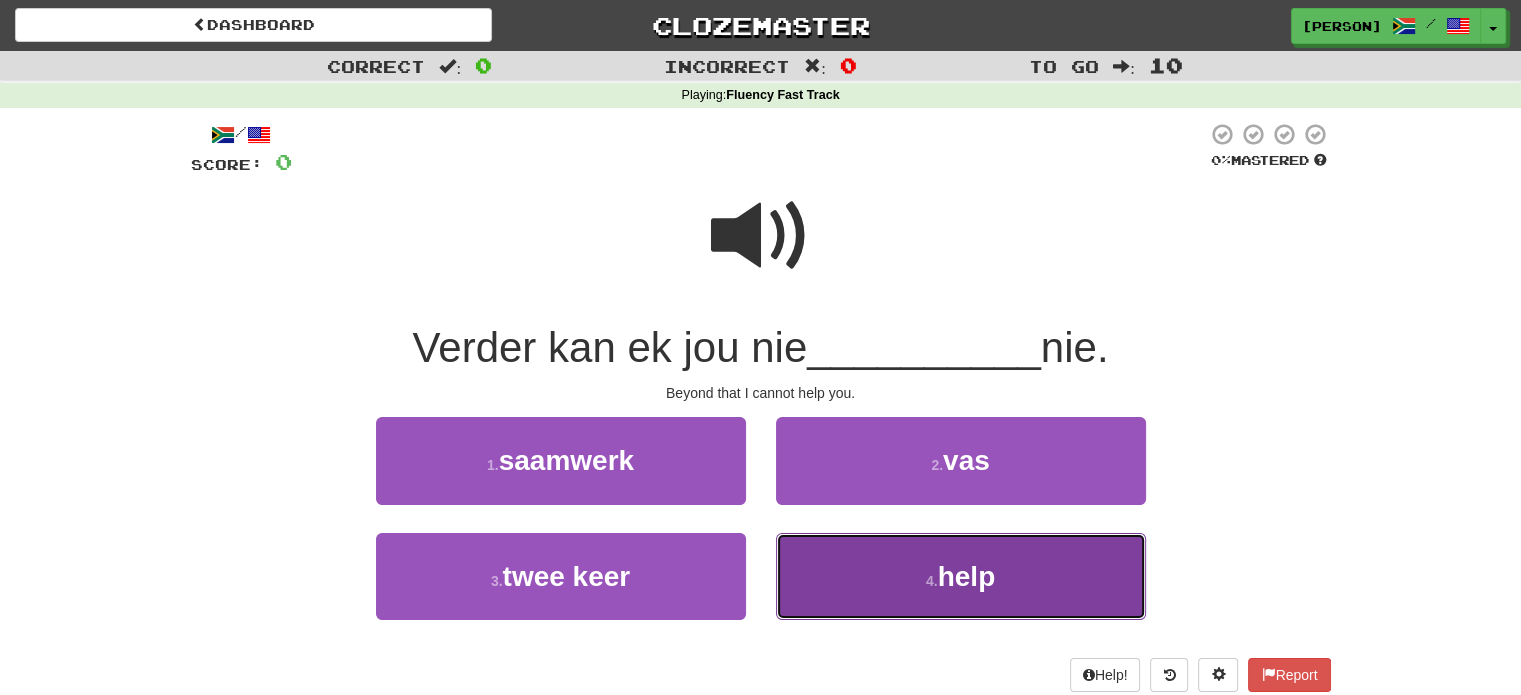 click on "4 .  help" at bounding box center (961, 576) 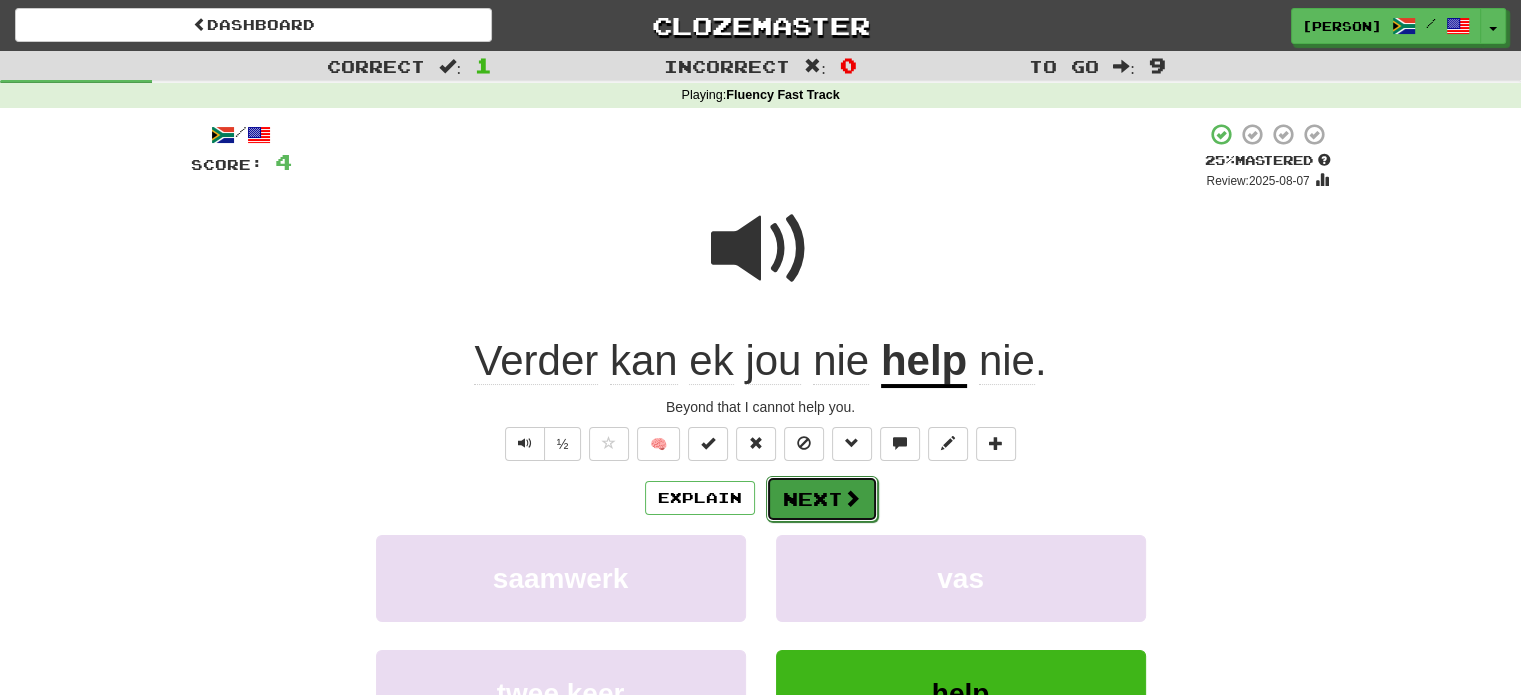 click on "Next" at bounding box center [822, 499] 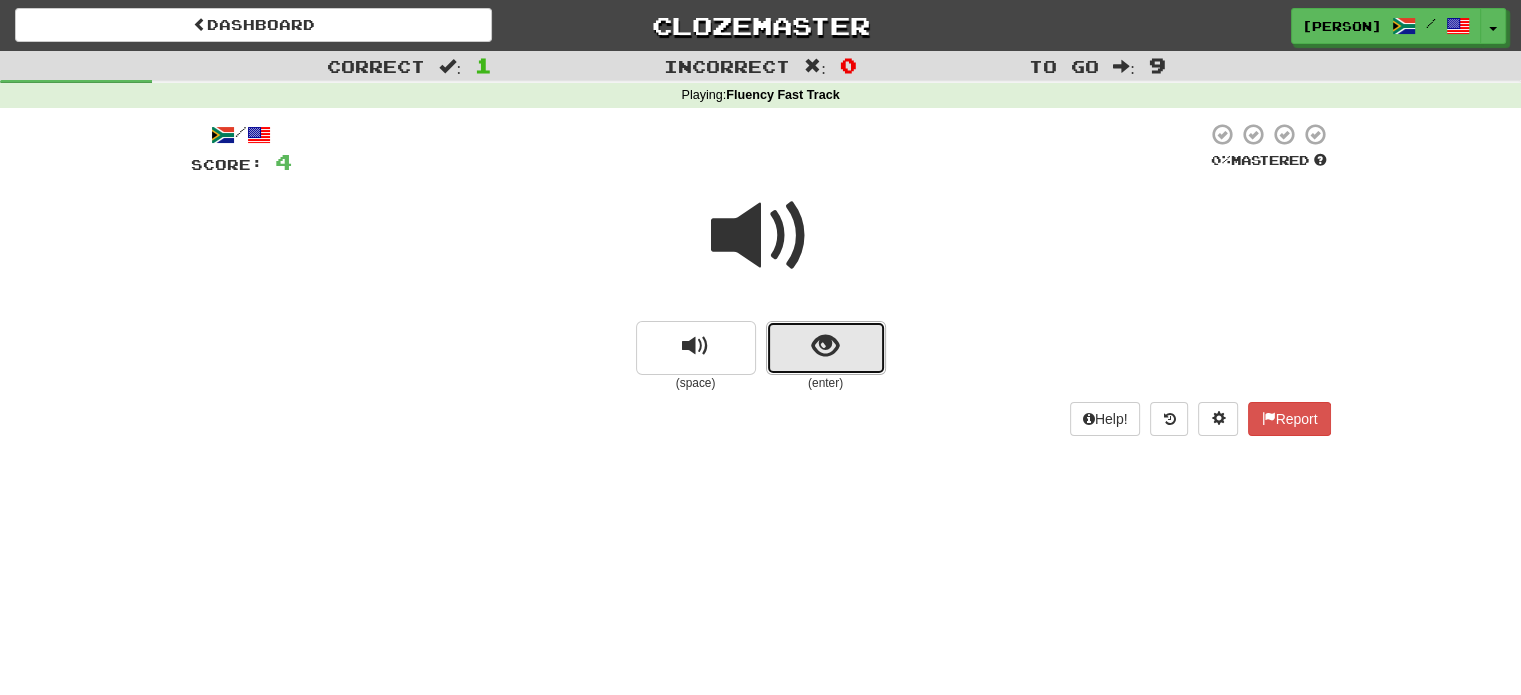 click at bounding box center [826, 348] 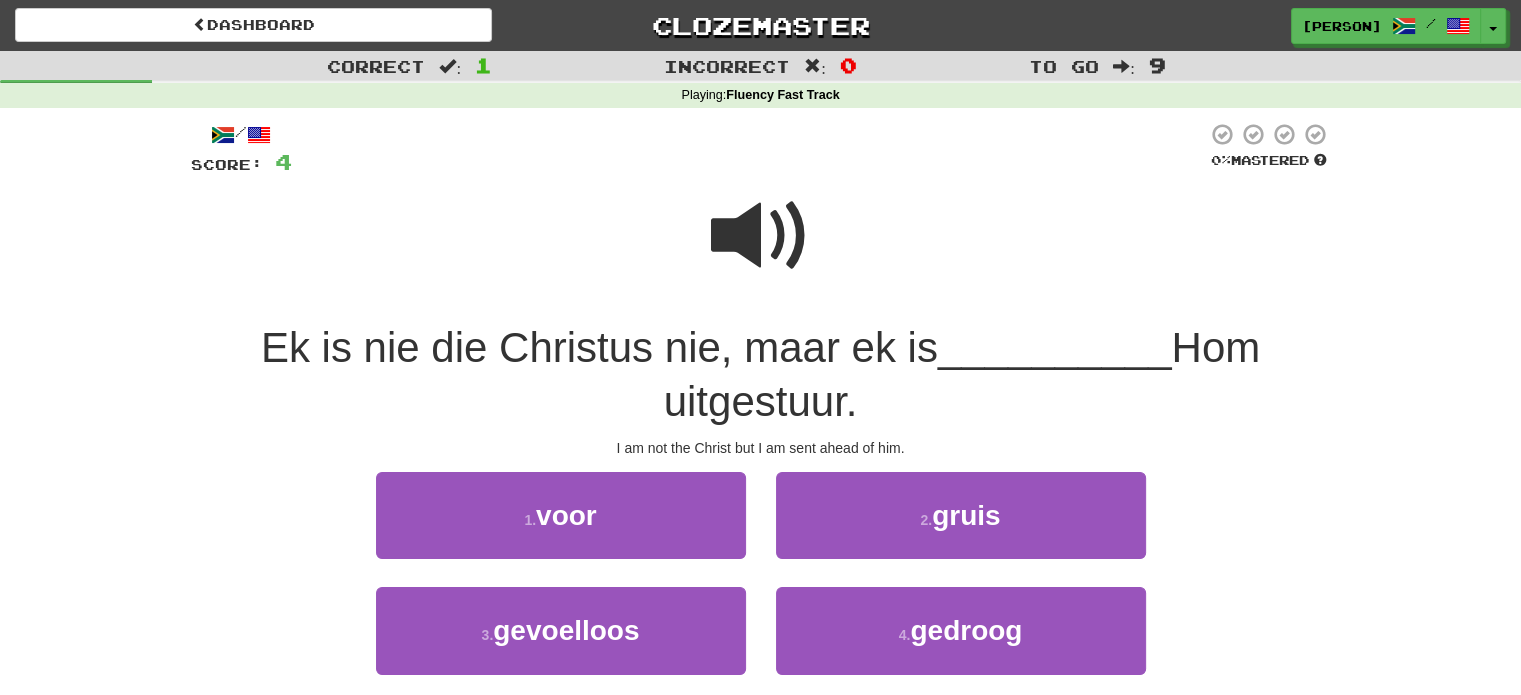 click at bounding box center (761, 236) 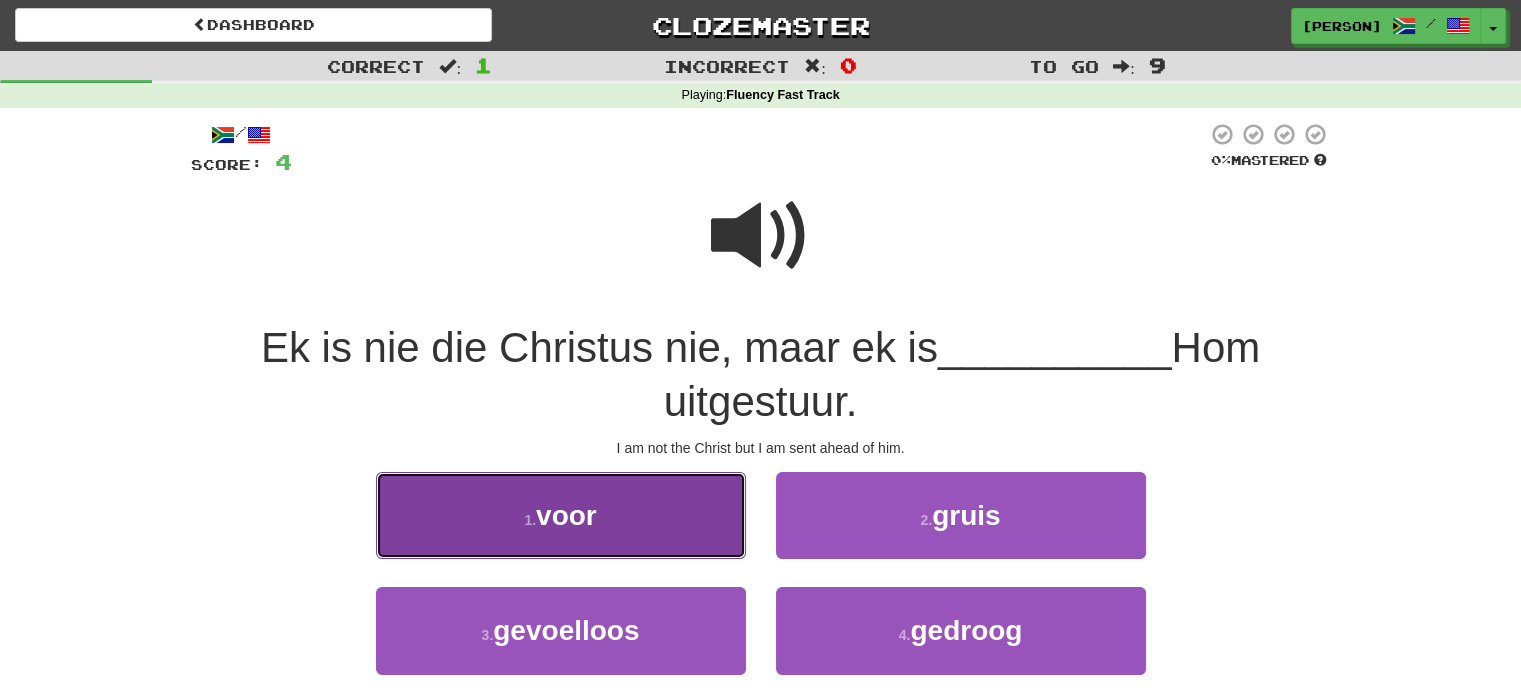 click on "1 .  voor" at bounding box center (561, 515) 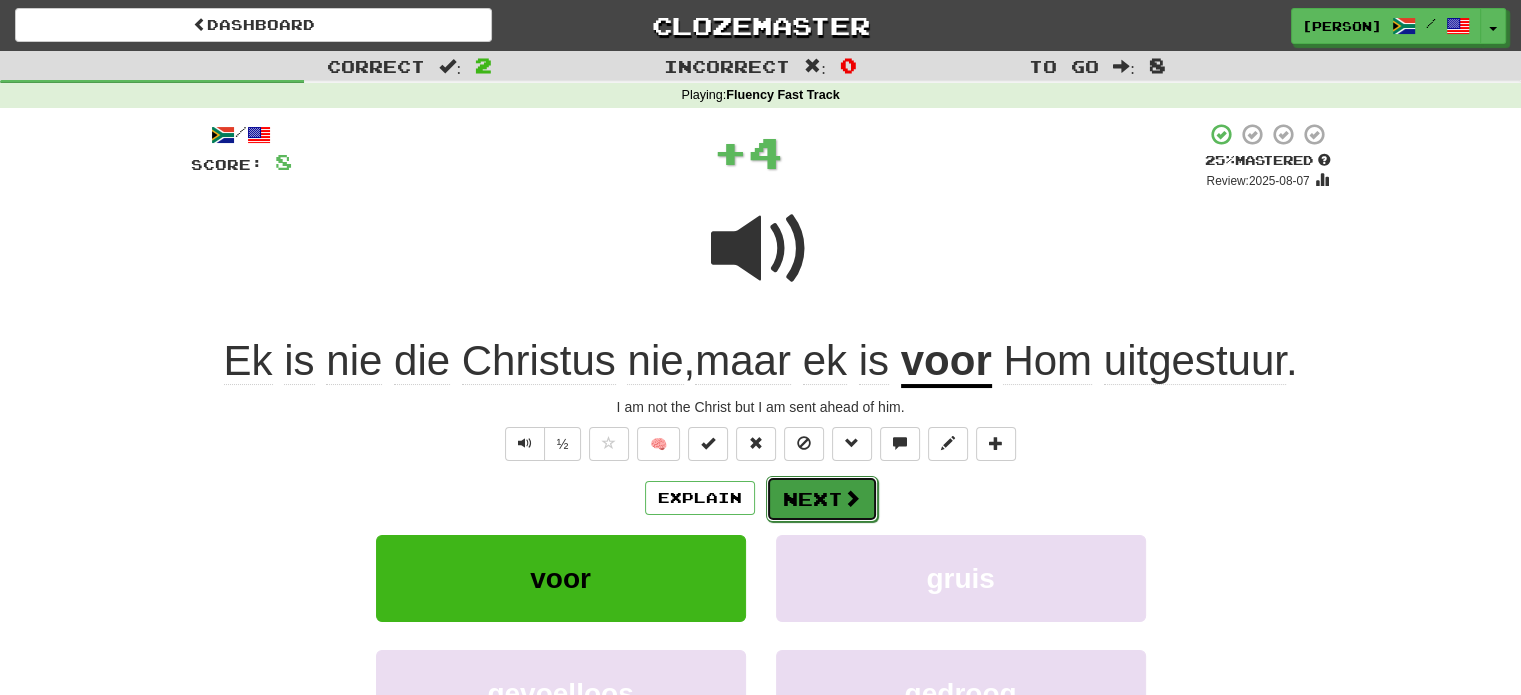click on "Next" at bounding box center [822, 499] 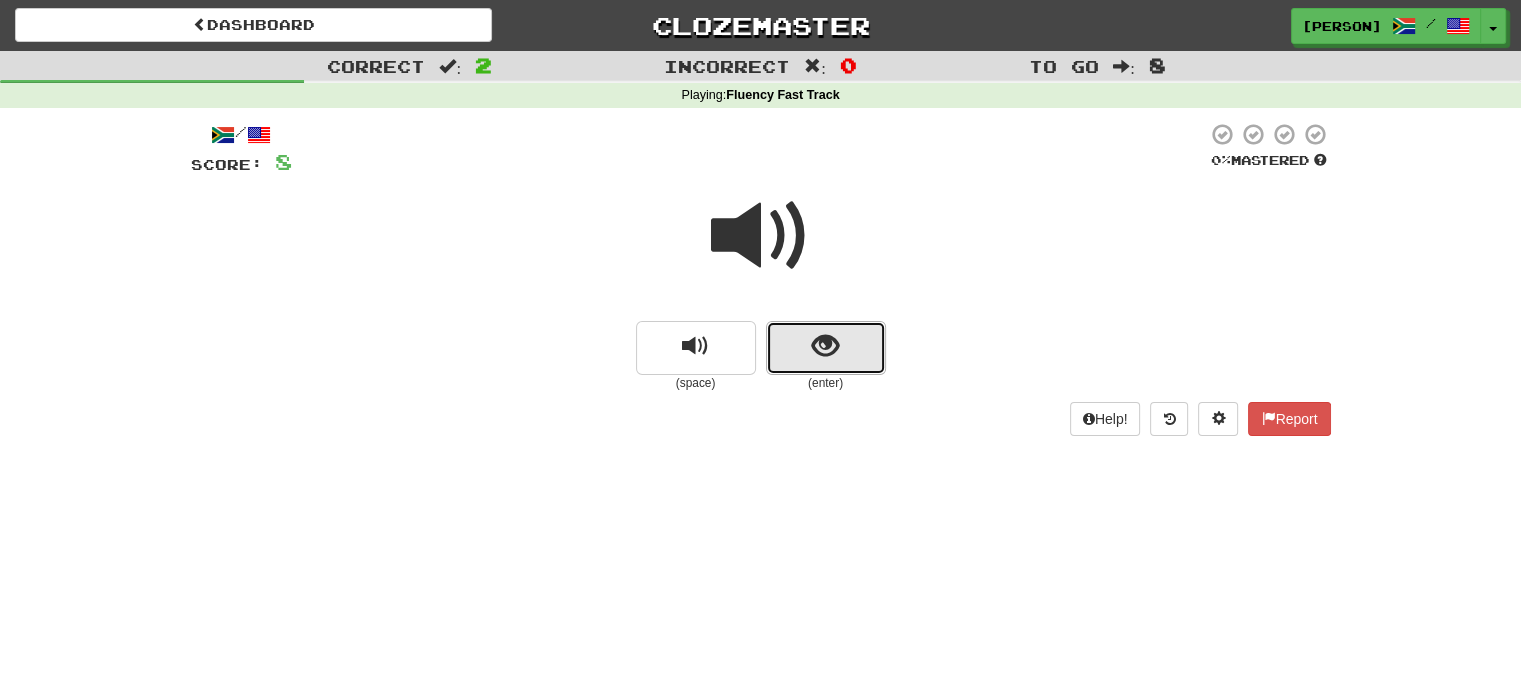 click at bounding box center (825, 346) 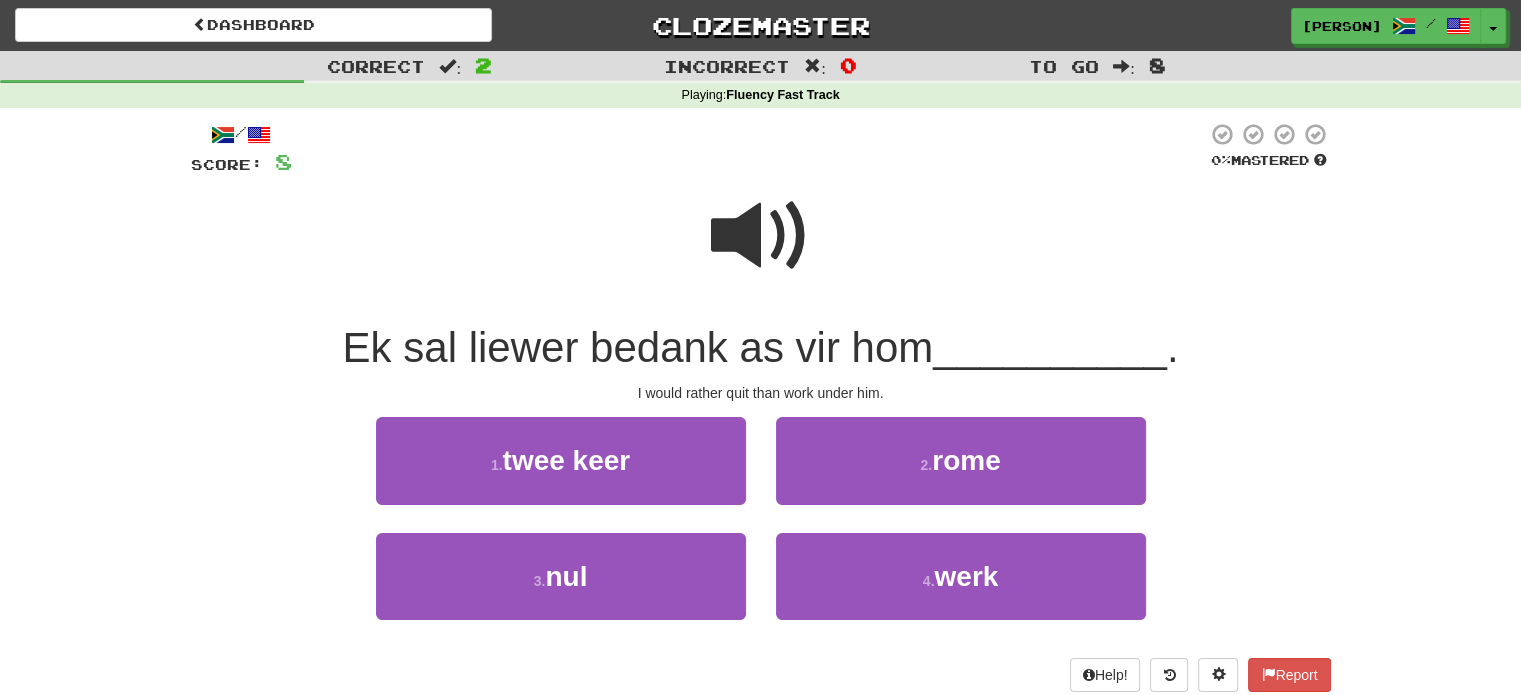 click at bounding box center [761, 236] 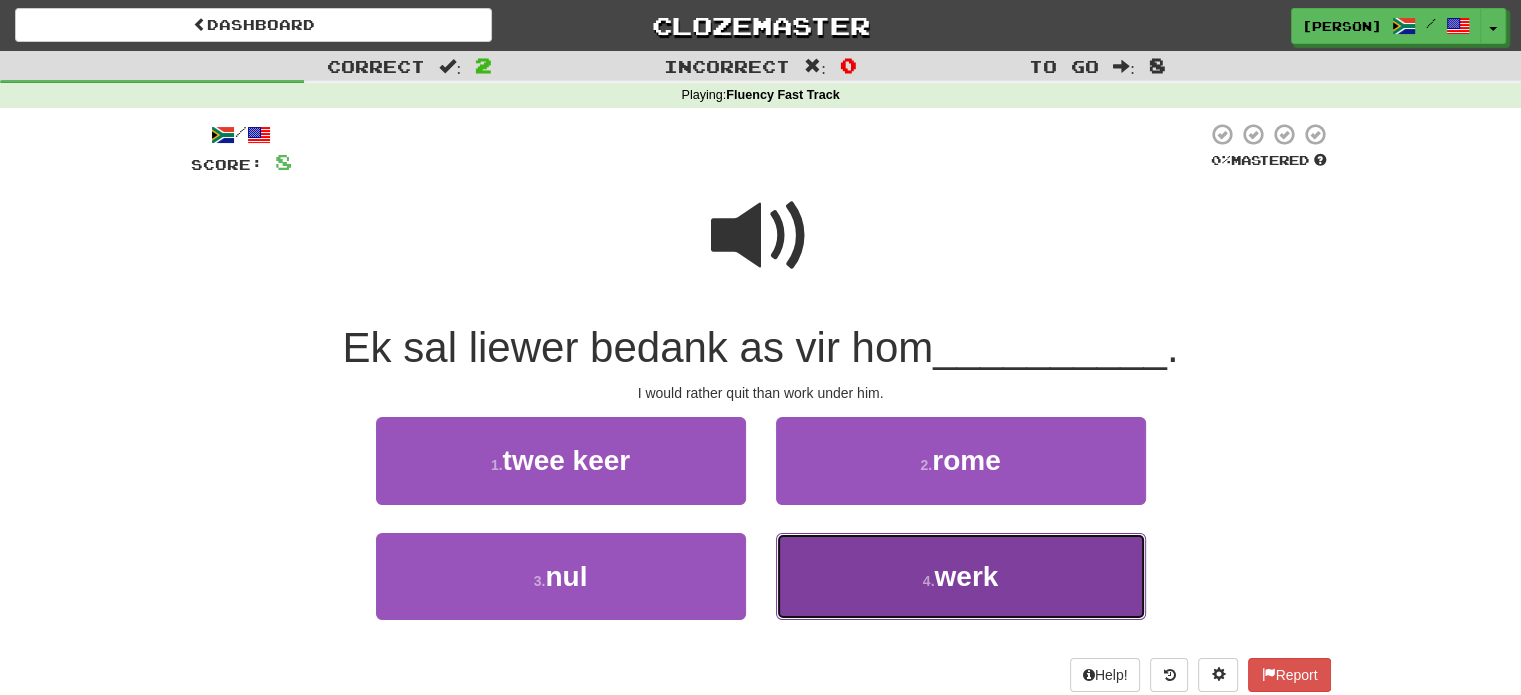 click on "werk" at bounding box center (966, 576) 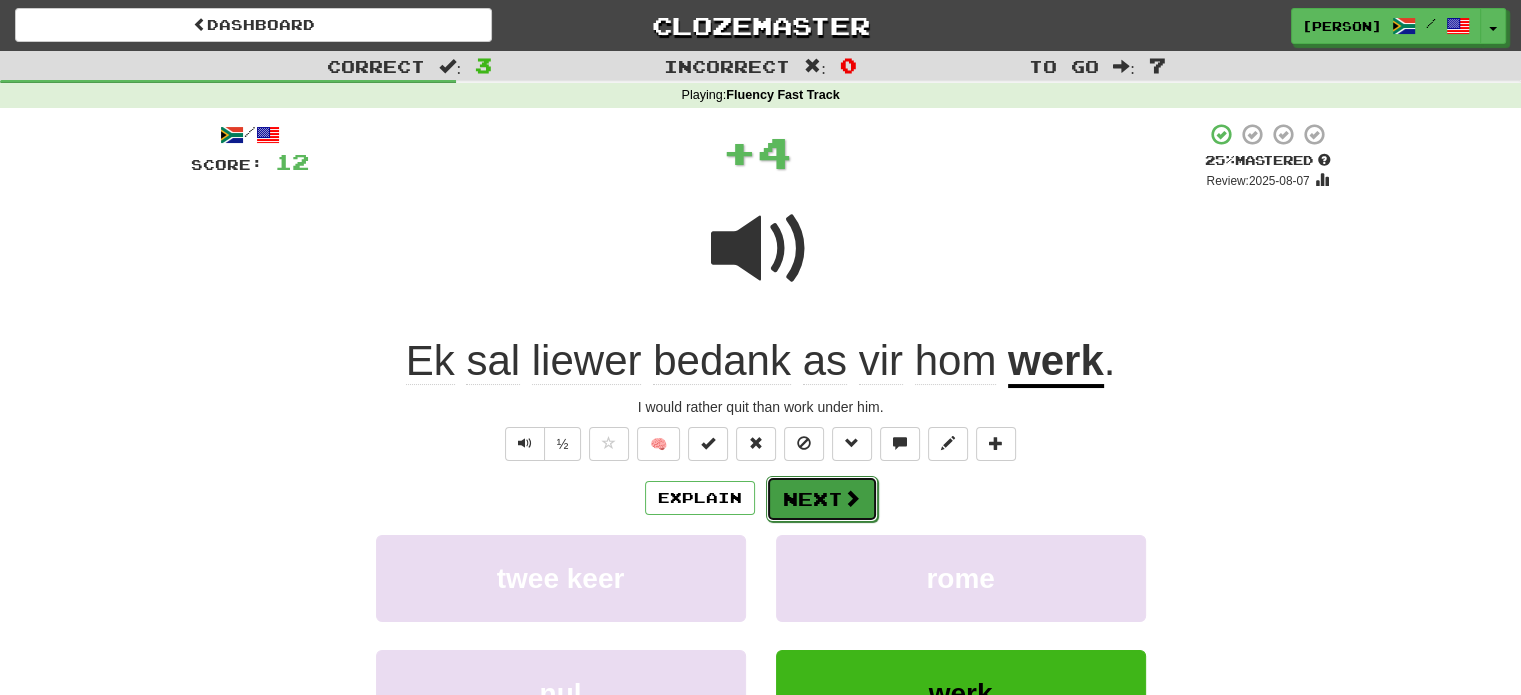 click on "Next" at bounding box center (822, 499) 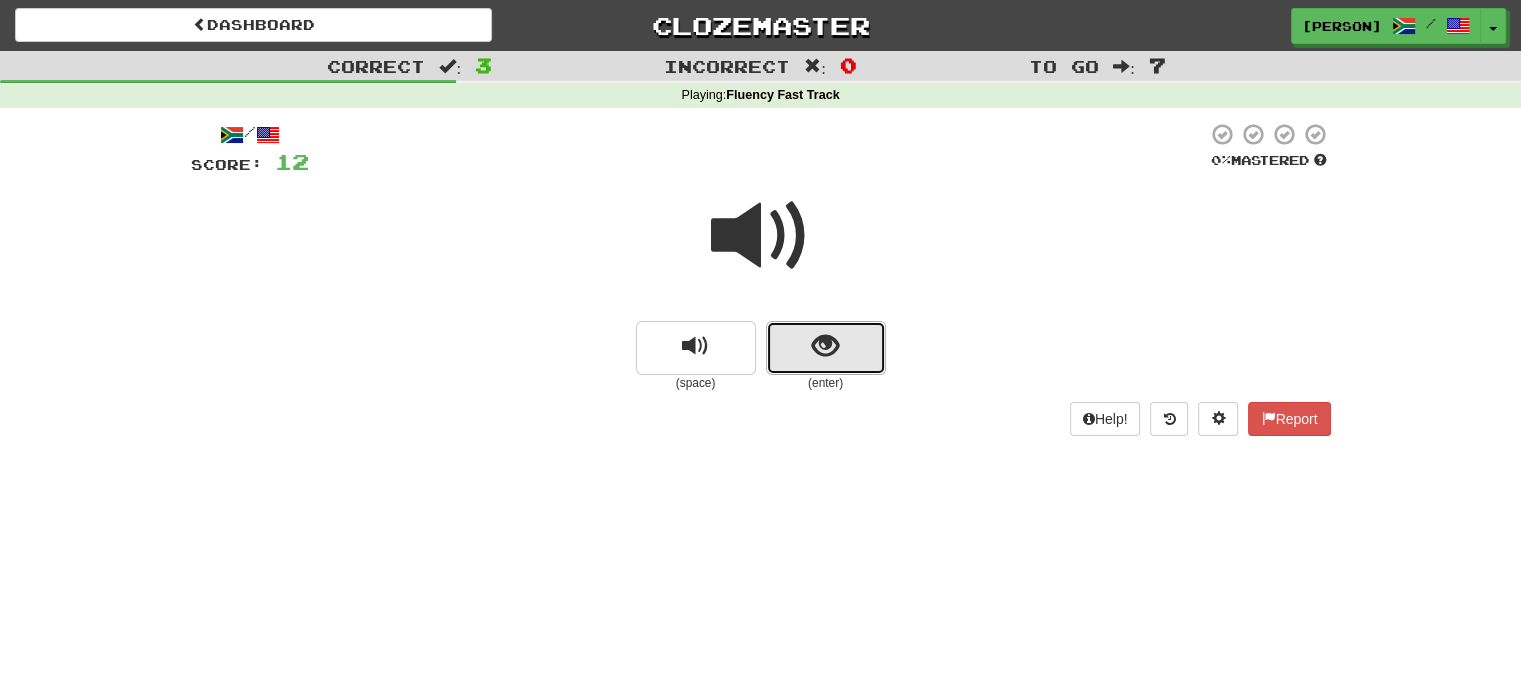click at bounding box center (825, 346) 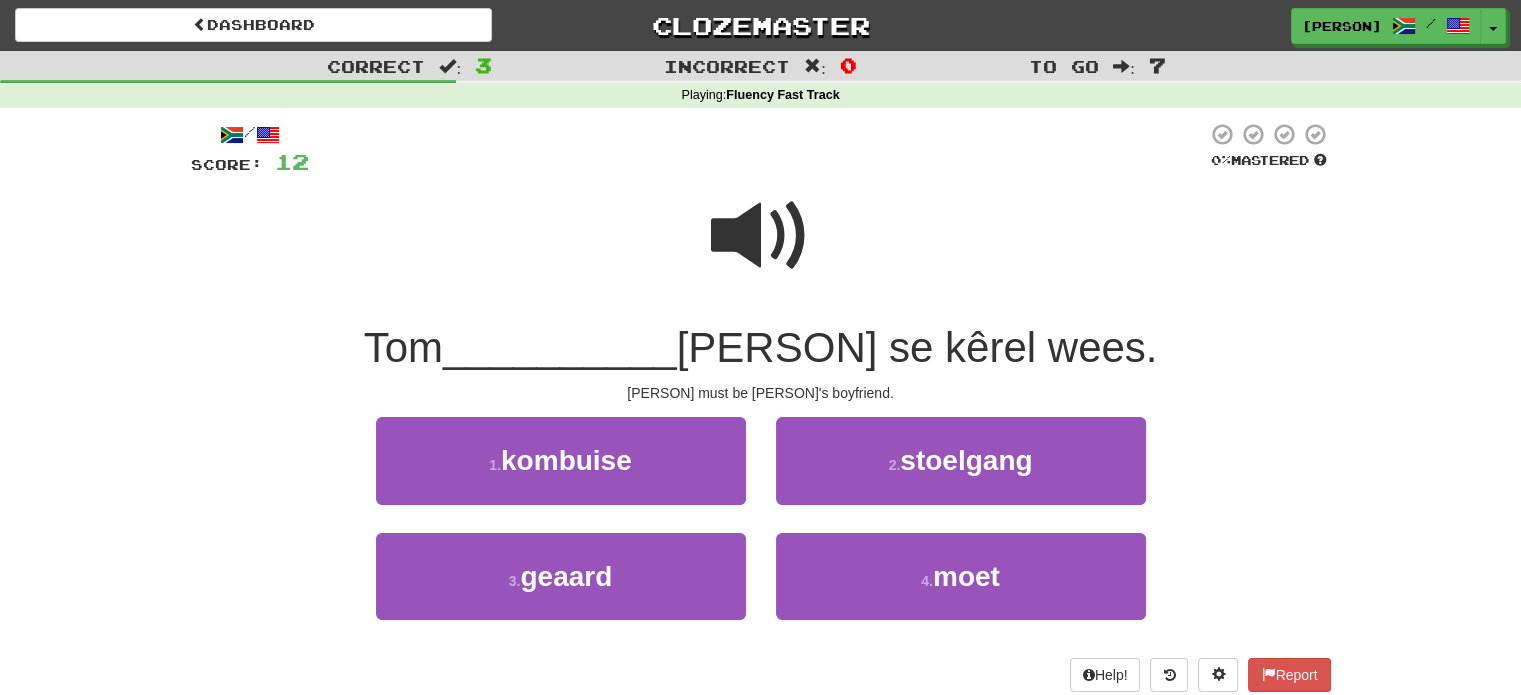 click at bounding box center (761, 236) 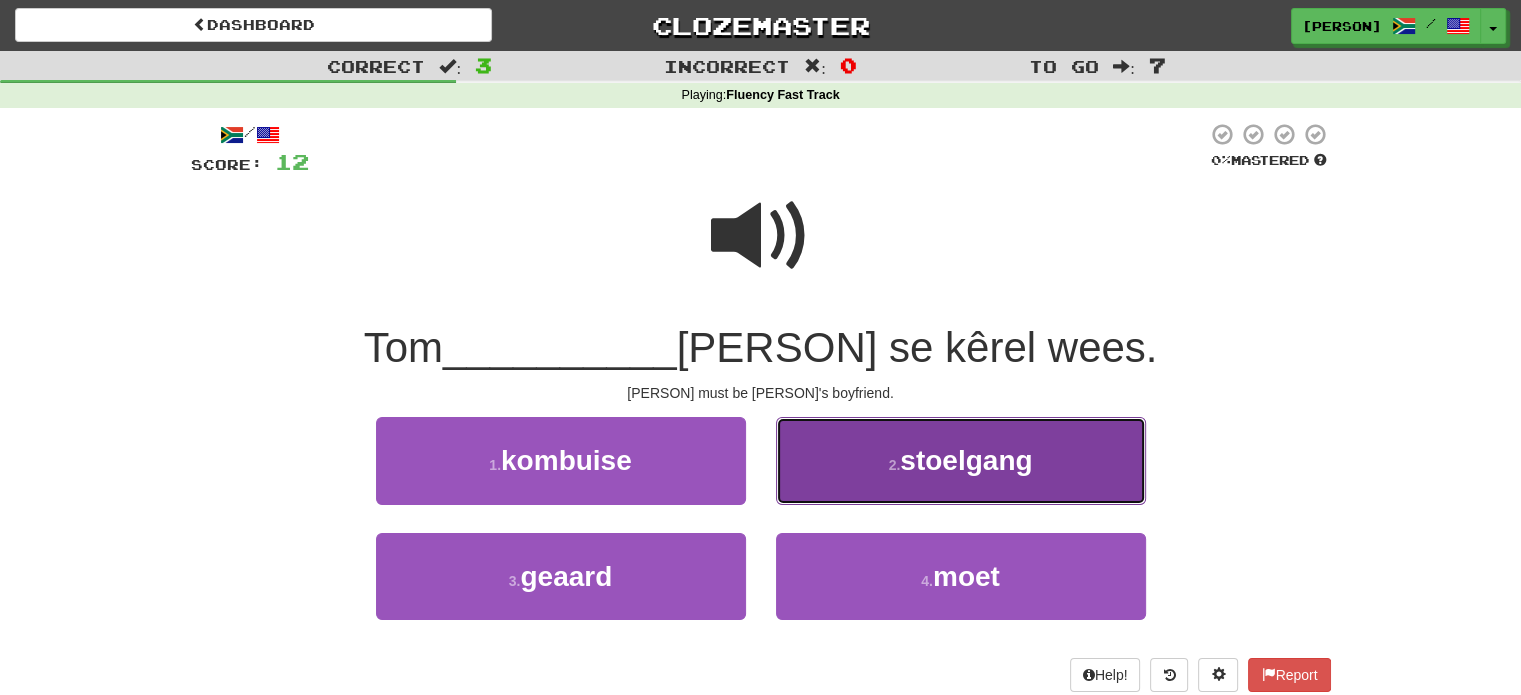 click on "2 .  stoelgang" at bounding box center [961, 460] 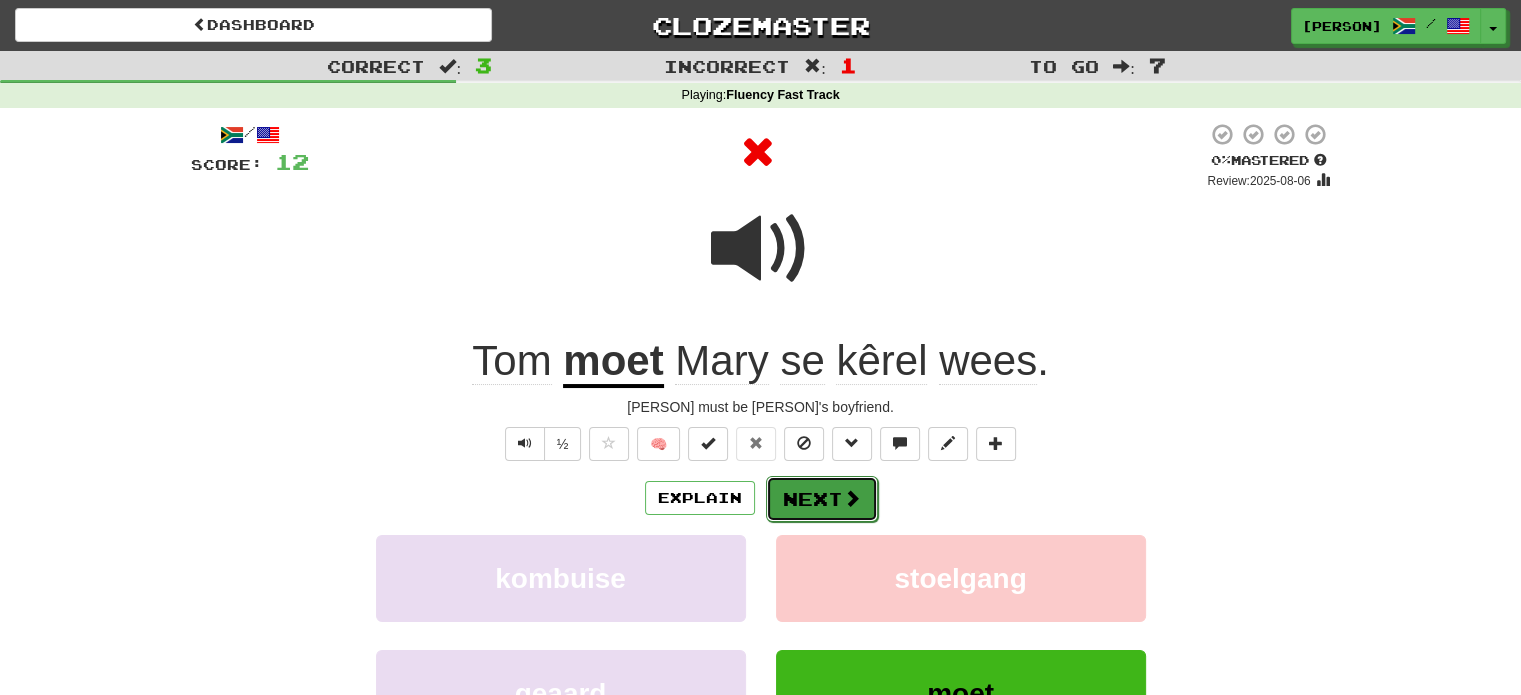 click on "Next" at bounding box center (822, 499) 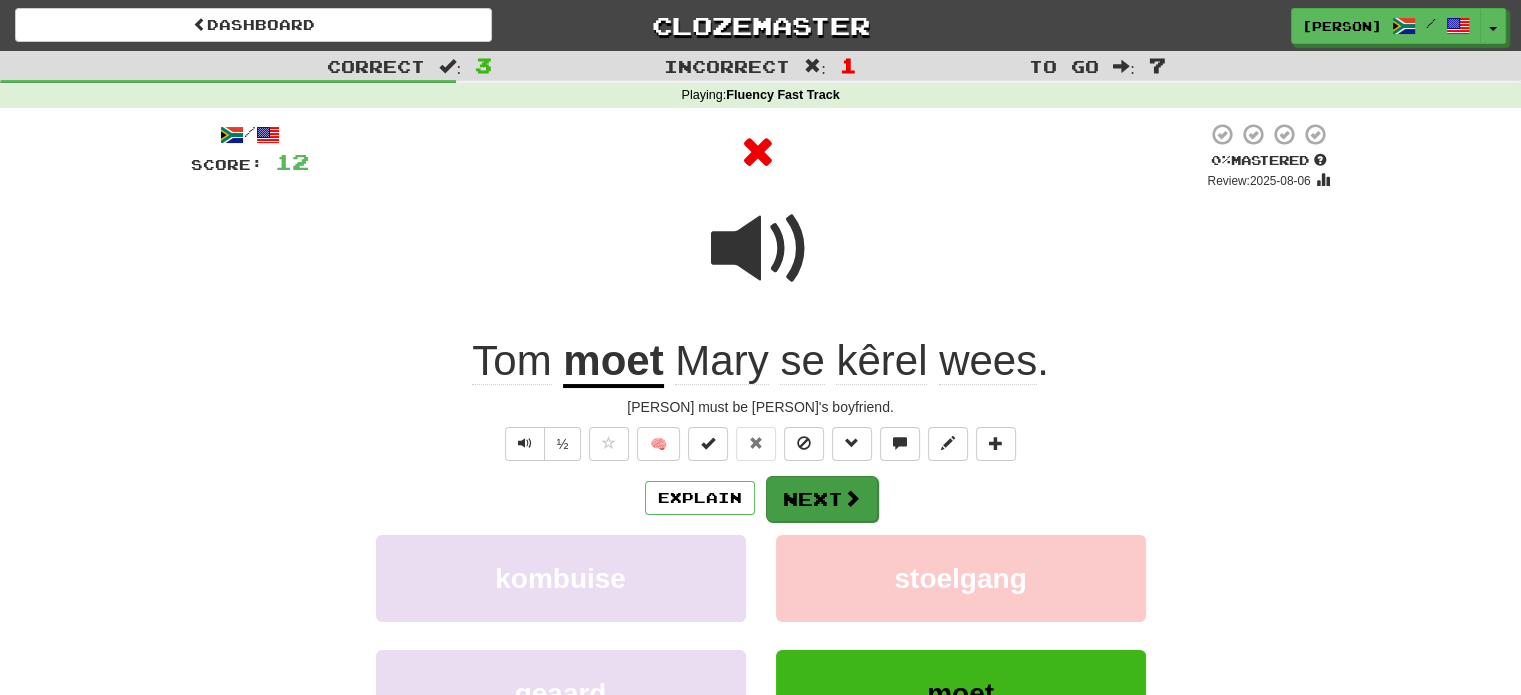 click on "Dashboard
Clozemaster
[PERSON]
/
Toggle Dropdown
Dashboard
Leaderboard
Activity Feed
Notifications
Profile
Discussions
Afrikaans
/
English
Streak:
0
Review:
0
Points Today: 0
Languages
Account
Logout
[PERSON]
/
Toggle Dropdown
Dashboard
Leaderboard
Activity Feed
Notifications
Profile
Discussions
Afrikaans
/
English
Streak:
0
Review:
0
Points Today: 0
Languages
Account
Logout
clozemaster
Correct   :   3 Incorrect   :   1 To go   :   7 Playing :  Fluency Fast Track  /  Score:   12 0 %  Mastered Review:  2025-08-06 [PERSON]   moet   [PERSON]   se   kêrel   wees . Tom must be Mary's boyfriend. ½ 🧠 Explain Next kombuise stoelgang geaard moet" at bounding box center (760, 450) 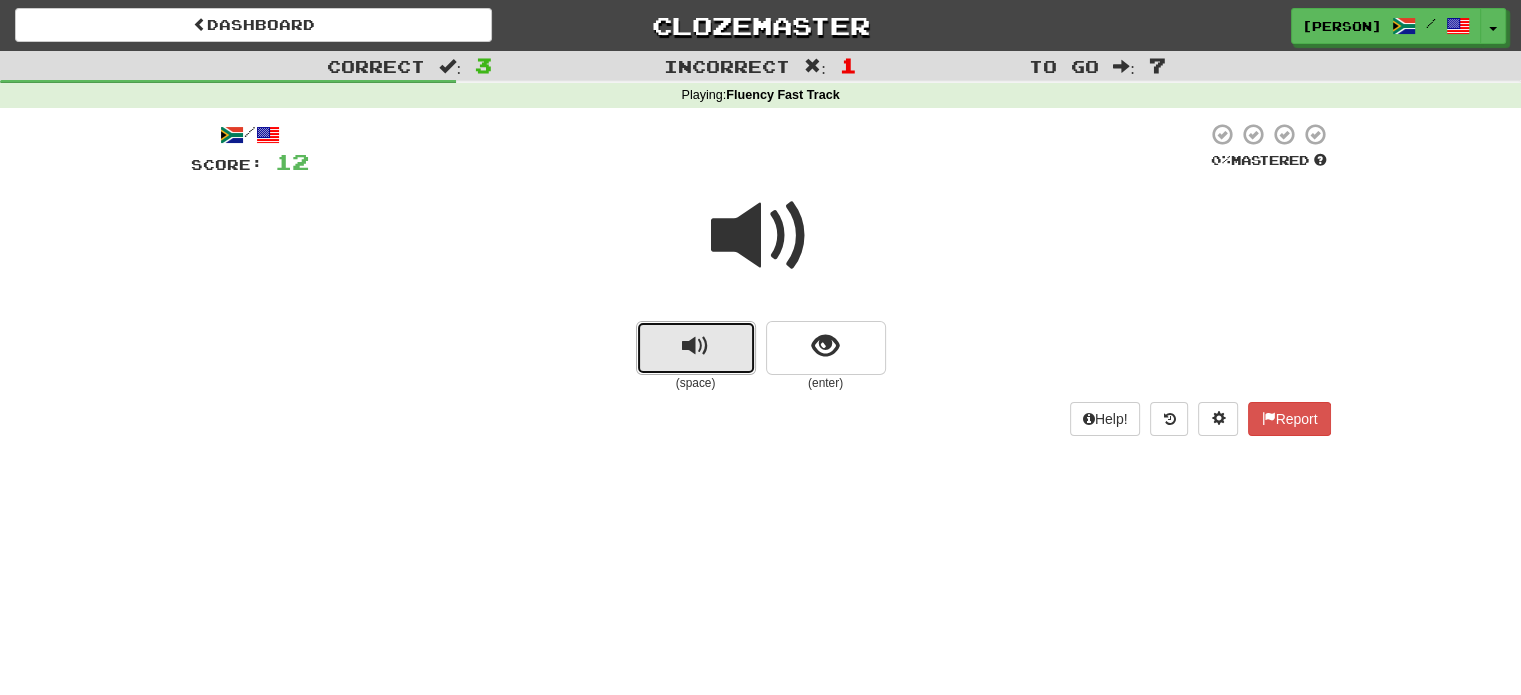 click at bounding box center [696, 348] 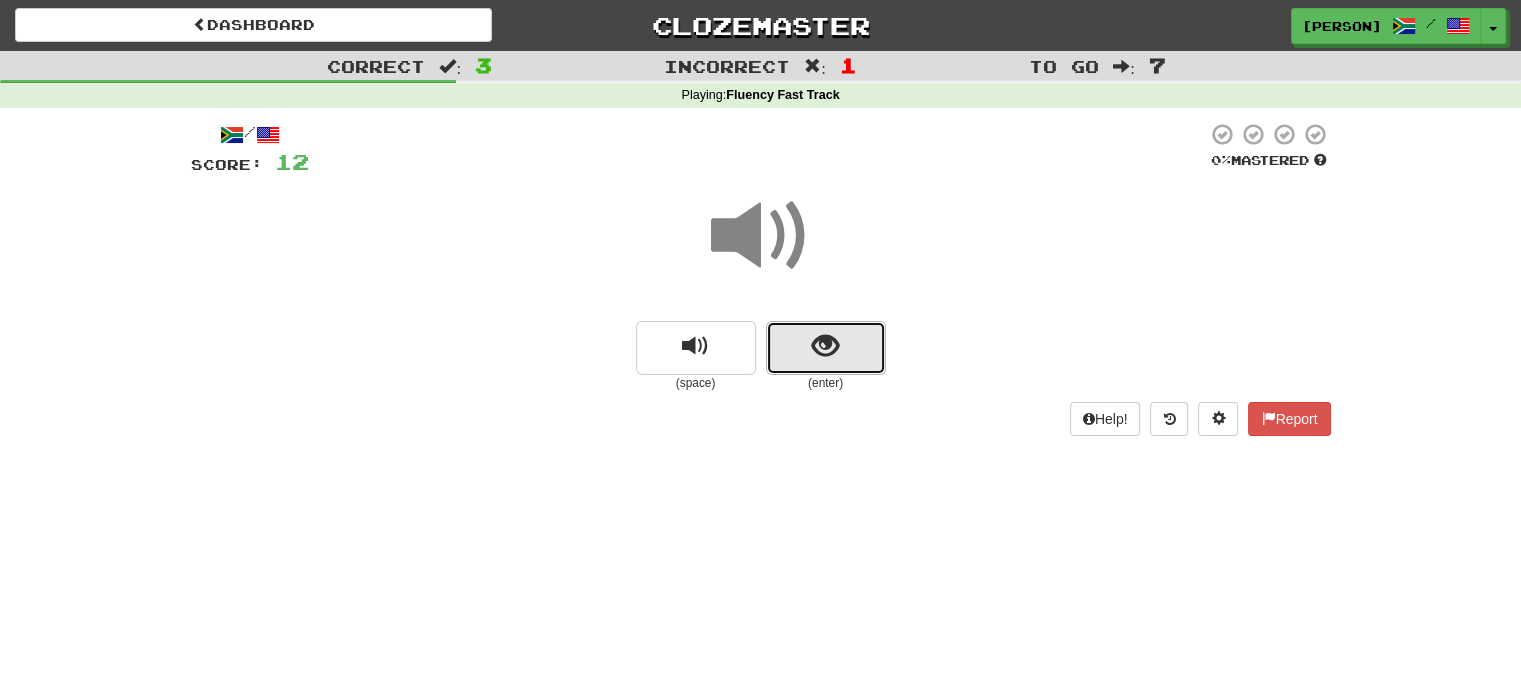 click at bounding box center [825, 346] 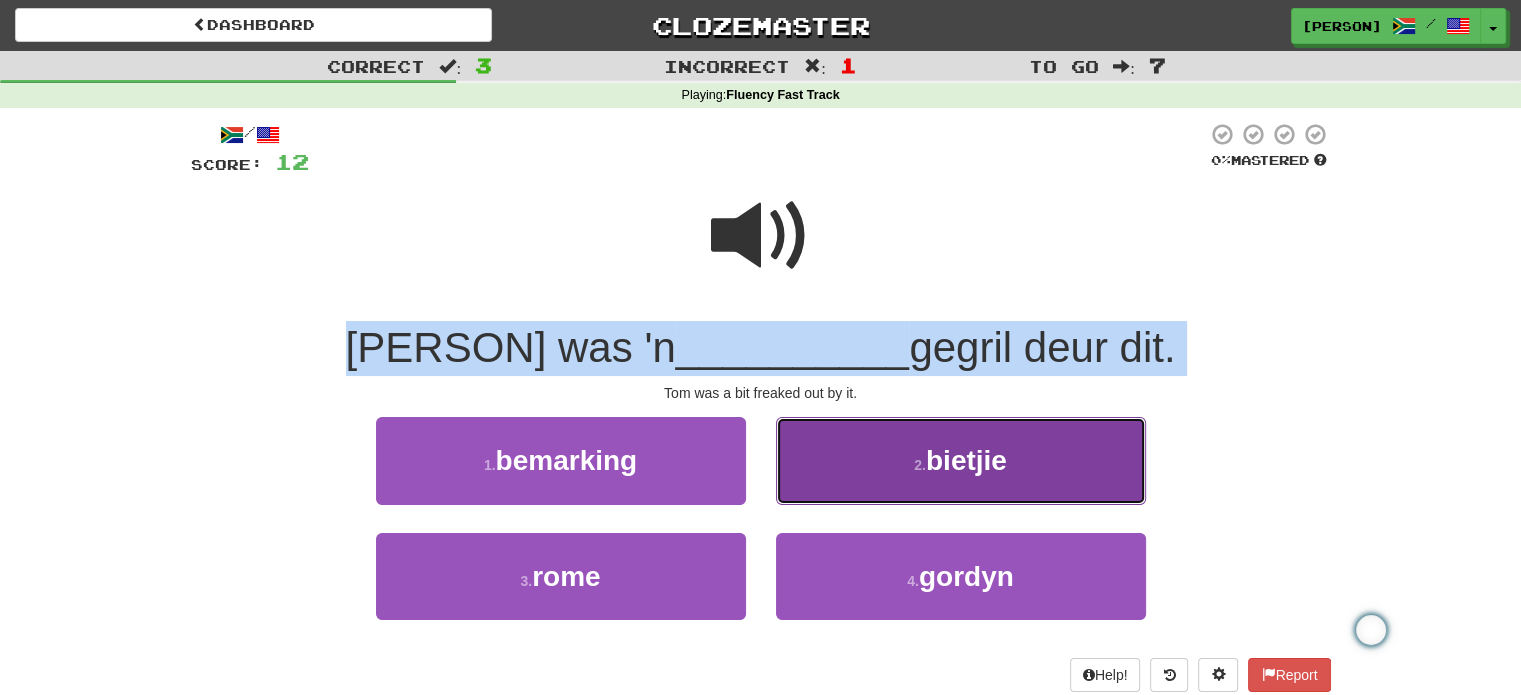 click on "2 .  bietjie" at bounding box center [961, 460] 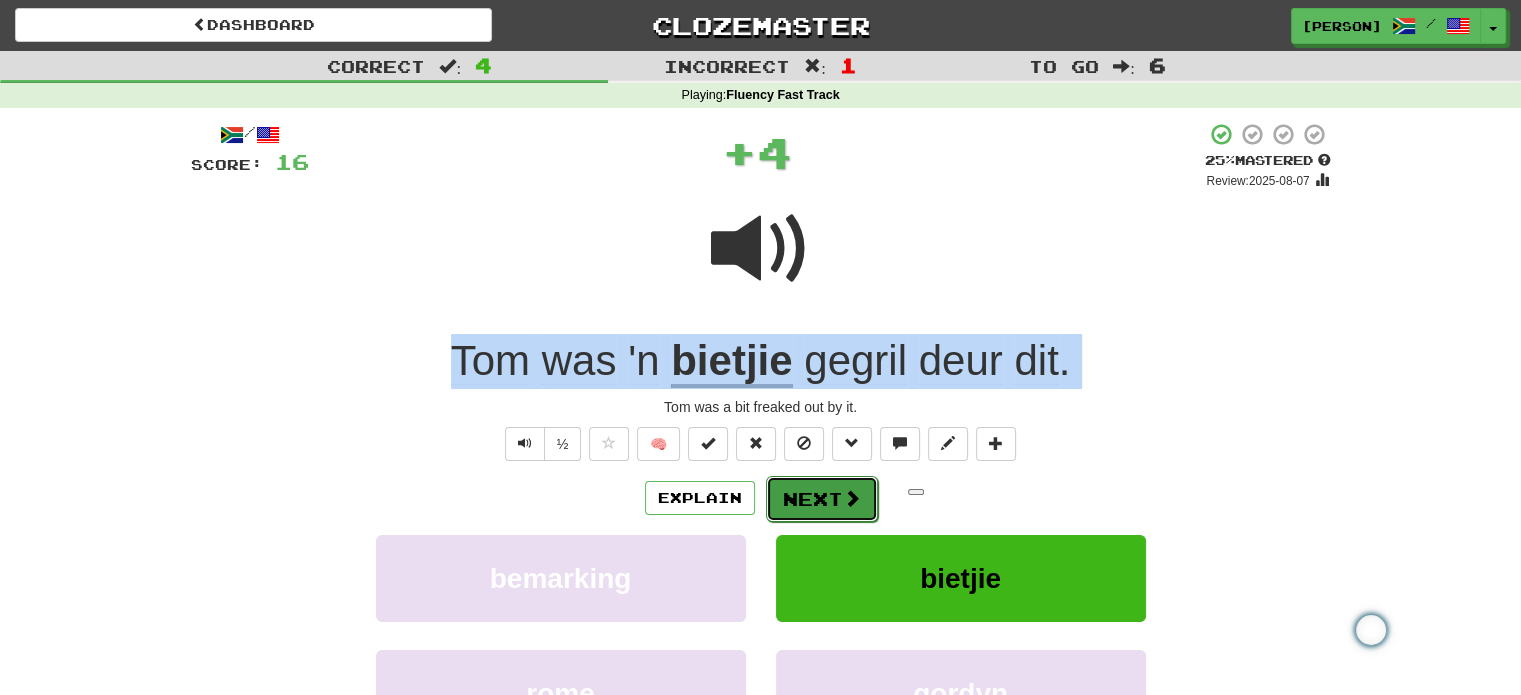 click on "Next" at bounding box center (822, 499) 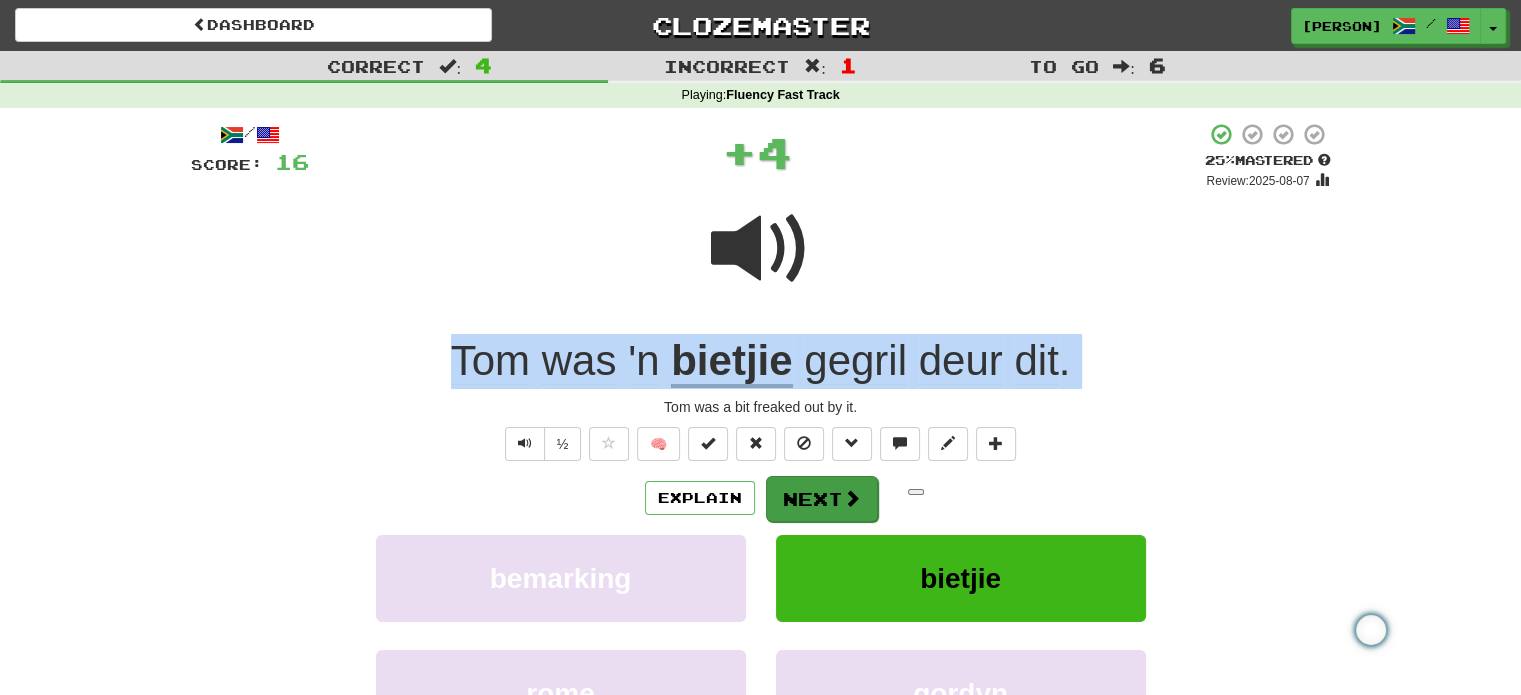 click on "Dashboard
Clozemaster
[PERSON]
/
Toggle Dropdown
Dashboard
Leaderboard
Activity Feed
Notifications
Profile
Discussions
Afrikaans
/
English
Streak:
0
Review:
0
Points Today: 0
Languages
Account
Logout
[PERSON]
/
Toggle Dropdown
Dashboard
Leaderboard
Activity Feed
Notifications
Profile
Discussions
Afrikaans
/
English
Streak:
0
Review:
0
Points Today: 0
Languages
Account
Logout
clozemaster
Correct   :   4 Incorrect   :   1 To go   :   6 Playing :  Fluency Fast Track  /  Score:   16 + 4 25 %  Mastered Review:  2025-08-07 Tom   was   'n   bietjie   gegril   deur   dit . Tom was a bit freaked out by it. ½ 🧠 Explain Next bemarking rome" at bounding box center [760, 450] 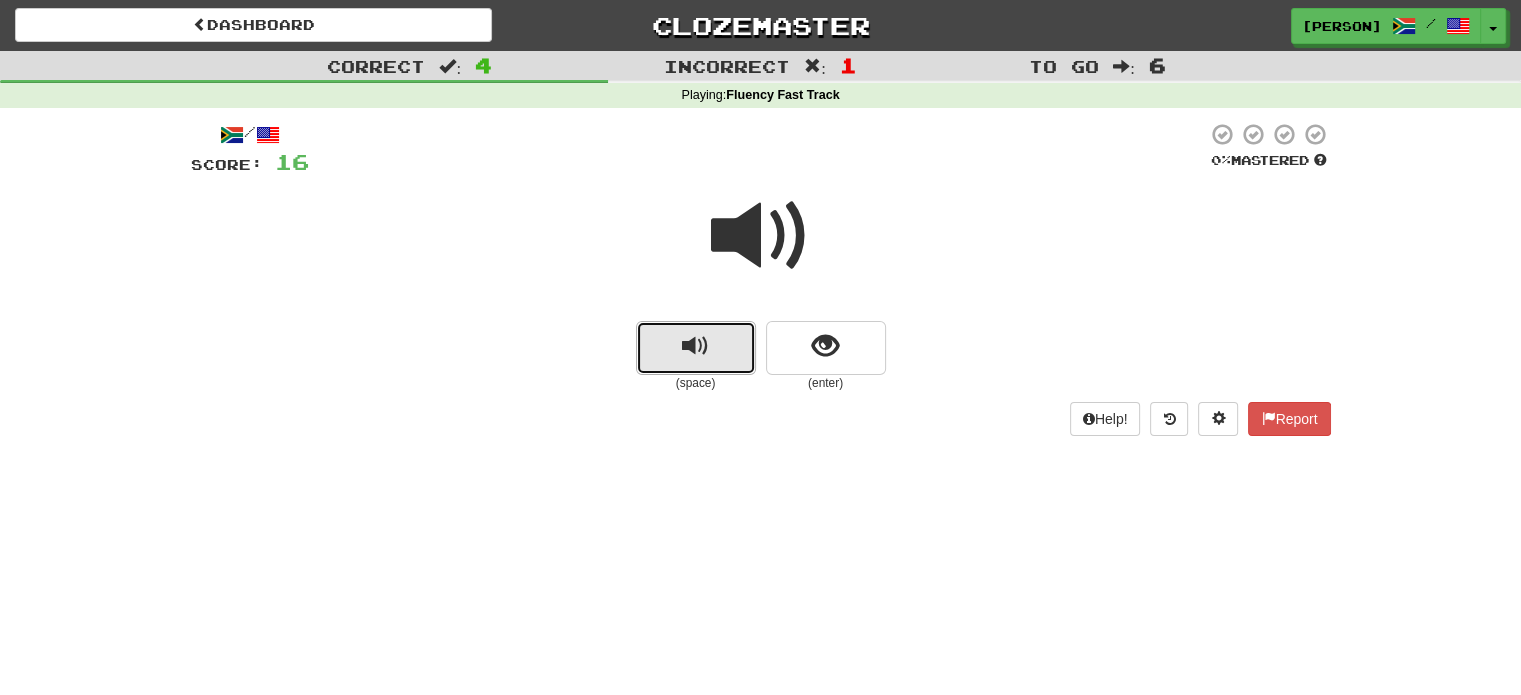 click at bounding box center (696, 348) 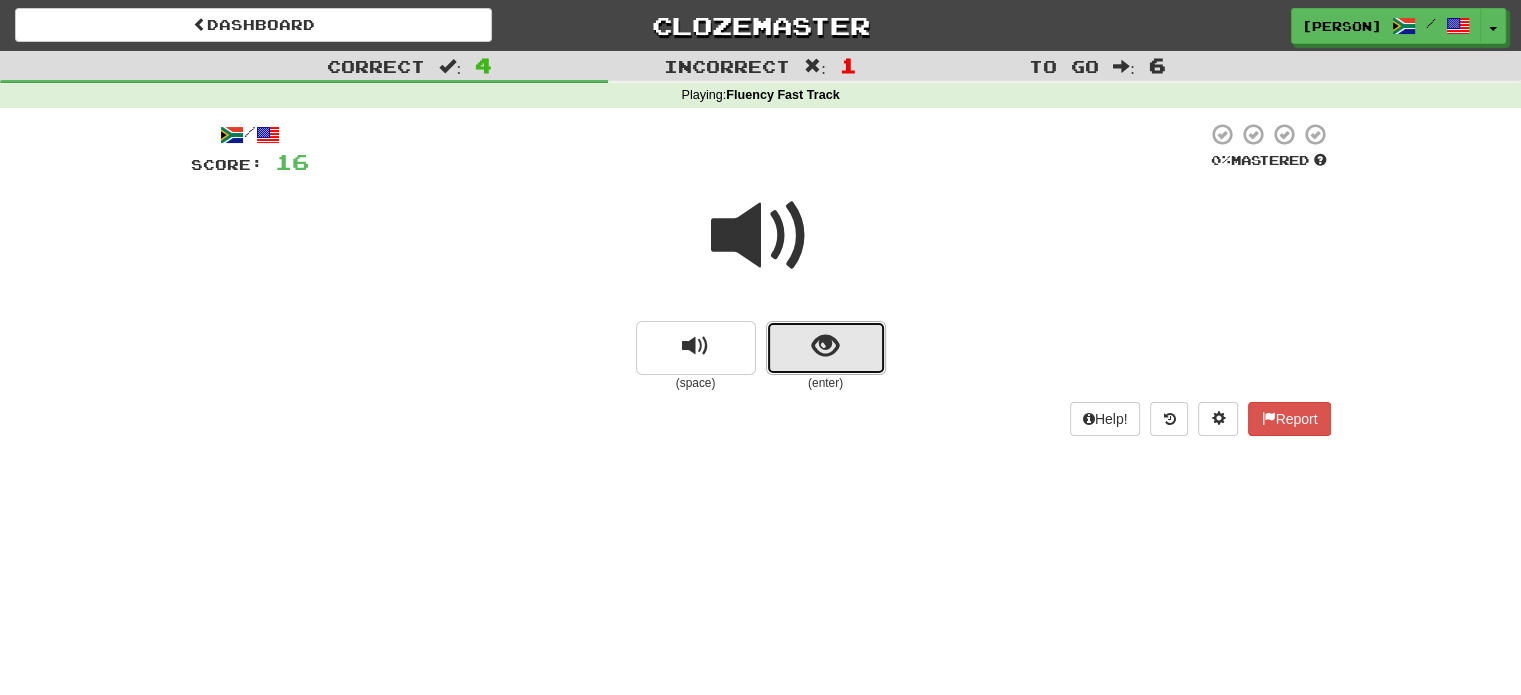 click at bounding box center [825, 346] 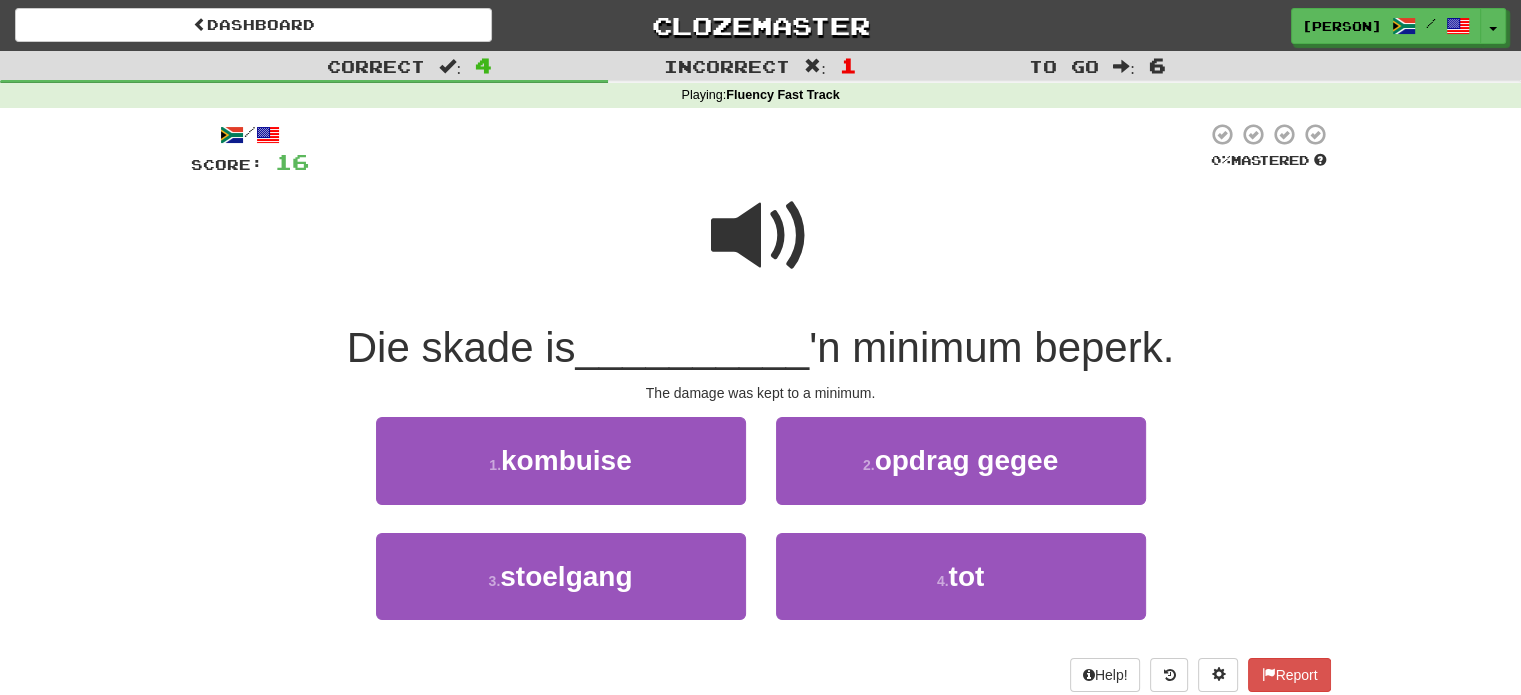 click at bounding box center (761, 236) 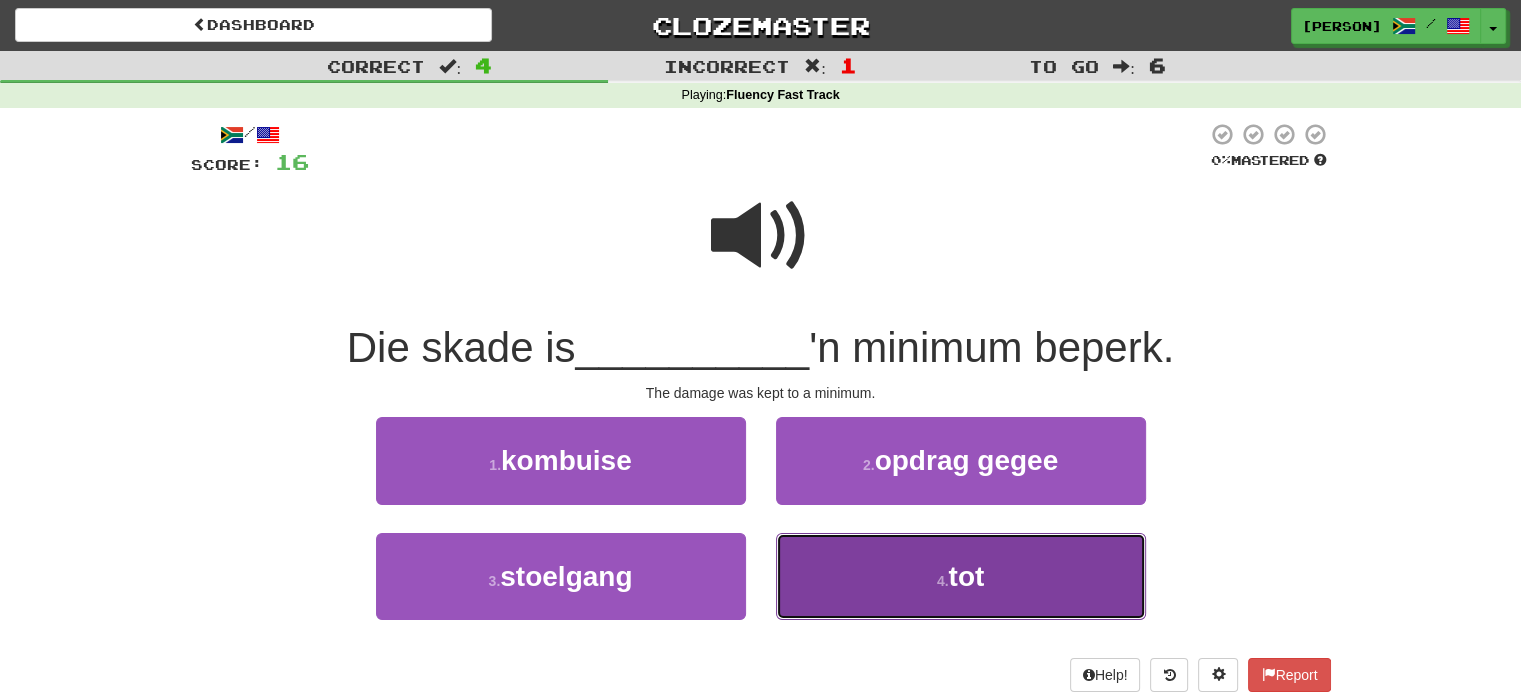 click on "4 .  tot" at bounding box center [961, 576] 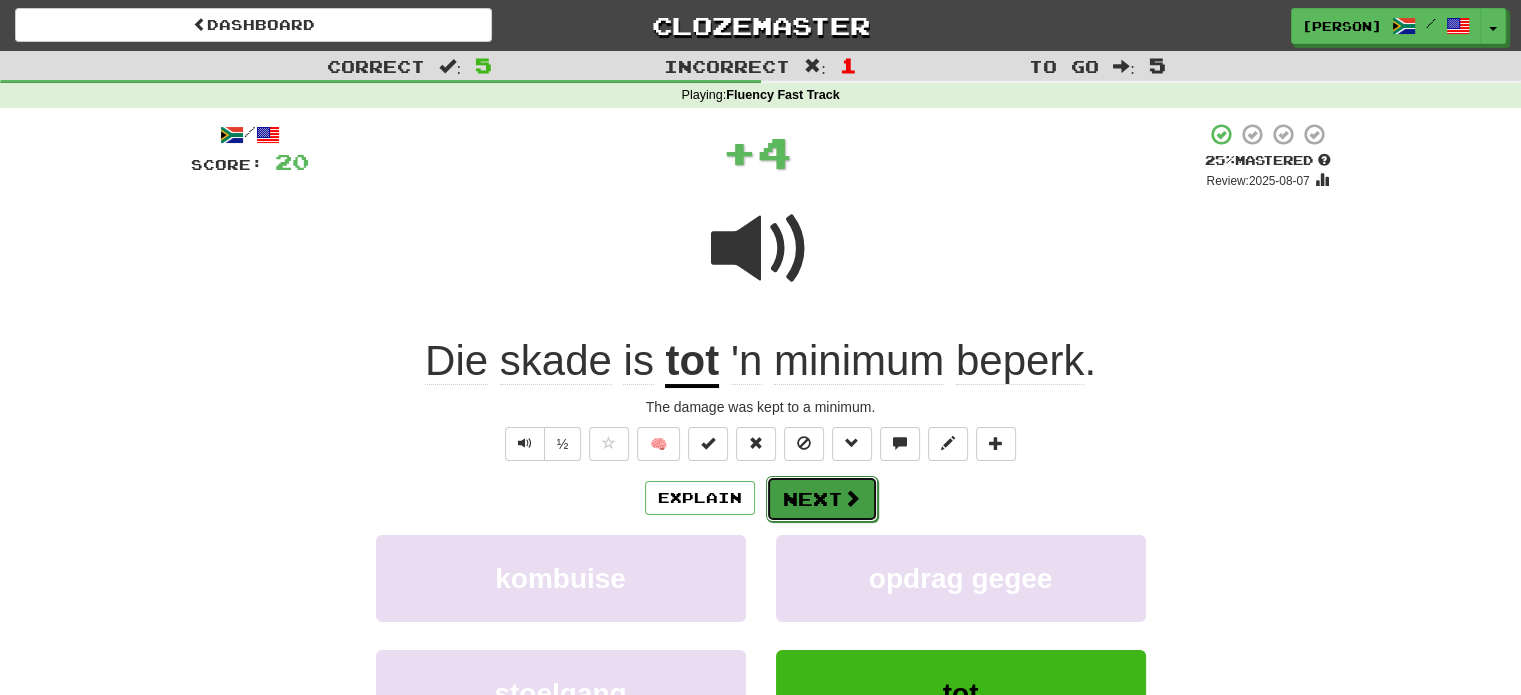 click at bounding box center [852, 498] 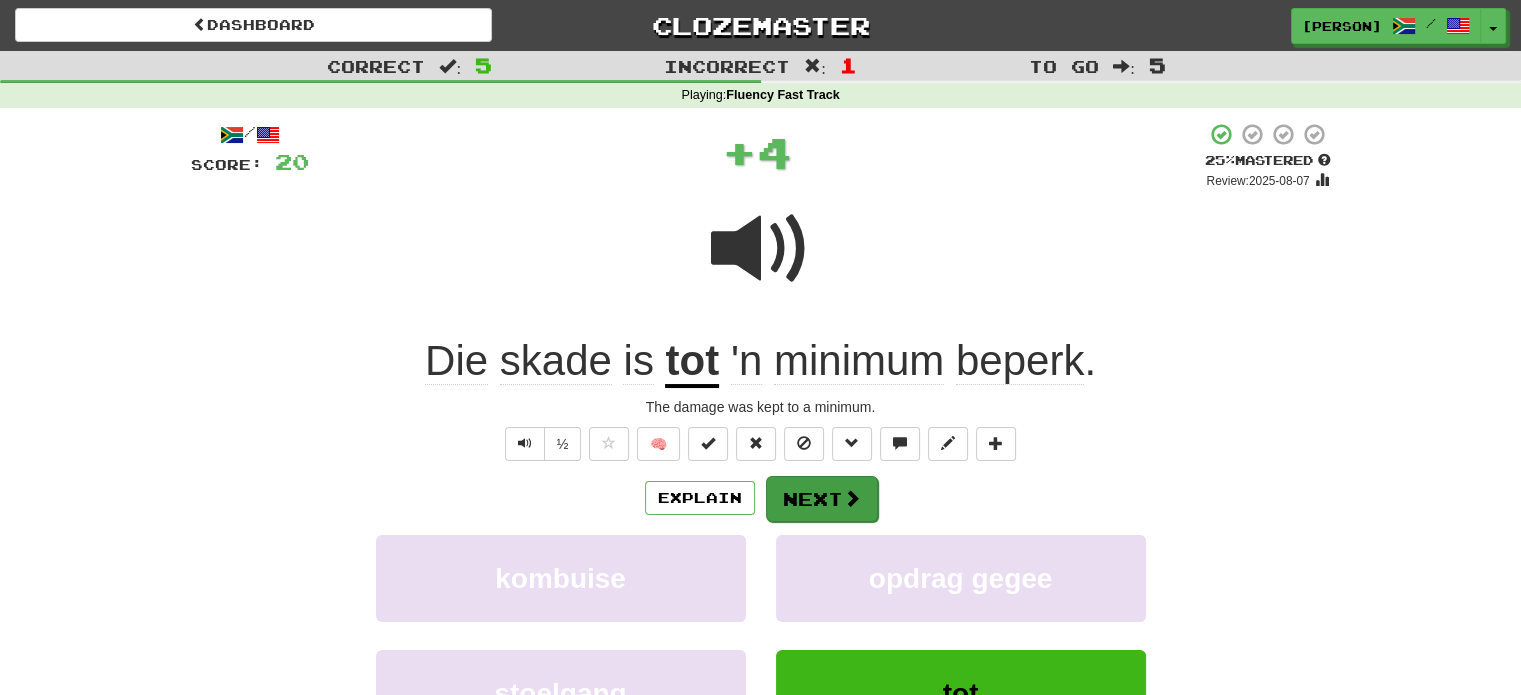 click on "Dashboard
Clozemaster
[PERSON]
/
Toggle Dropdown
Dashboard
Leaderboard
Activity Feed
Notifications
Profile
Discussions
Afrikaans
/
English
Streak:
0
Review:
0
Points Today: 0
Languages
Account
Logout
[PERSON]
/
Toggle Dropdown
Dashboard
Leaderboard
Activity Feed
Notifications
Profile
Discussions
Afrikaans
/
English
Streak:
0
Review:
0
Points Today: 0
Languages
Account
Logout
clozemaster
Correct   :   5 Incorrect   :   1 To go   :   5 Playing :  Fluency Fast Track  /  Score:   20 + 4 25 %  Mastered Review:  2025-08-07 Die   skade   is   tot   'n   minimum   beperk . The damage was kept to a minimum. ½ 🧠 Explain Next kombuise tot" at bounding box center [760, 433] 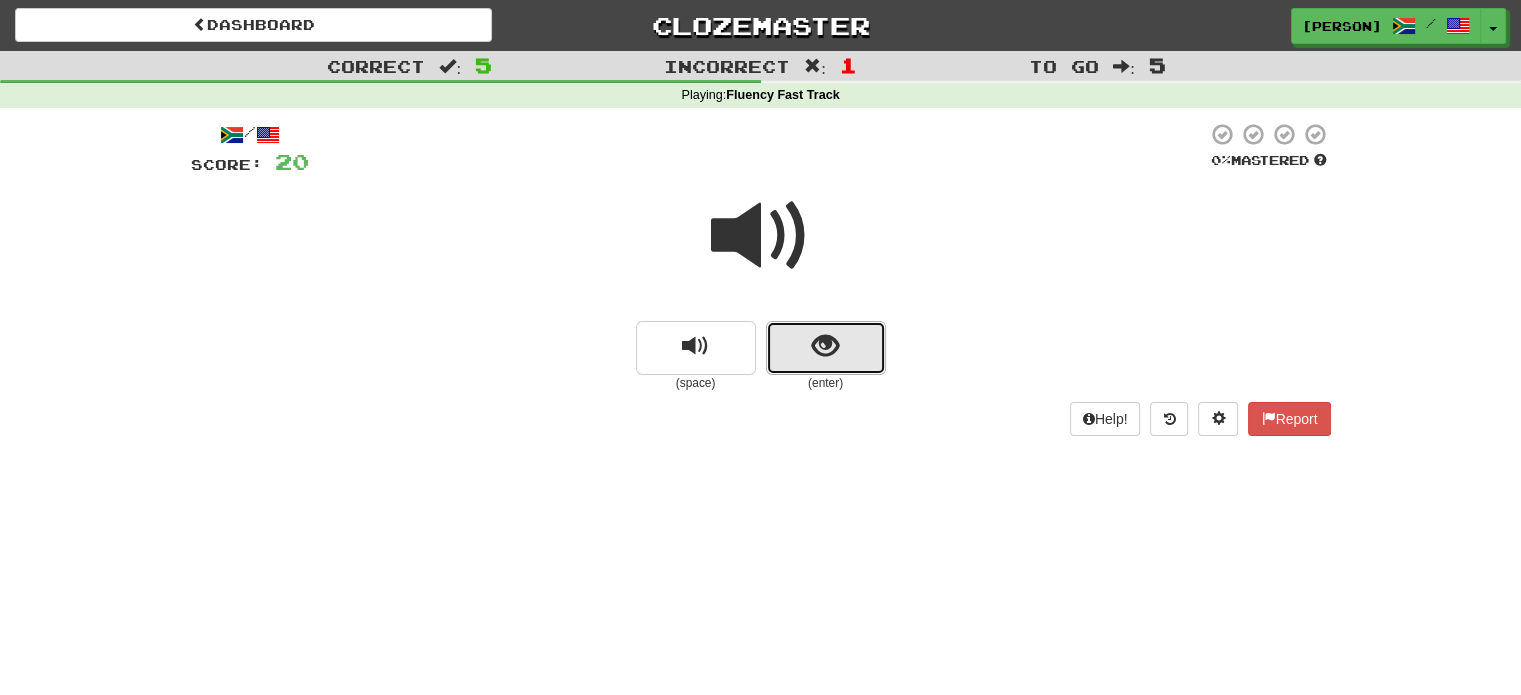 click at bounding box center (826, 348) 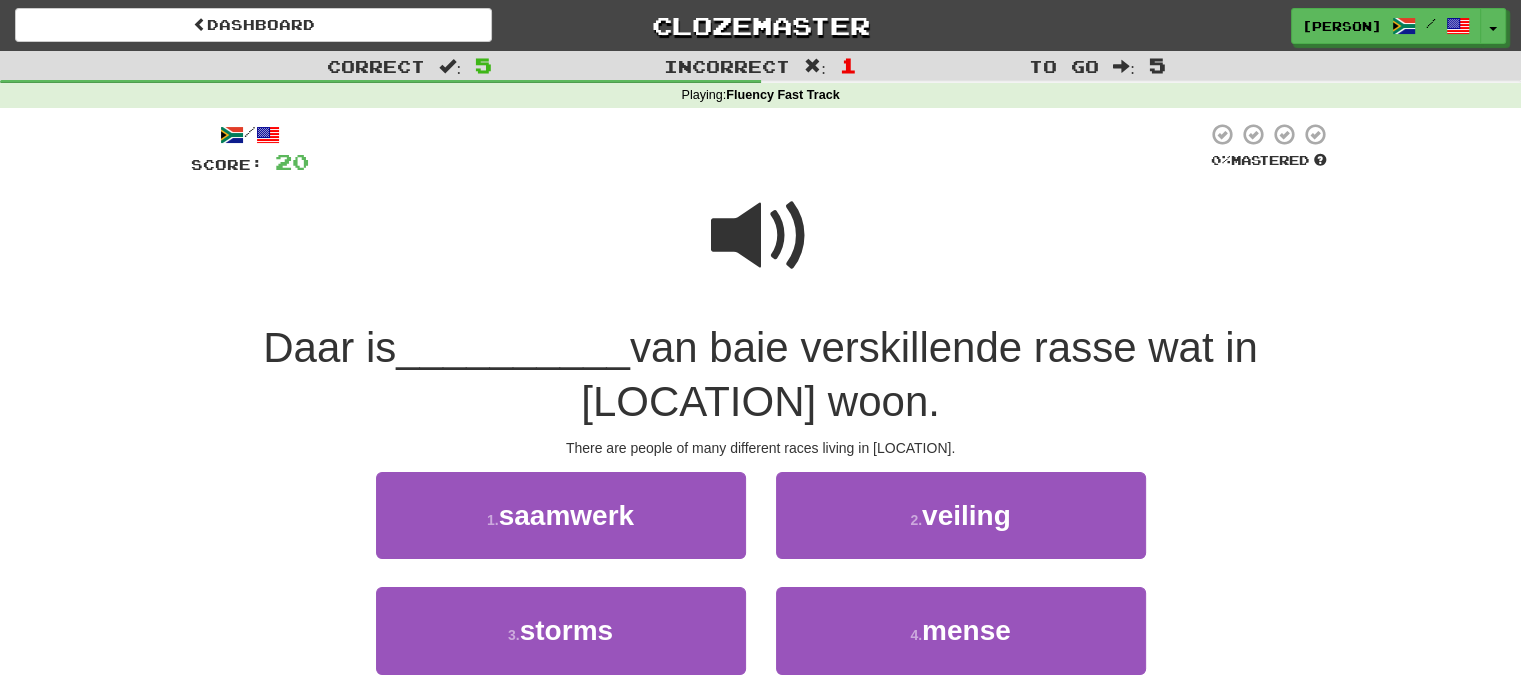 click at bounding box center (761, 236) 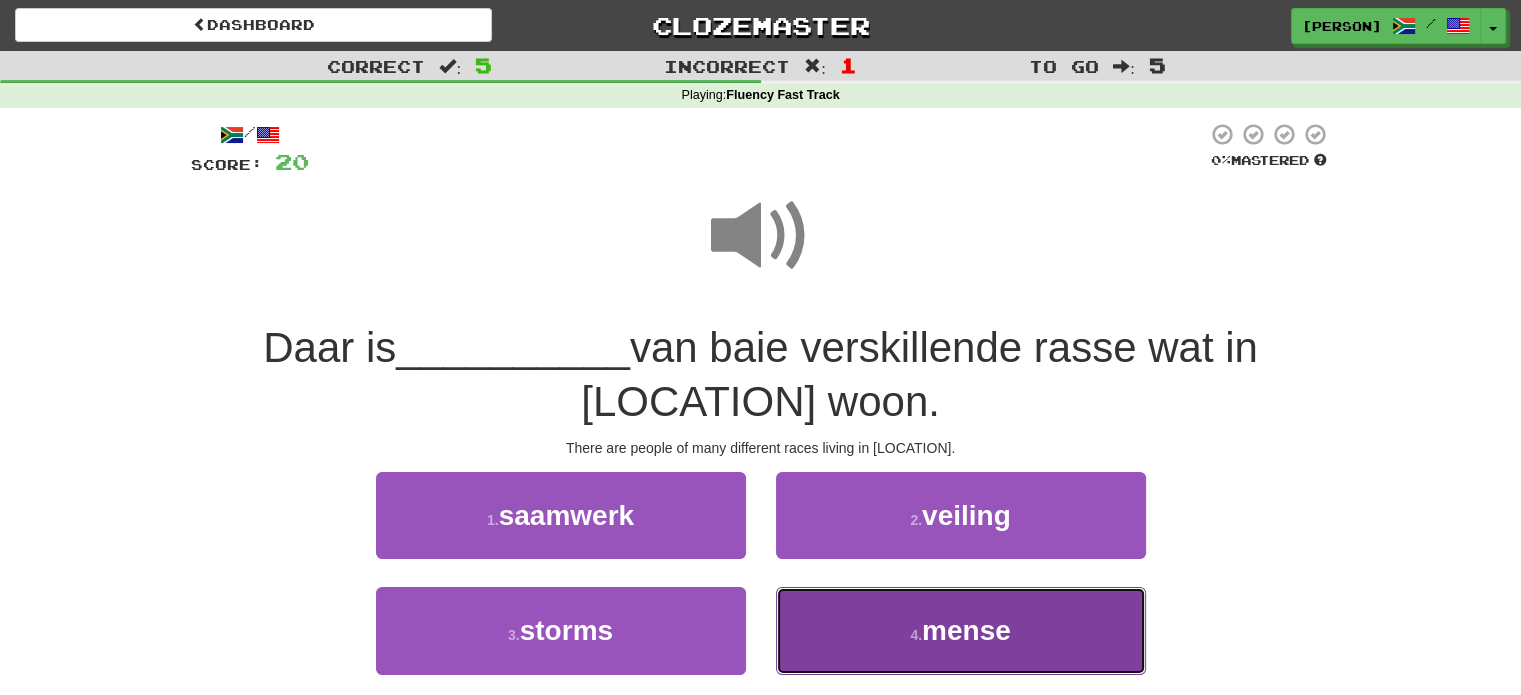 click on "4 ." at bounding box center (916, 635) 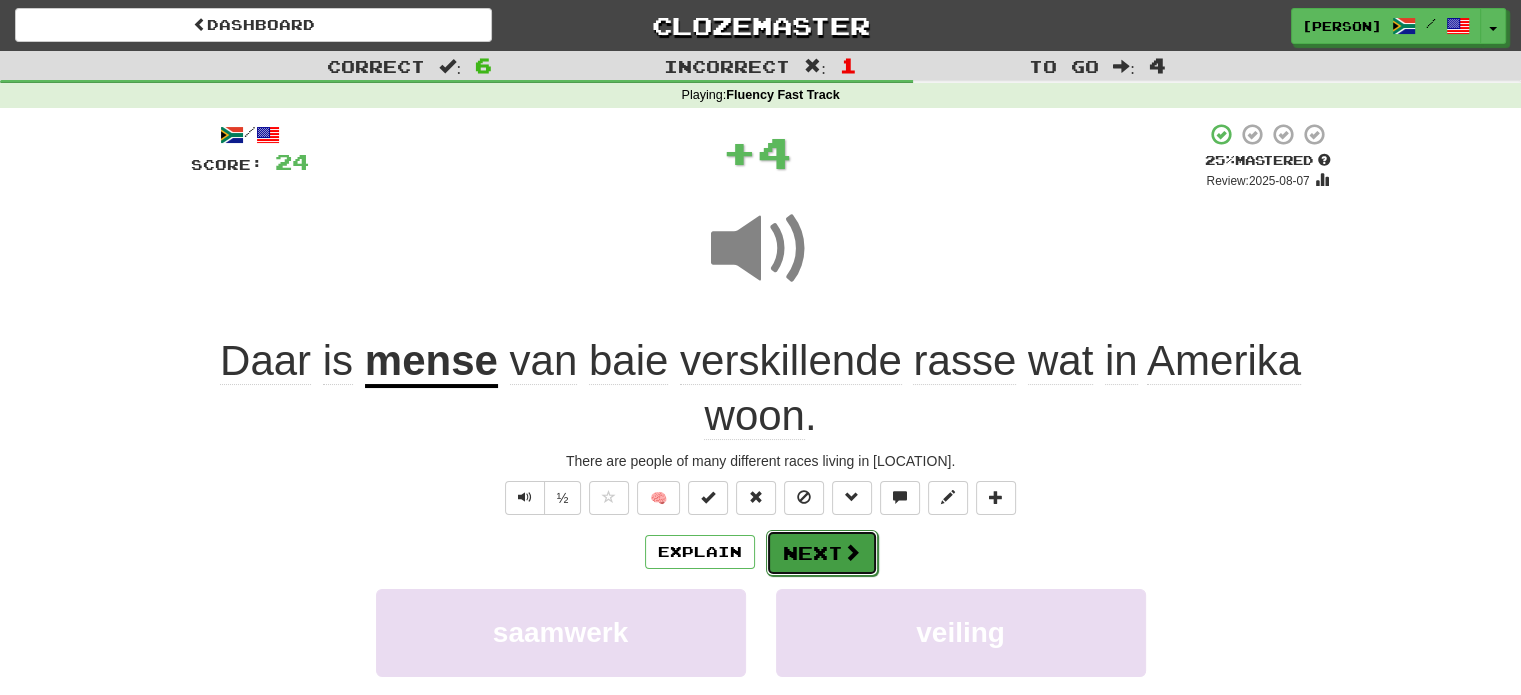 click at bounding box center [852, 552] 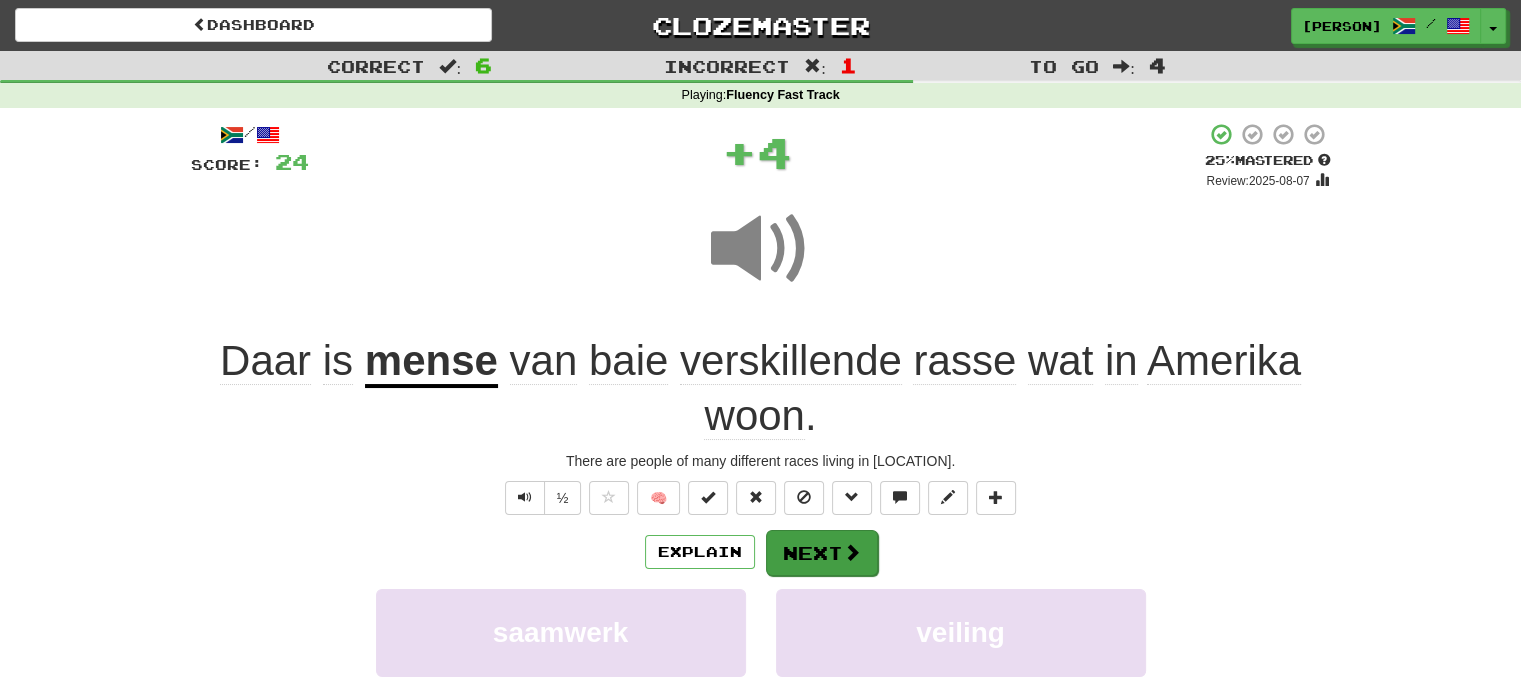 click on "Dashboard
Clozemaster
[PERSON]
/
Toggle Dropdown
Dashboard
Leaderboard
Activity Feed
Notifications
Profile
Discussions
Afrikaans
/
English
Streak:
0
Review:
0
Points Today: 0
Languages
Account
Logout
[PERSON]
/
Toggle Dropdown
Dashboard
Leaderboard
Activity Feed
Notifications
Profile
Discussions
Afrikaans
/
English
Streak:
0
Review:
0
Points Today: 0
Languages
Account
Logout
clozemaster
Correct   :   6 Incorrect   :   1 To go   :   4 Playing :  Fluency Fast Track  /  Score:   24 + 4 25 %  Mastered Review:  2025-08-07 Daar   is   mense   van   baie   verskillende   rasse   wat   in [LOCATION]   woon . ½ 🧠 Explain Next saamwerk" at bounding box center [760, 461] 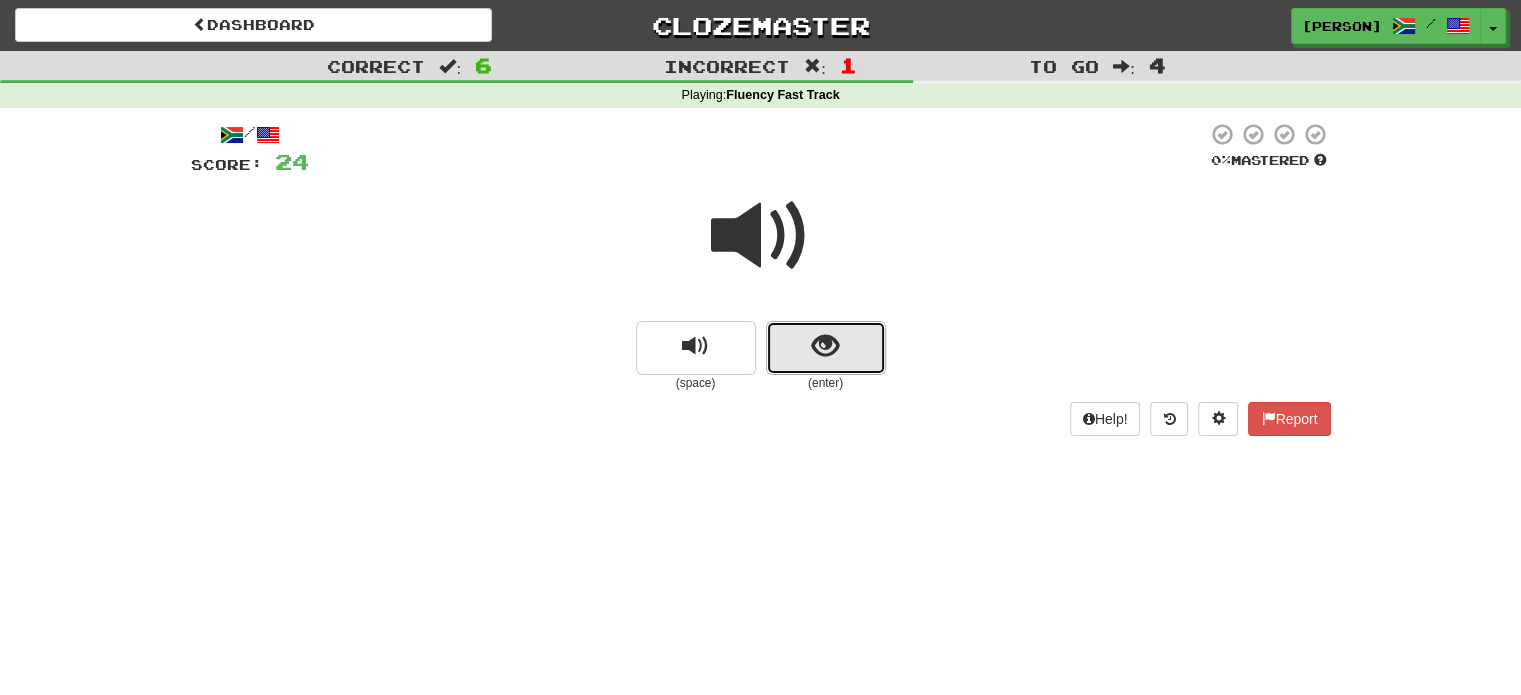 click at bounding box center [825, 346] 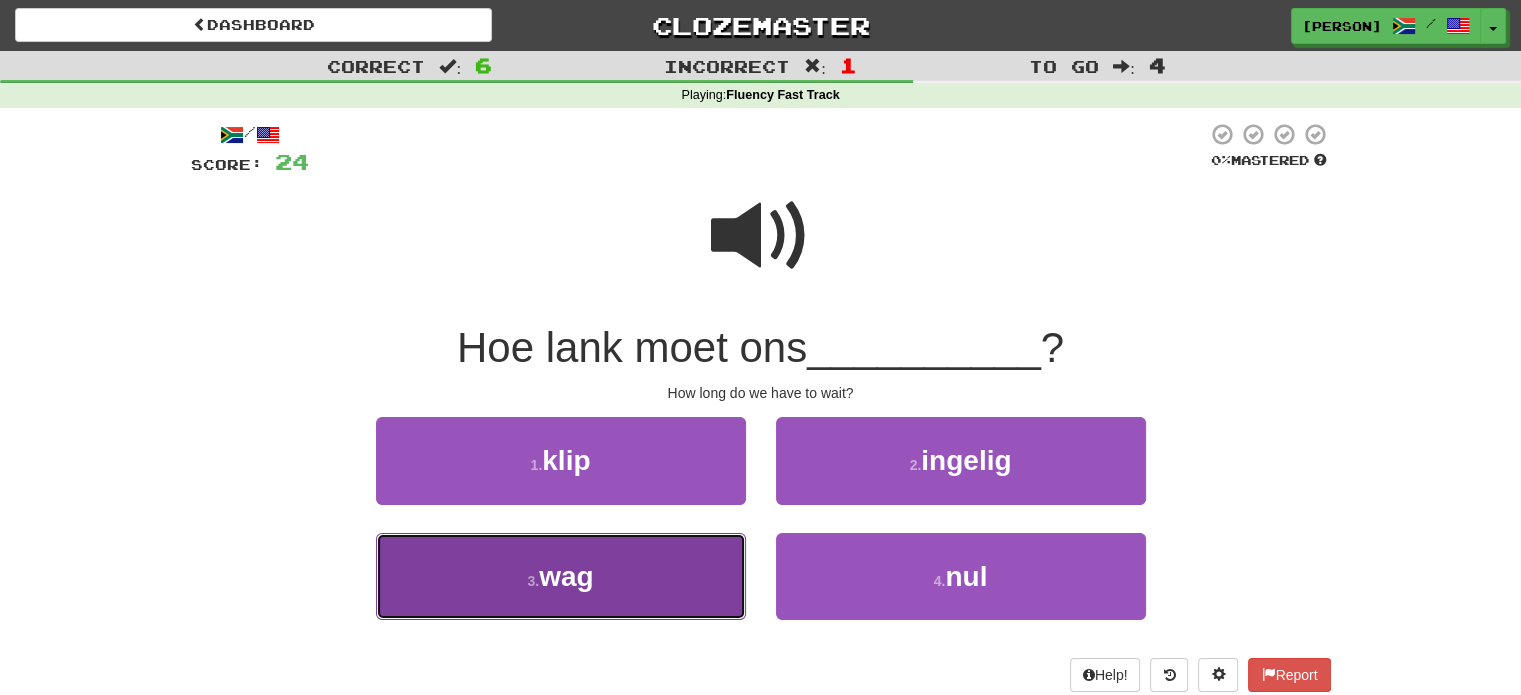 click on "wag" at bounding box center (566, 576) 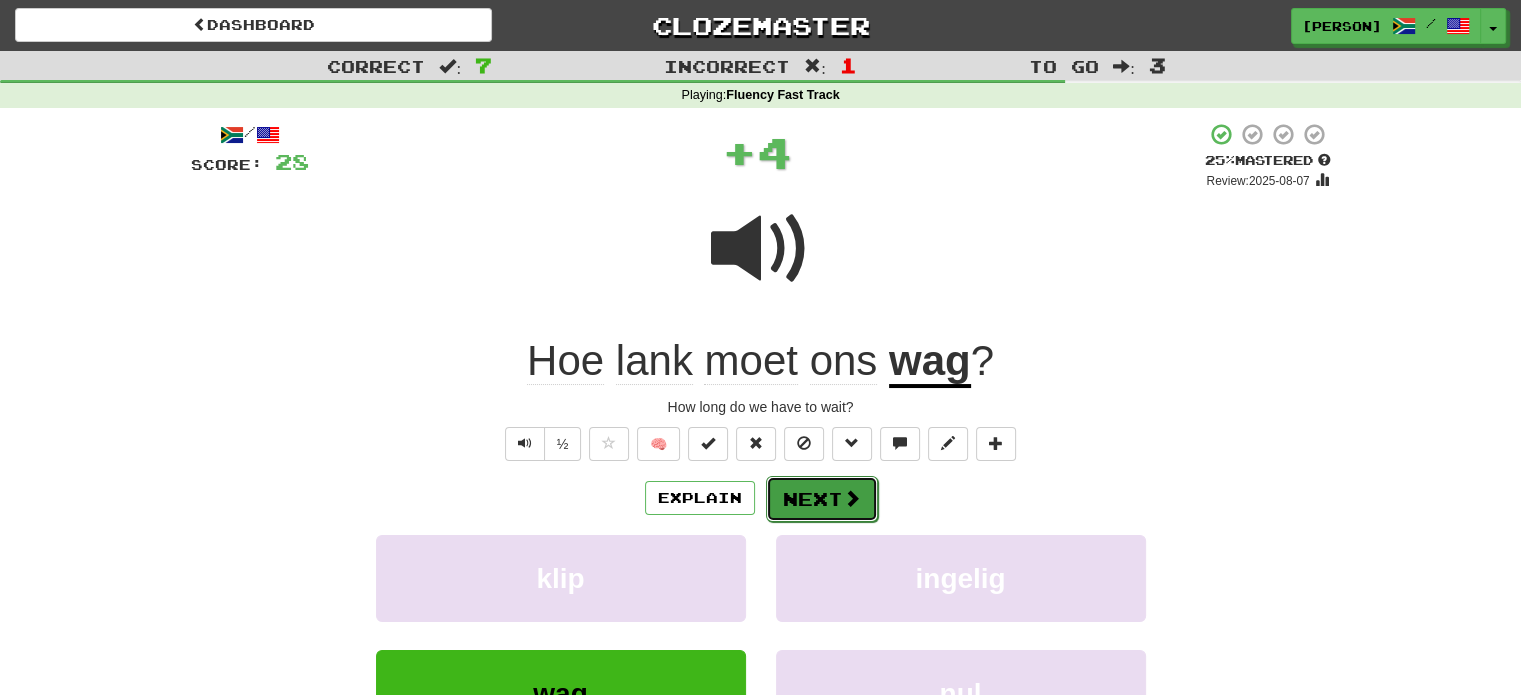 click on "Next" at bounding box center [822, 499] 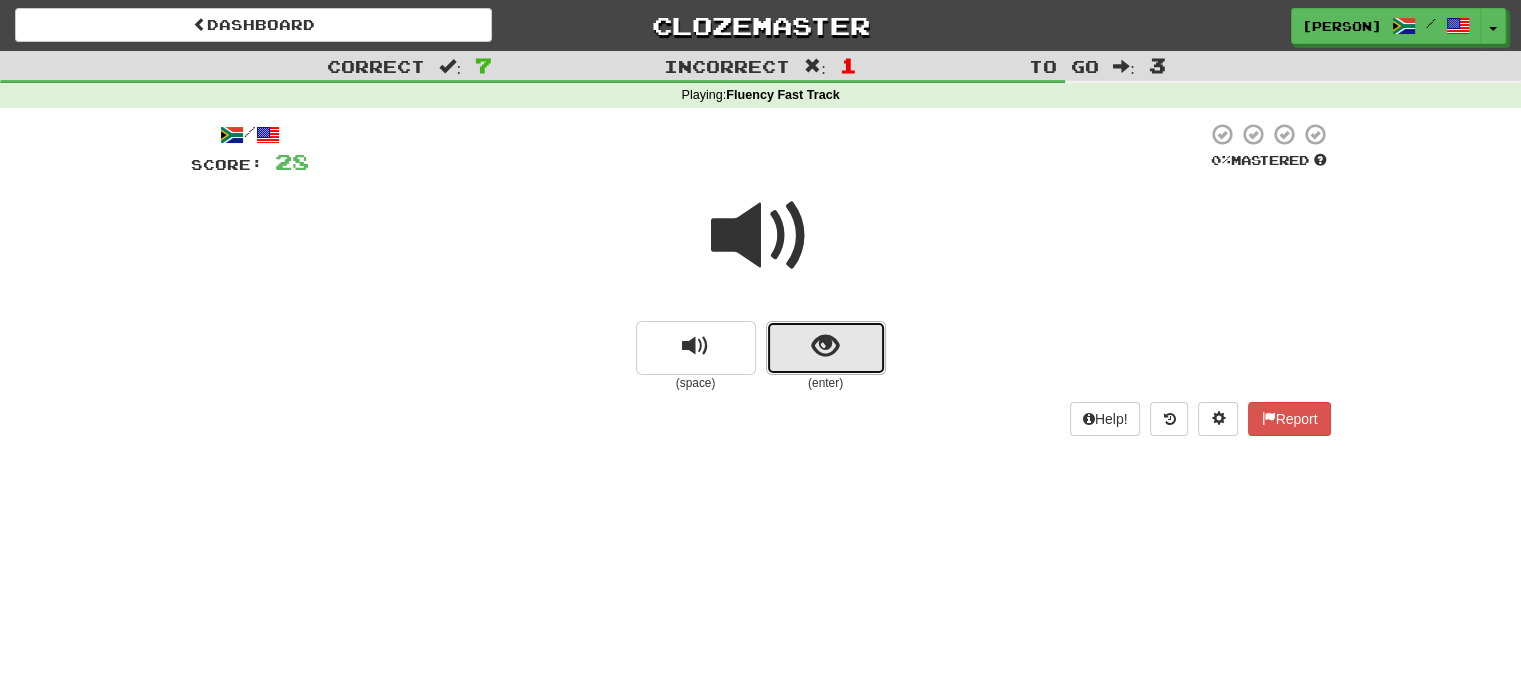 click at bounding box center (826, 348) 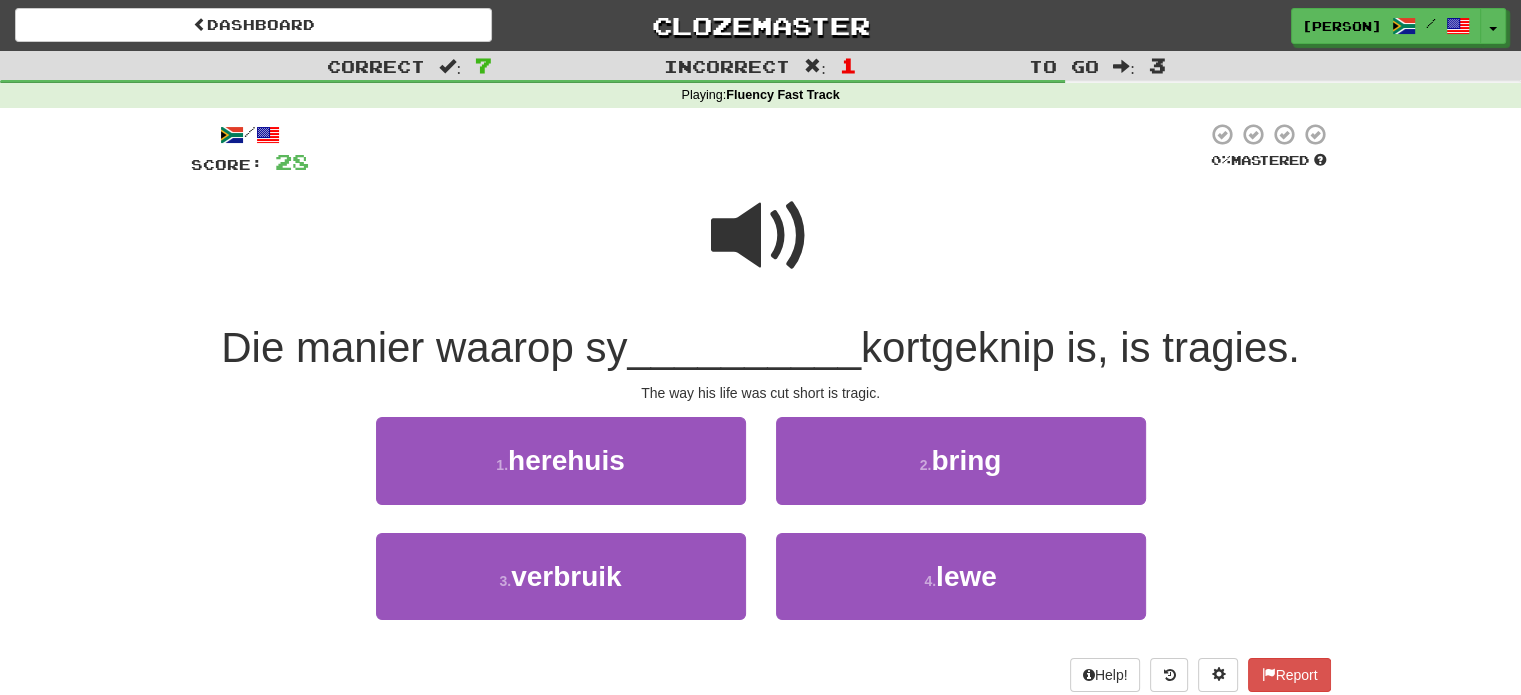 click at bounding box center (761, 236) 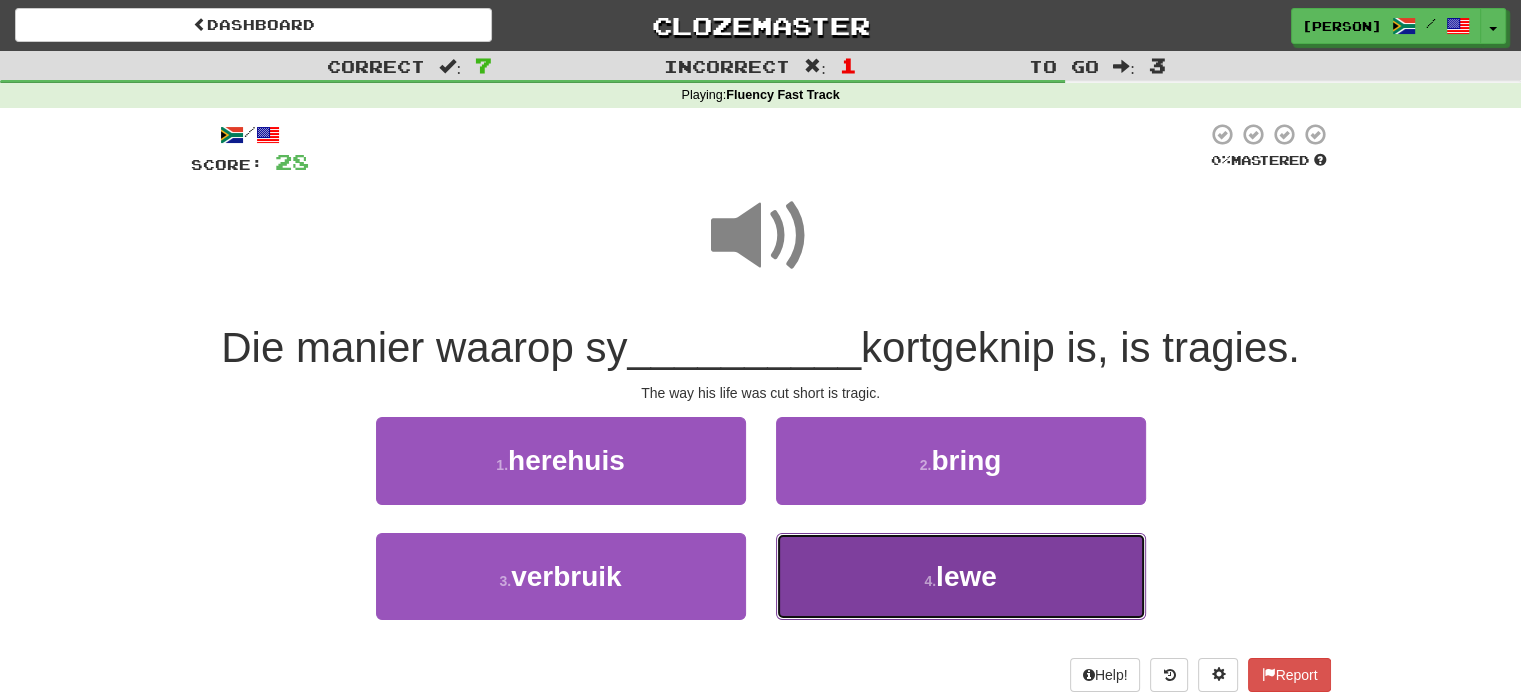 click on "lewe" at bounding box center [966, 576] 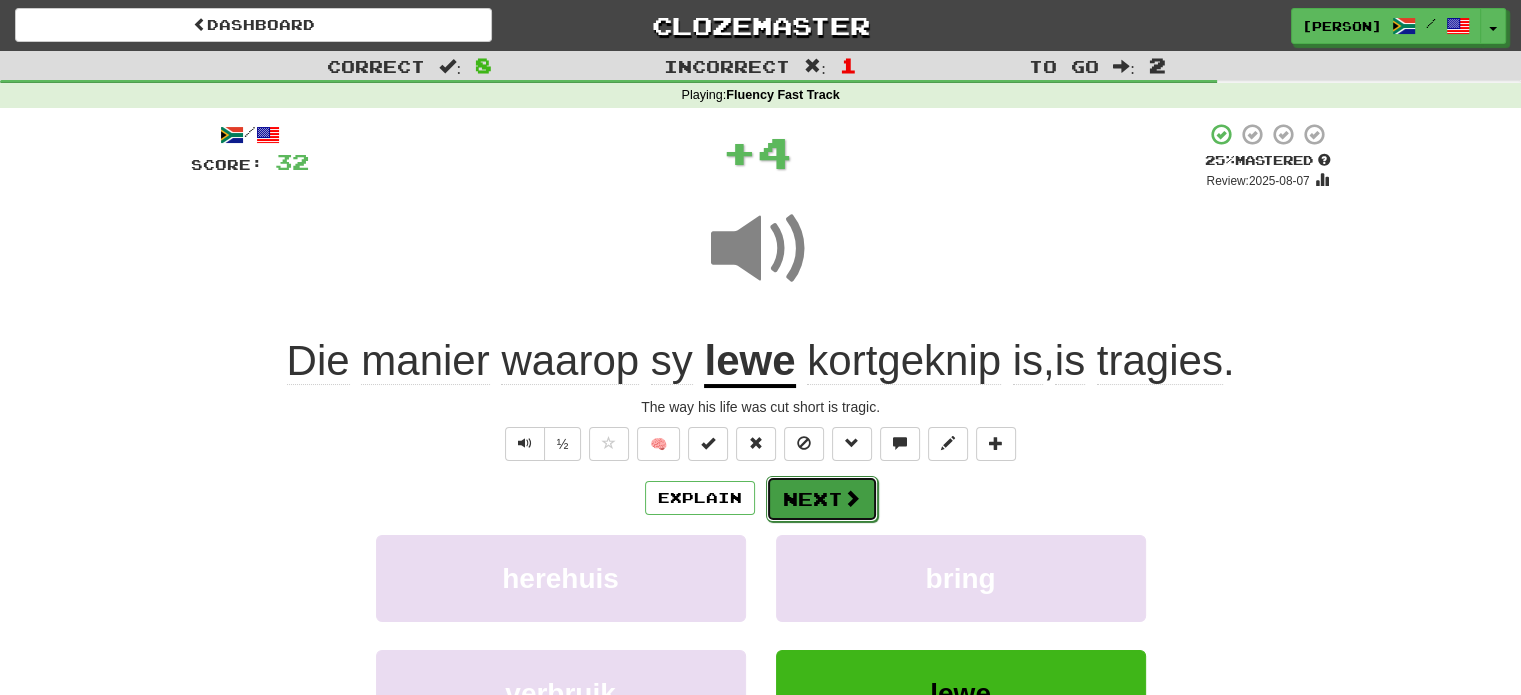 click on "Next" at bounding box center (822, 499) 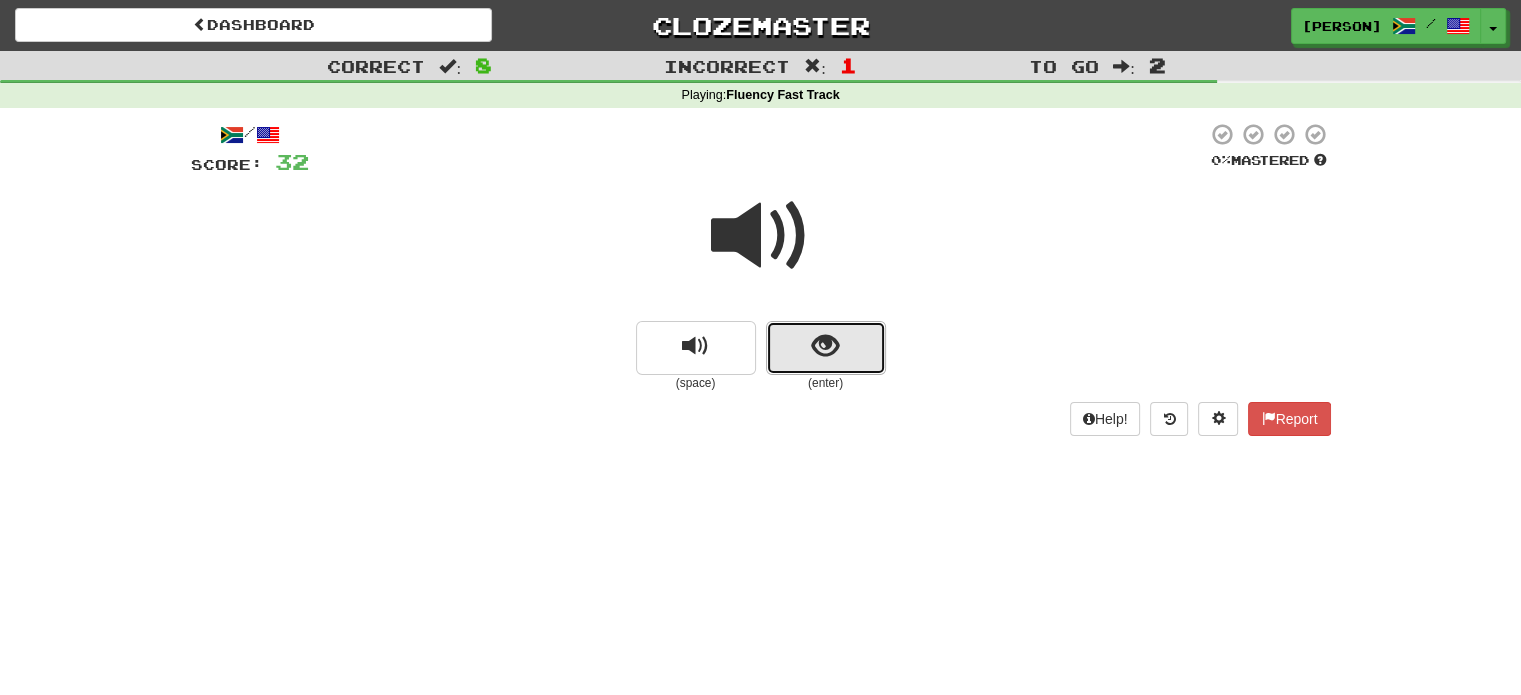 click at bounding box center [825, 346] 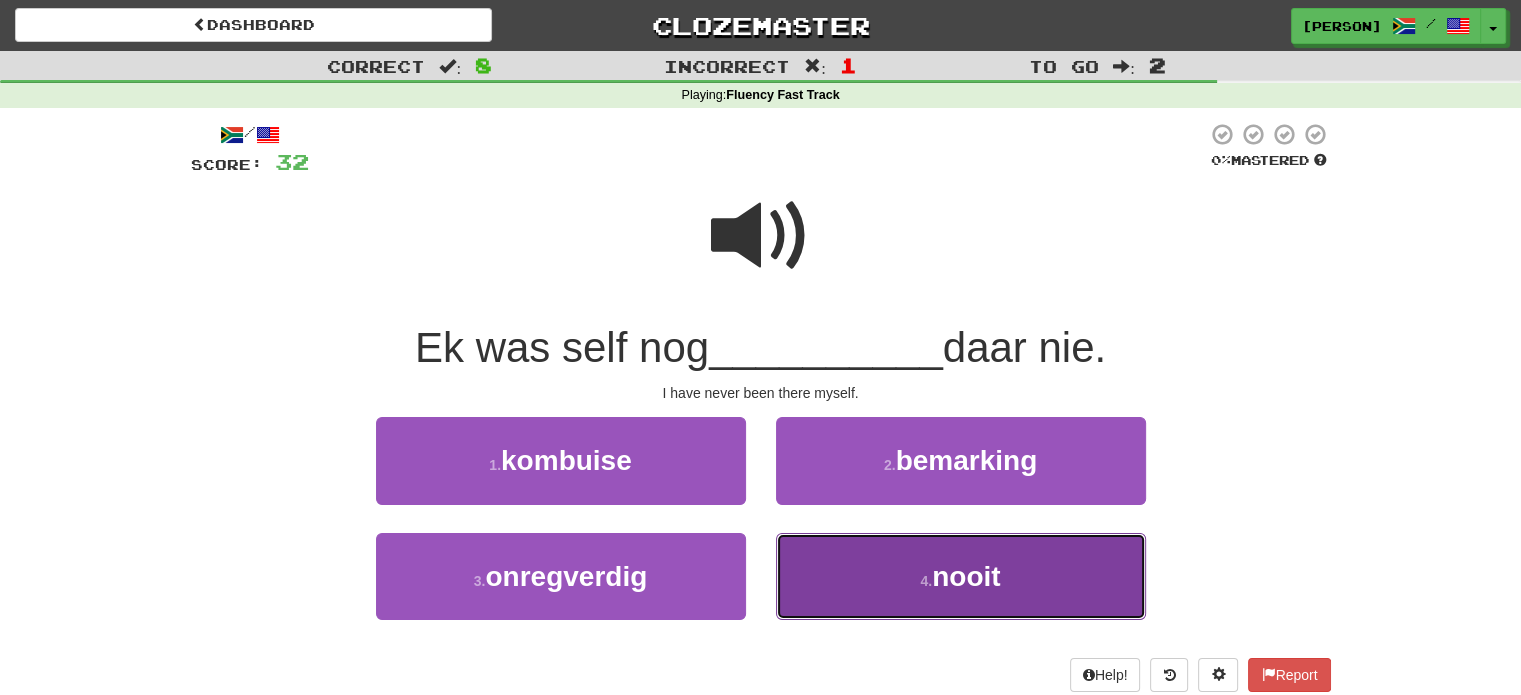 click on "4 .  nooit" at bounding box center [961, 576] 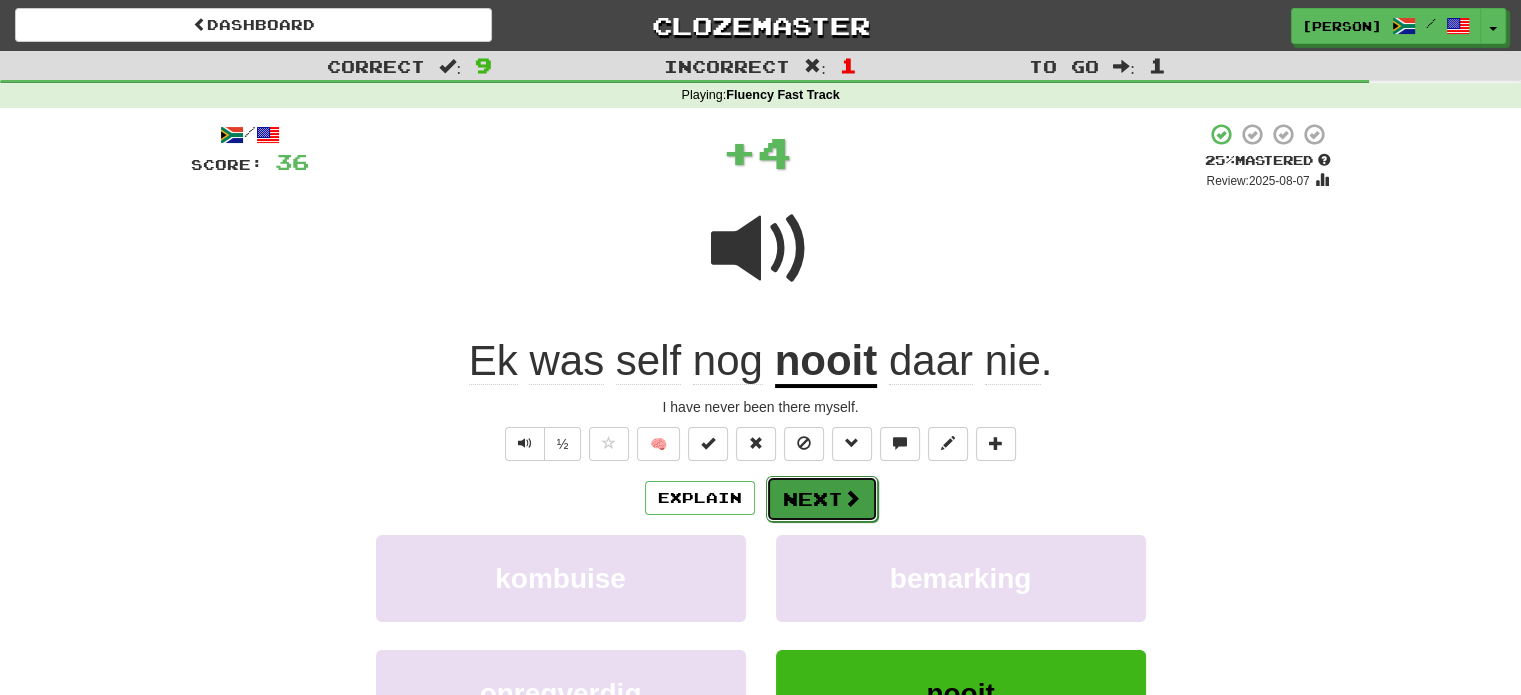 click on "Next" at bounding box center (822, 499) 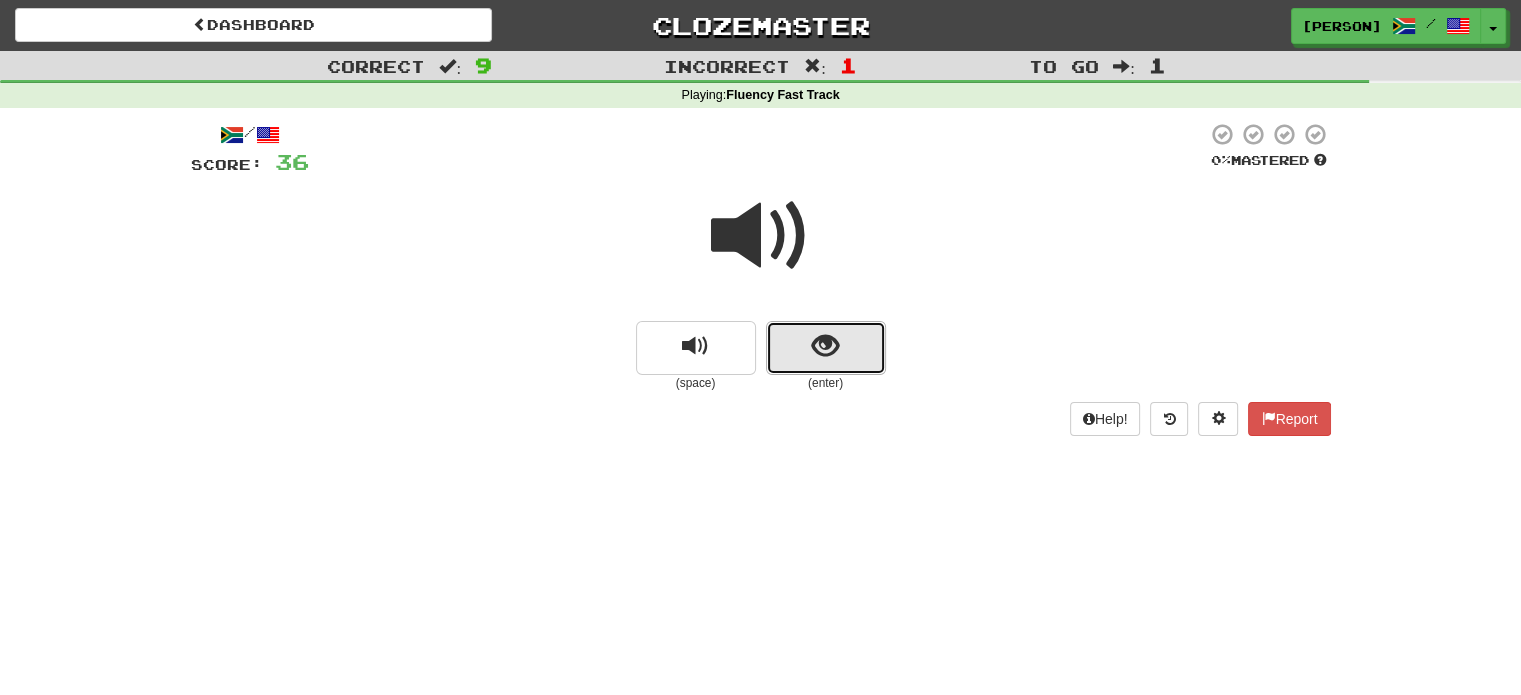 click at bounding box center [825, 346] 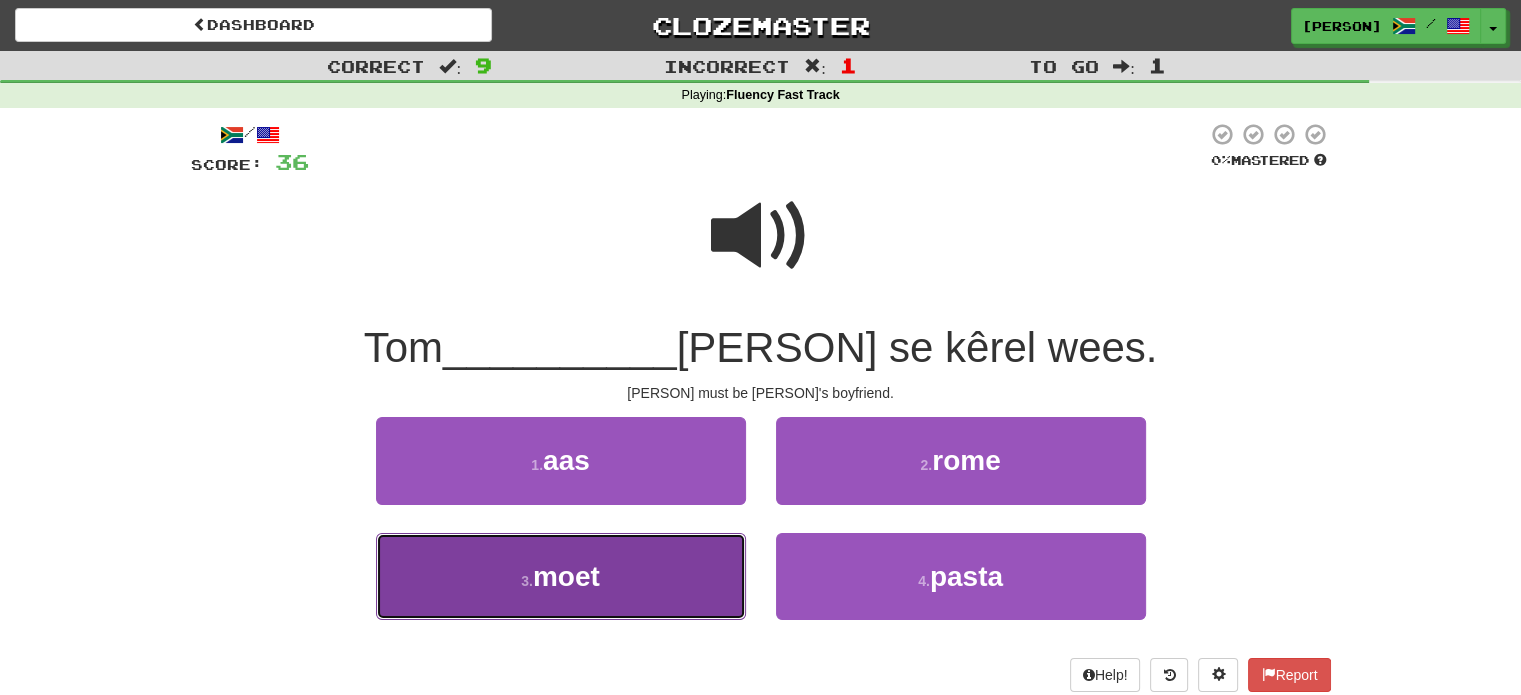 click on "3 .  moet" at bounding box center [561, 576] 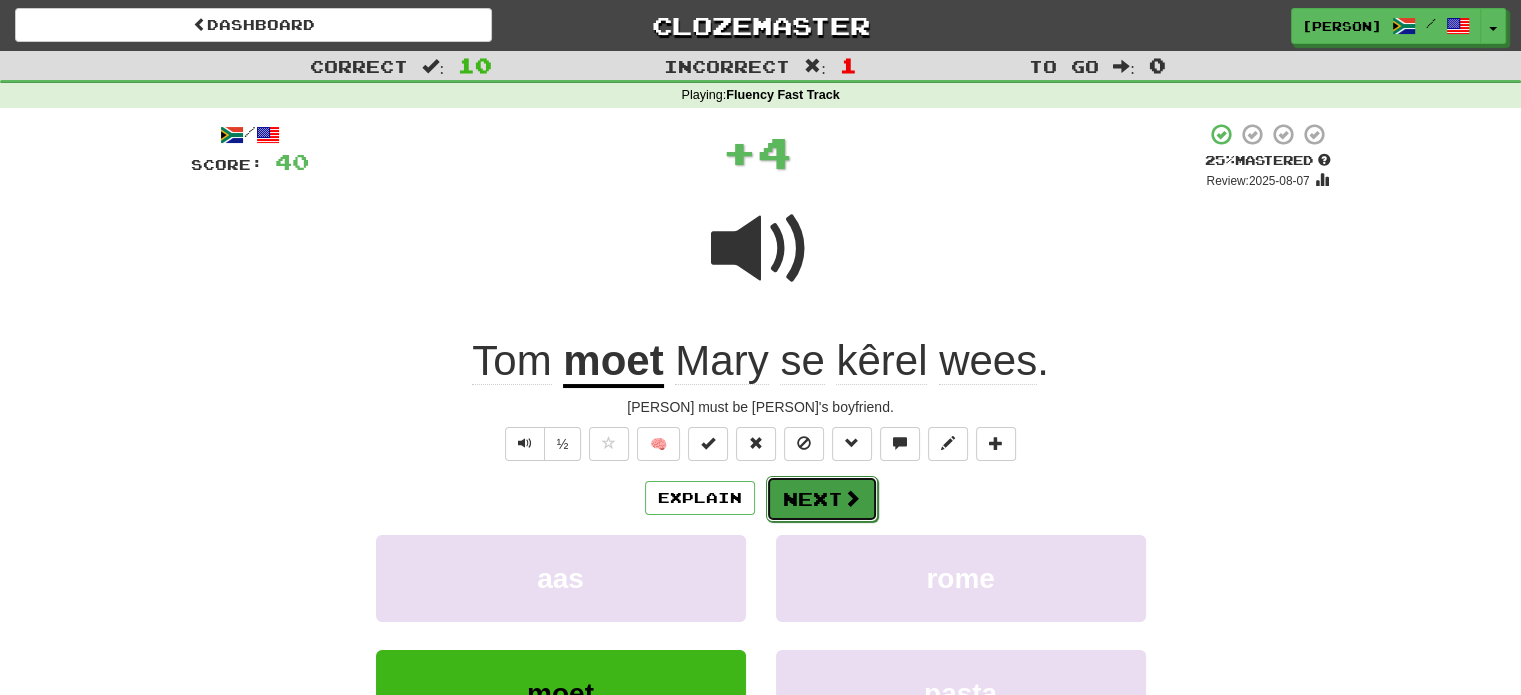 click on "Next" at bounding box center [822, 499] 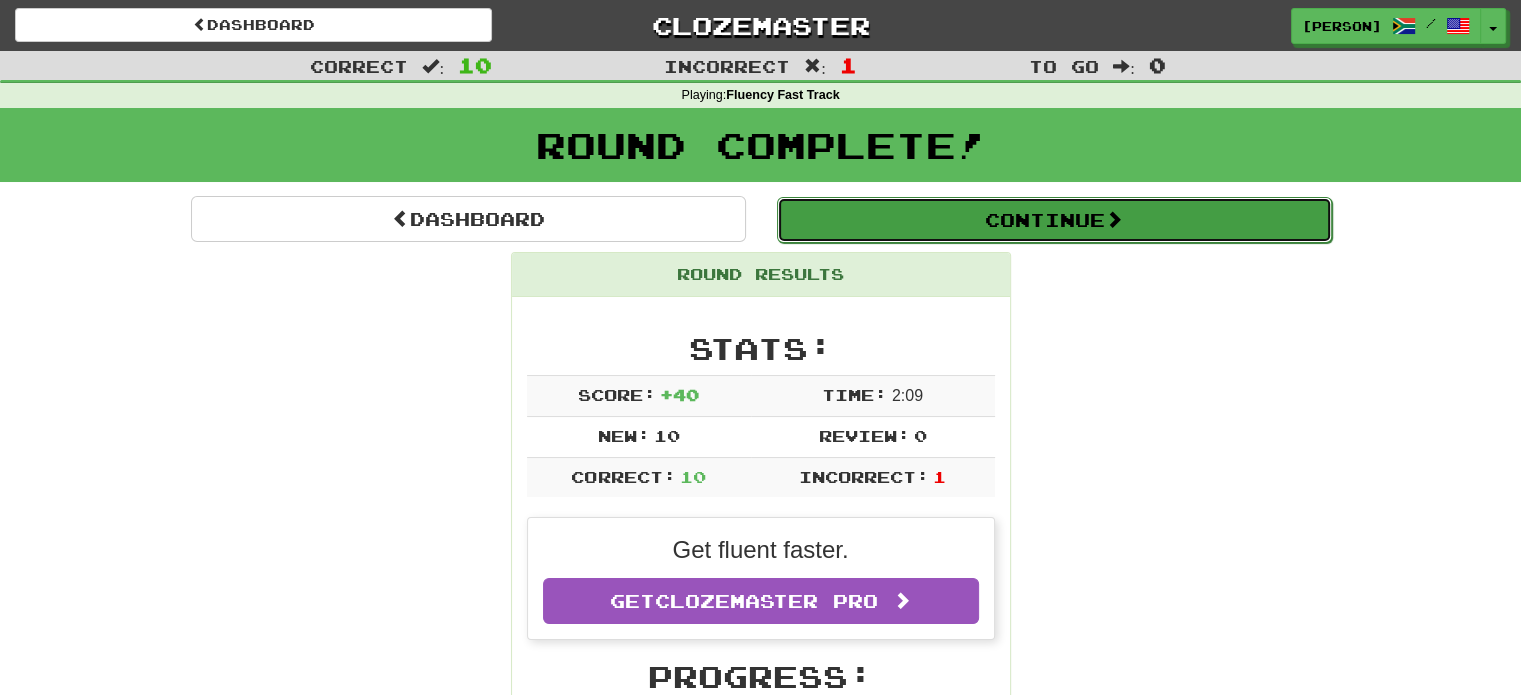 click on "Continue" at bounding box center (1054, 220) 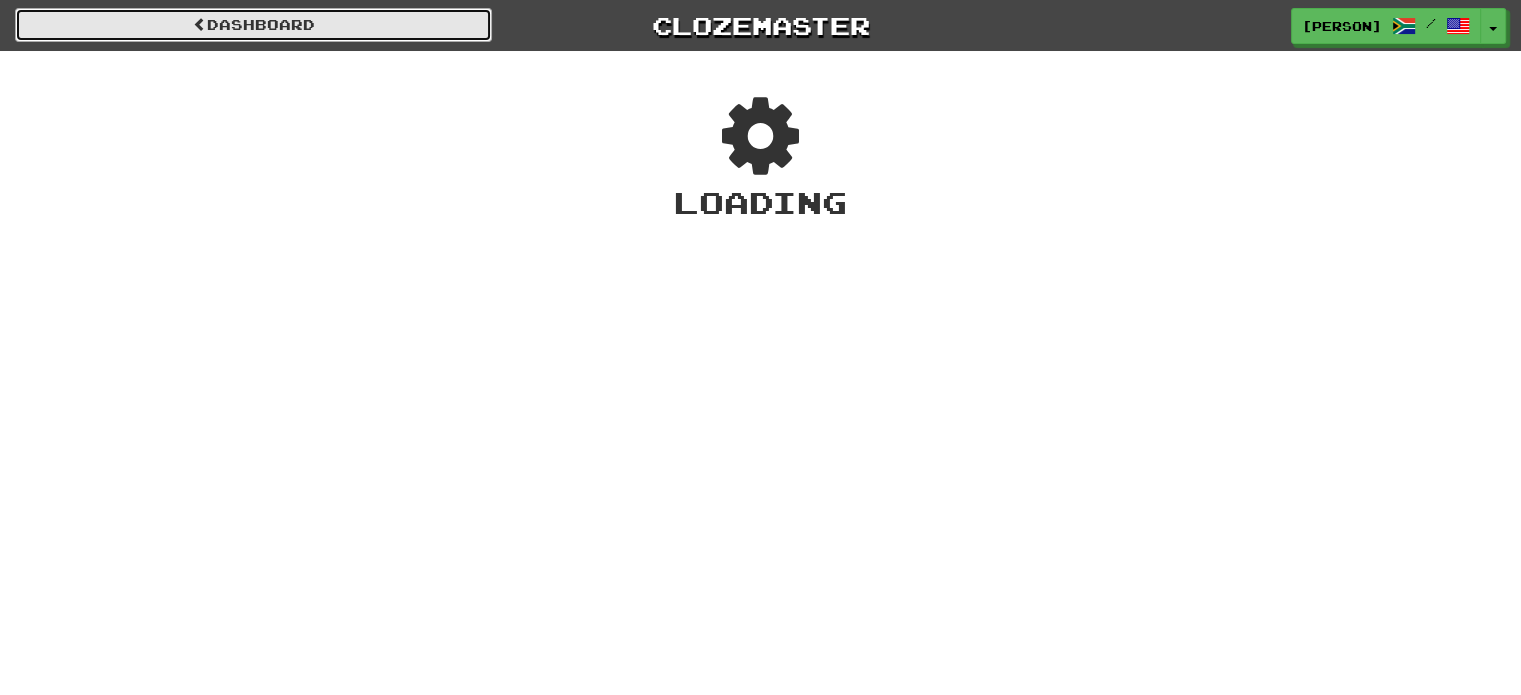 click on "Dashboard" at bounding box center (253, 25) 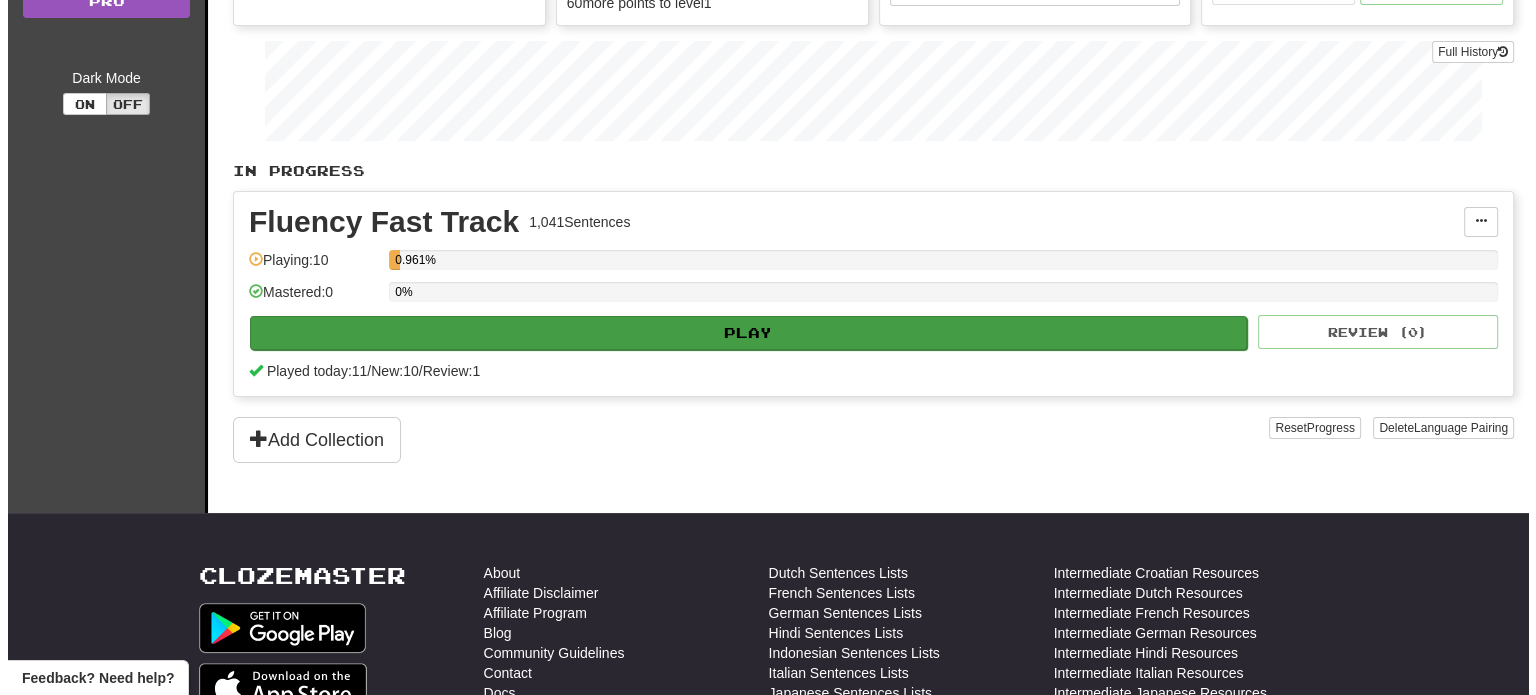 scroll, scrollTop: 0, scrollLeft: 0, axis: both 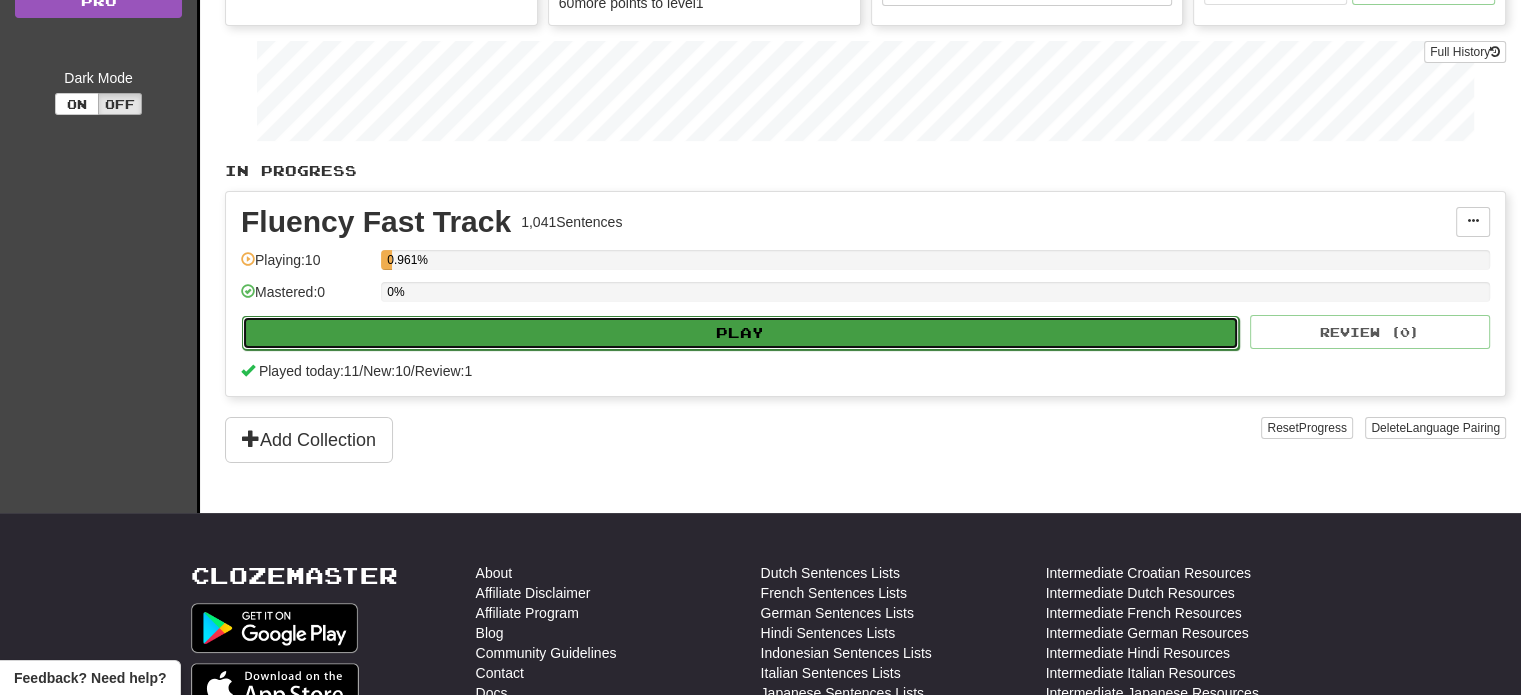 click on "Play" at bounding box center (740, 333) 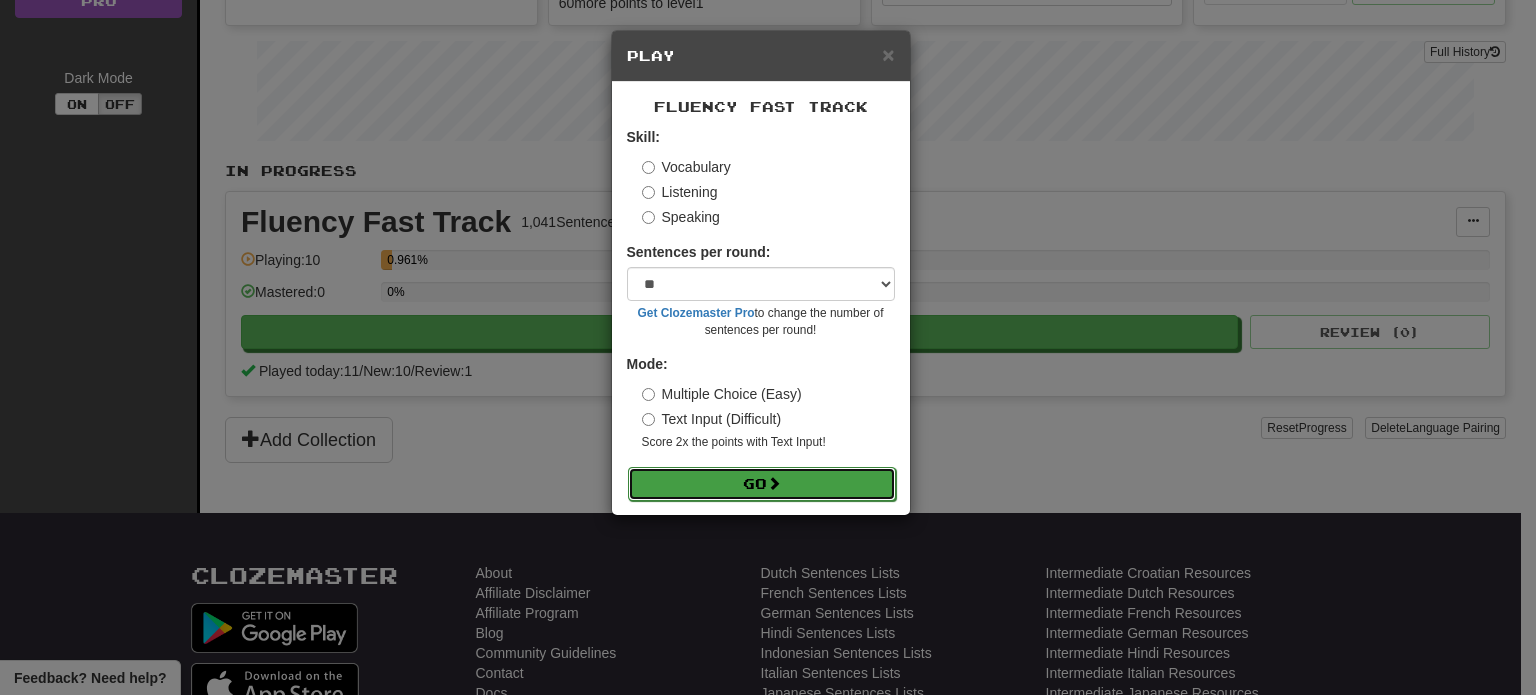 click on "Go" at bounding box center [762, 484] 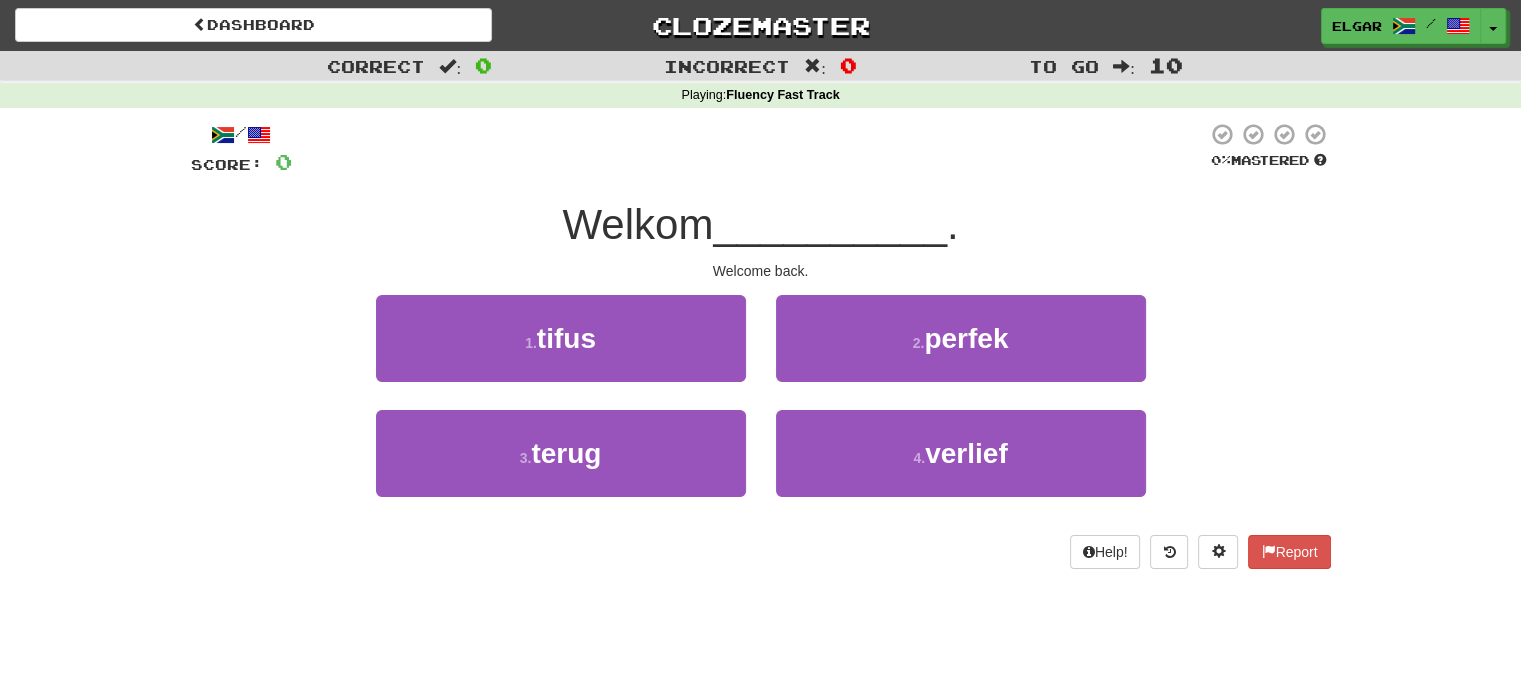 scroll, scrollTop: 0, scrollLeft: 0, axis: both 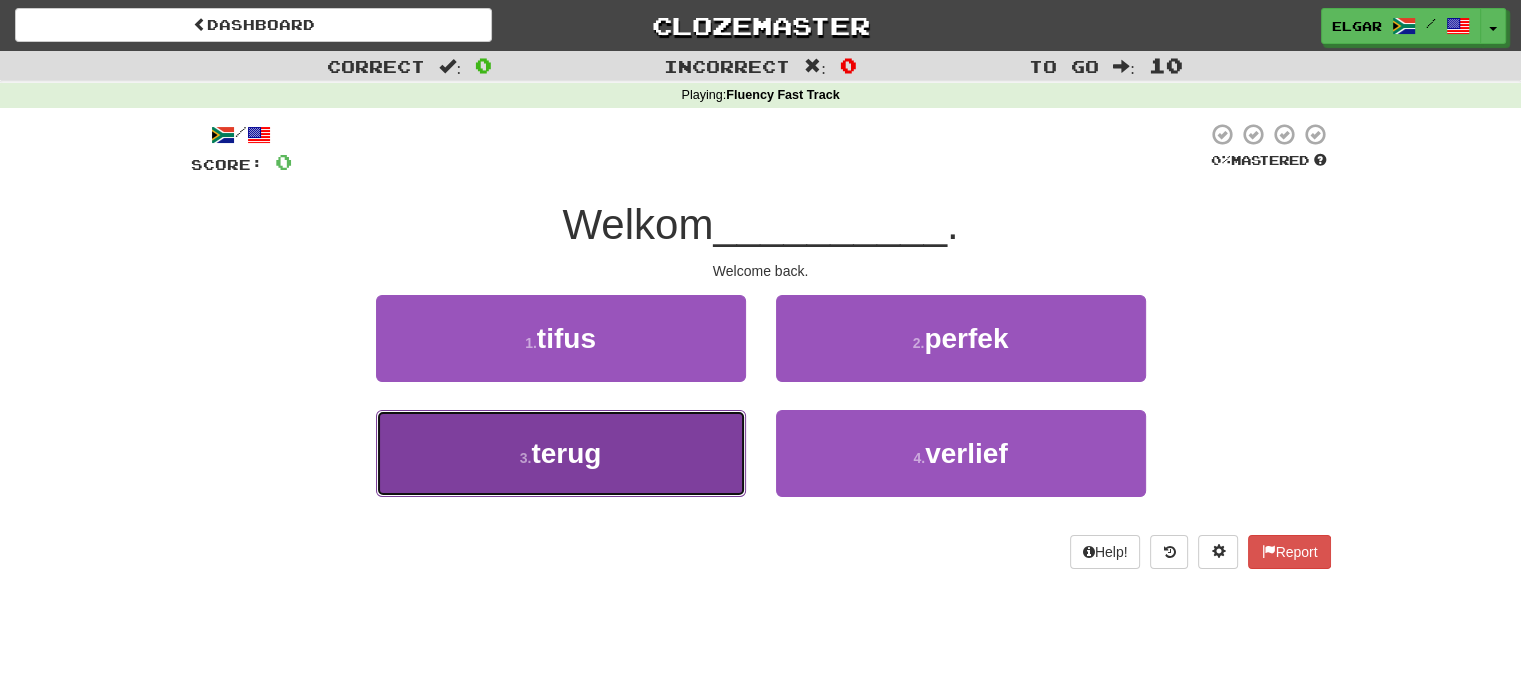 click on "3 .  terug" at bounding box center [561, 453] 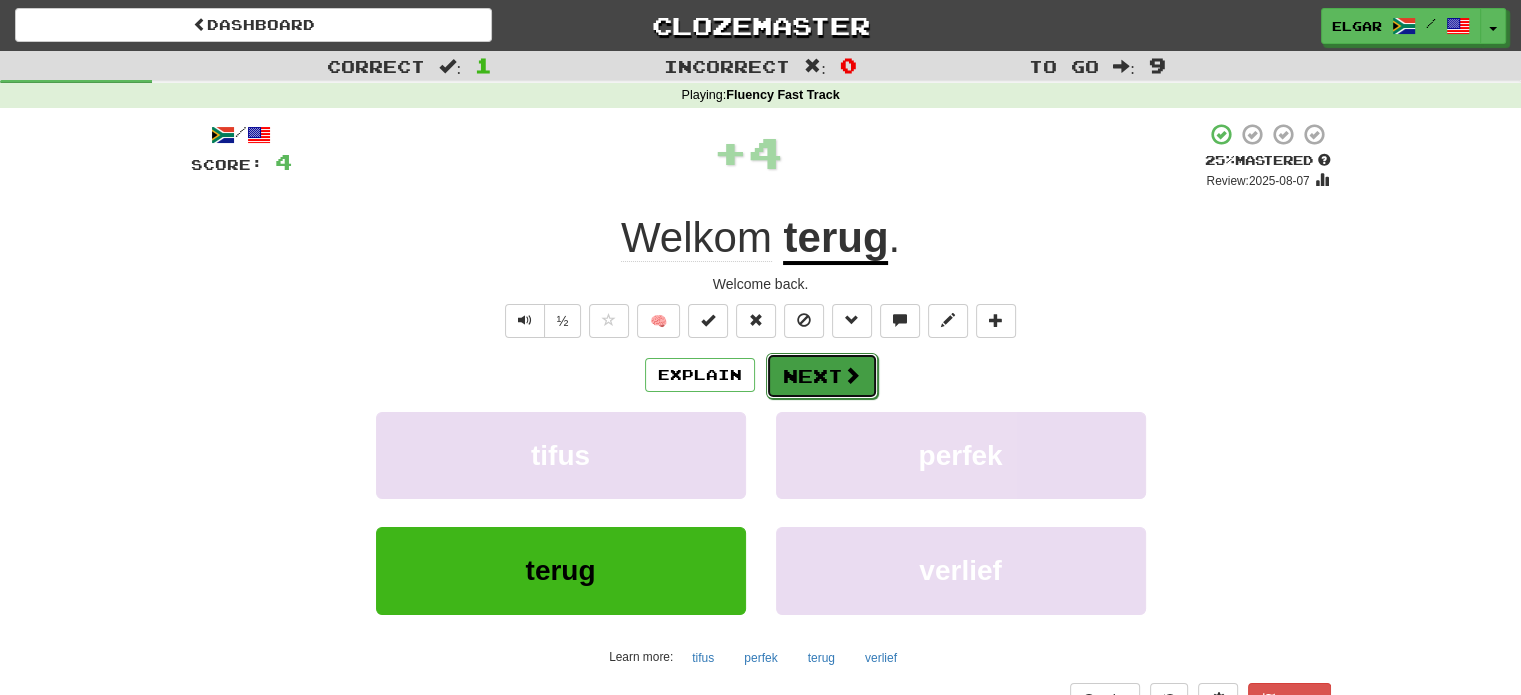 click on "Next" at bounding box center [822, 376] 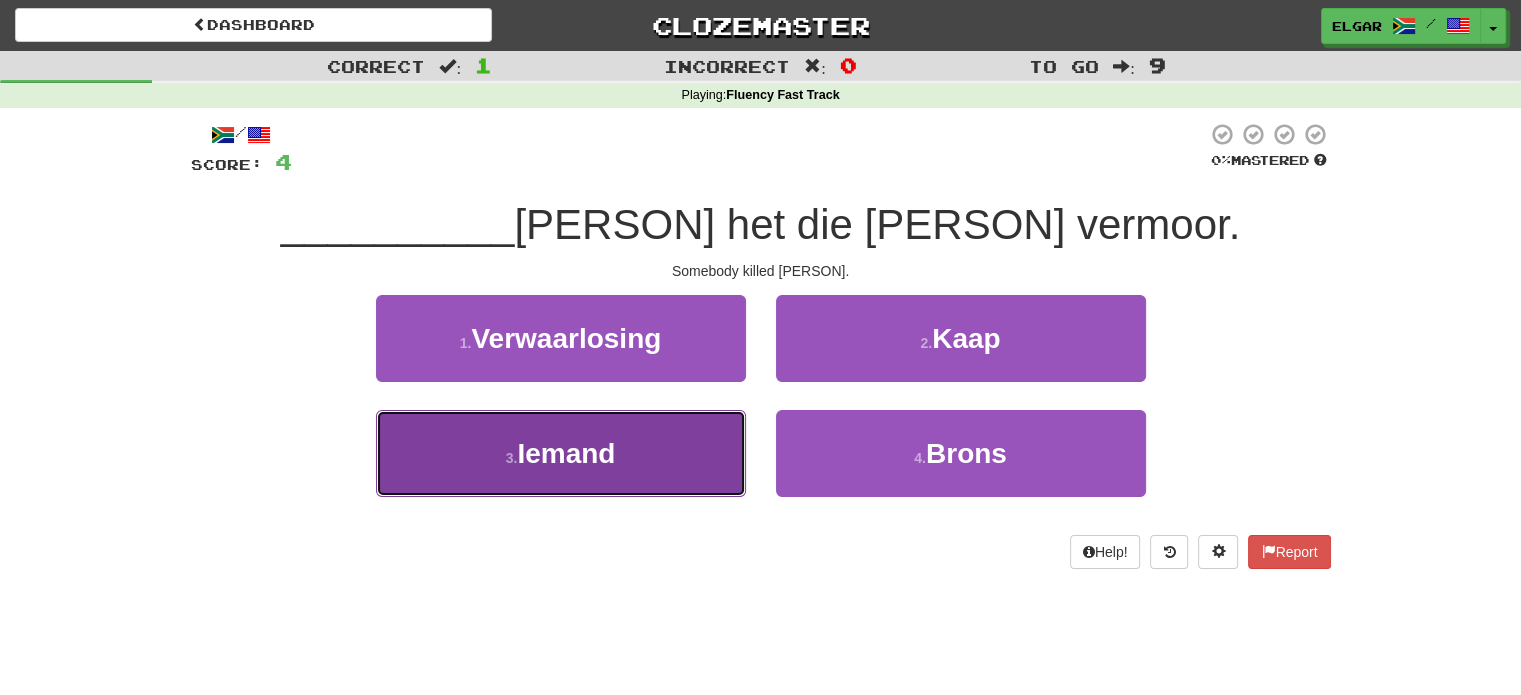 click on "Iemand" at bounding box center (566, 453) 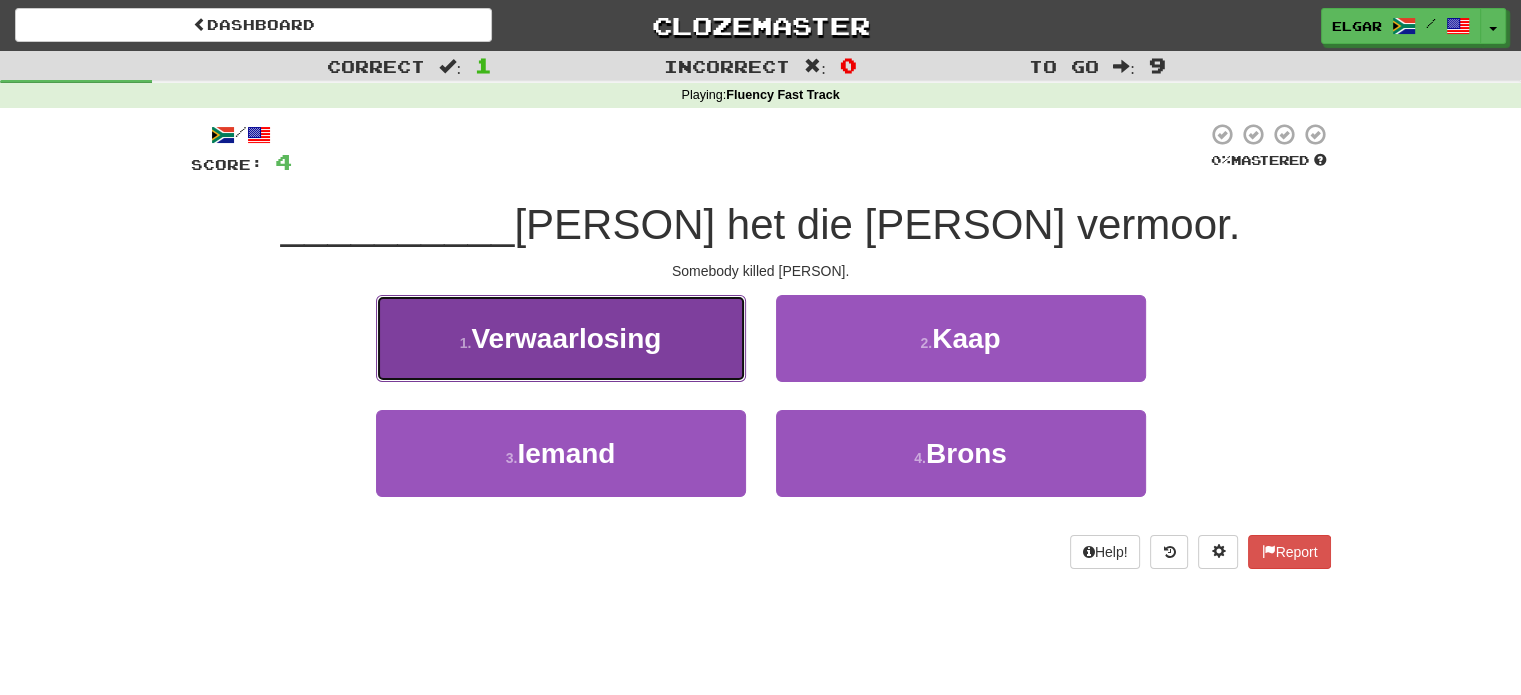 click on "Verwaarlosing" at bounding box center [566, 338] 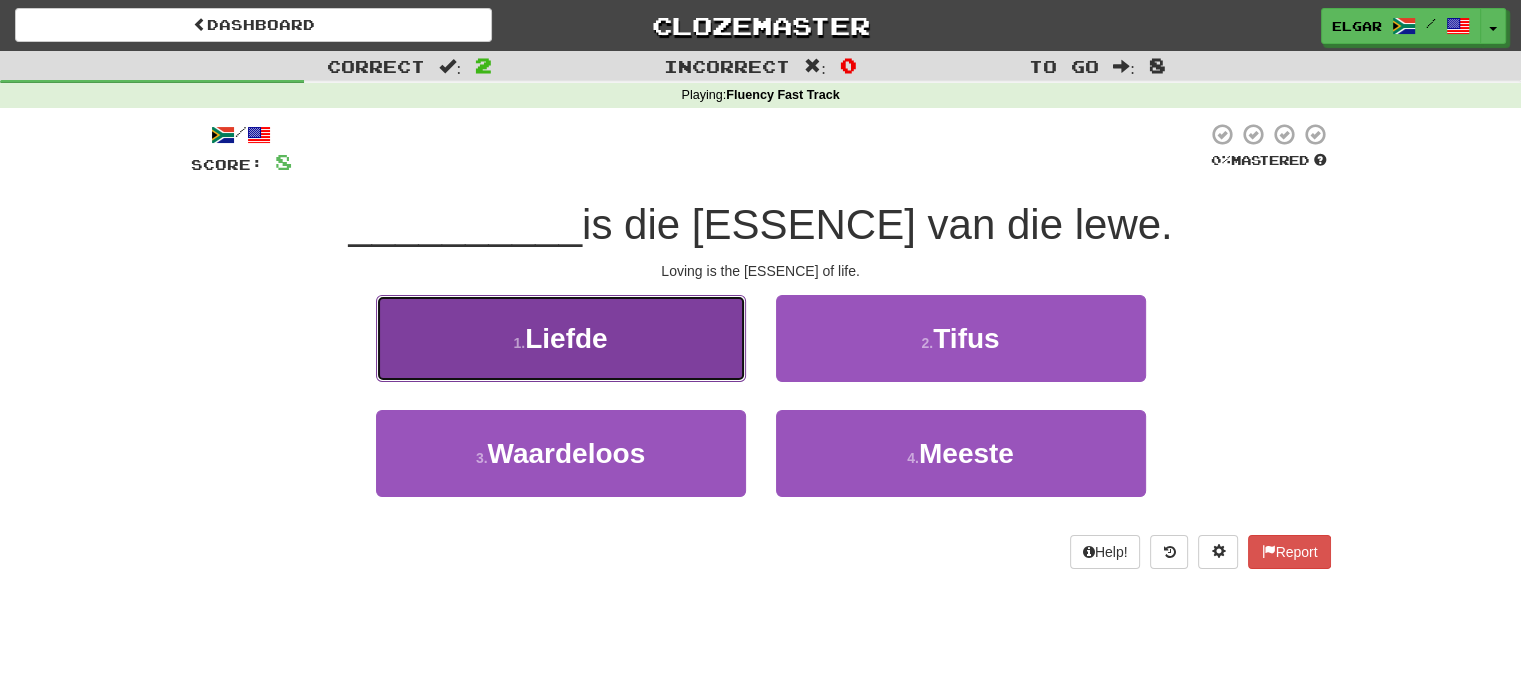 click on "1 .  Liefde" at bounding box center (561, 338) 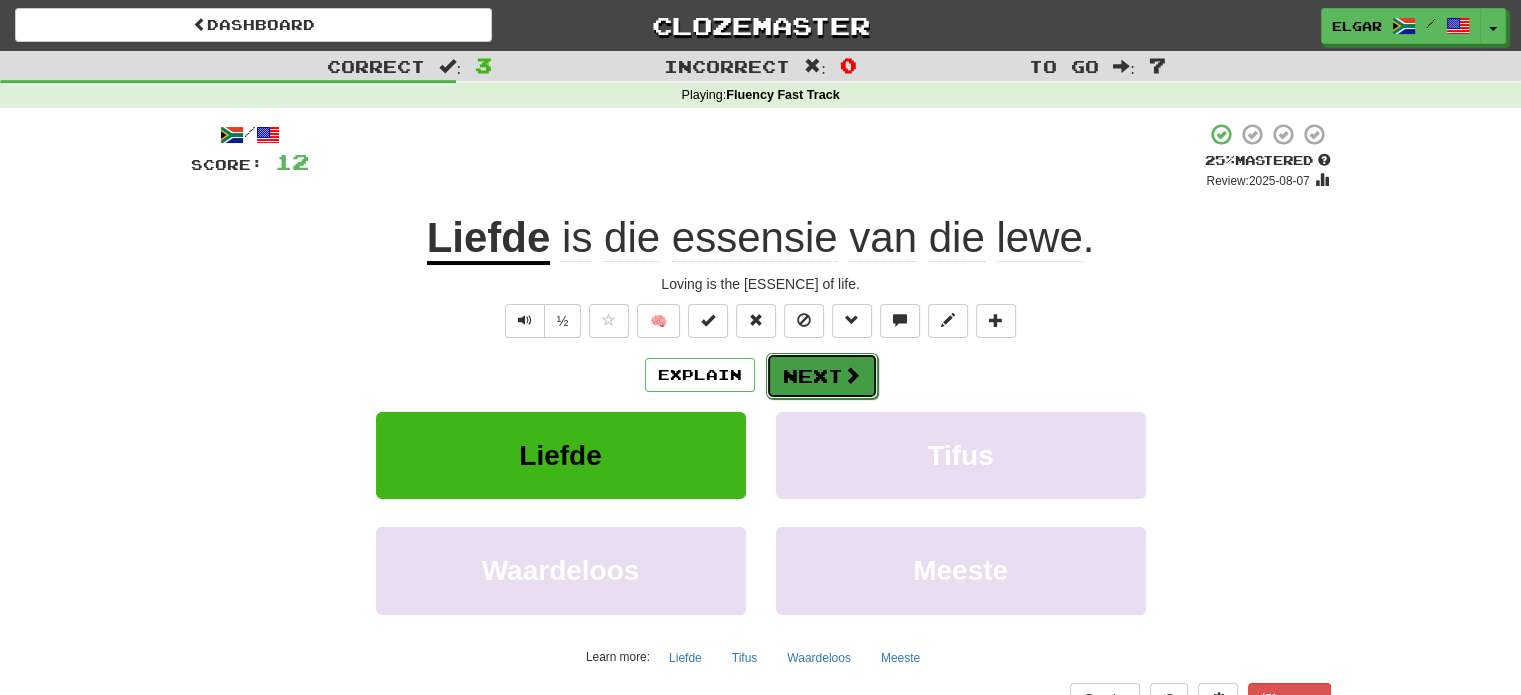 click on "Next" at bounding box center (822, 376) 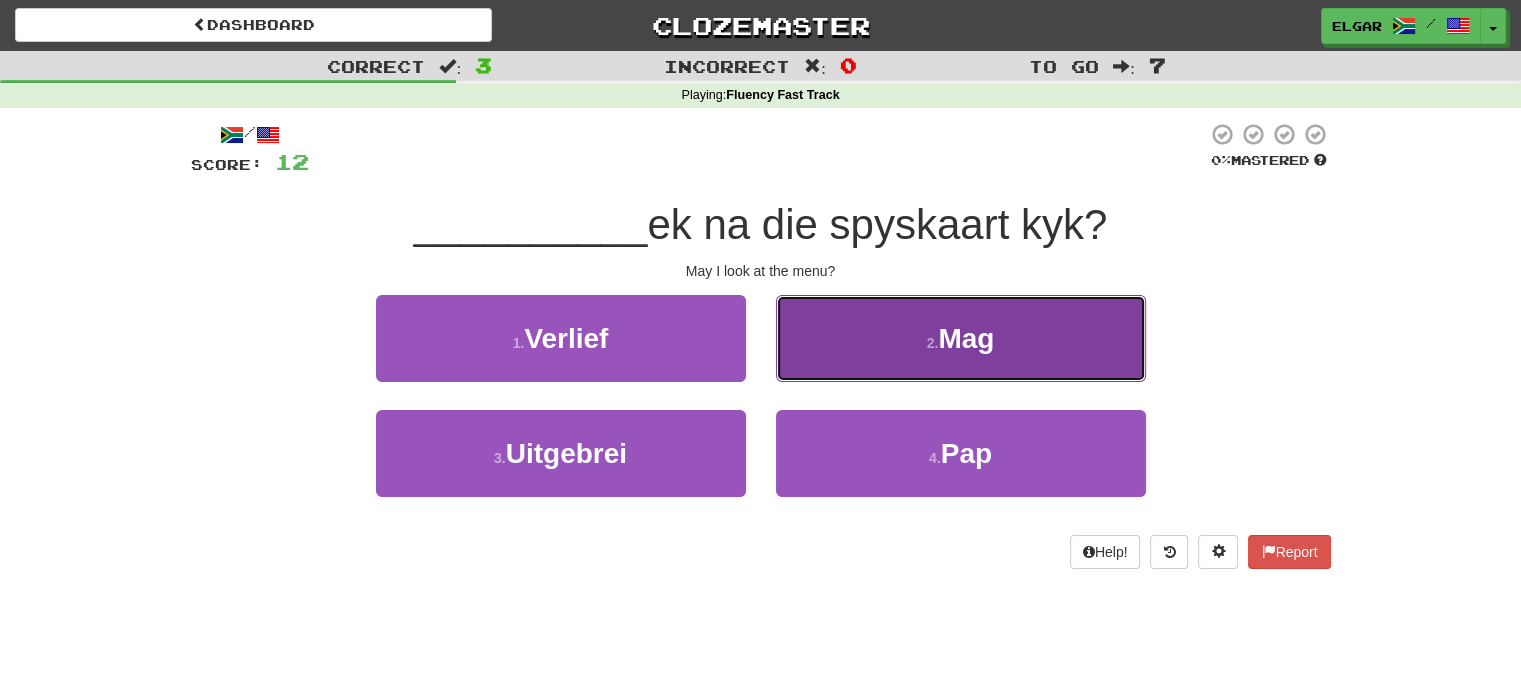 click on "2 .  Mag" at bounding box center (961, 338) 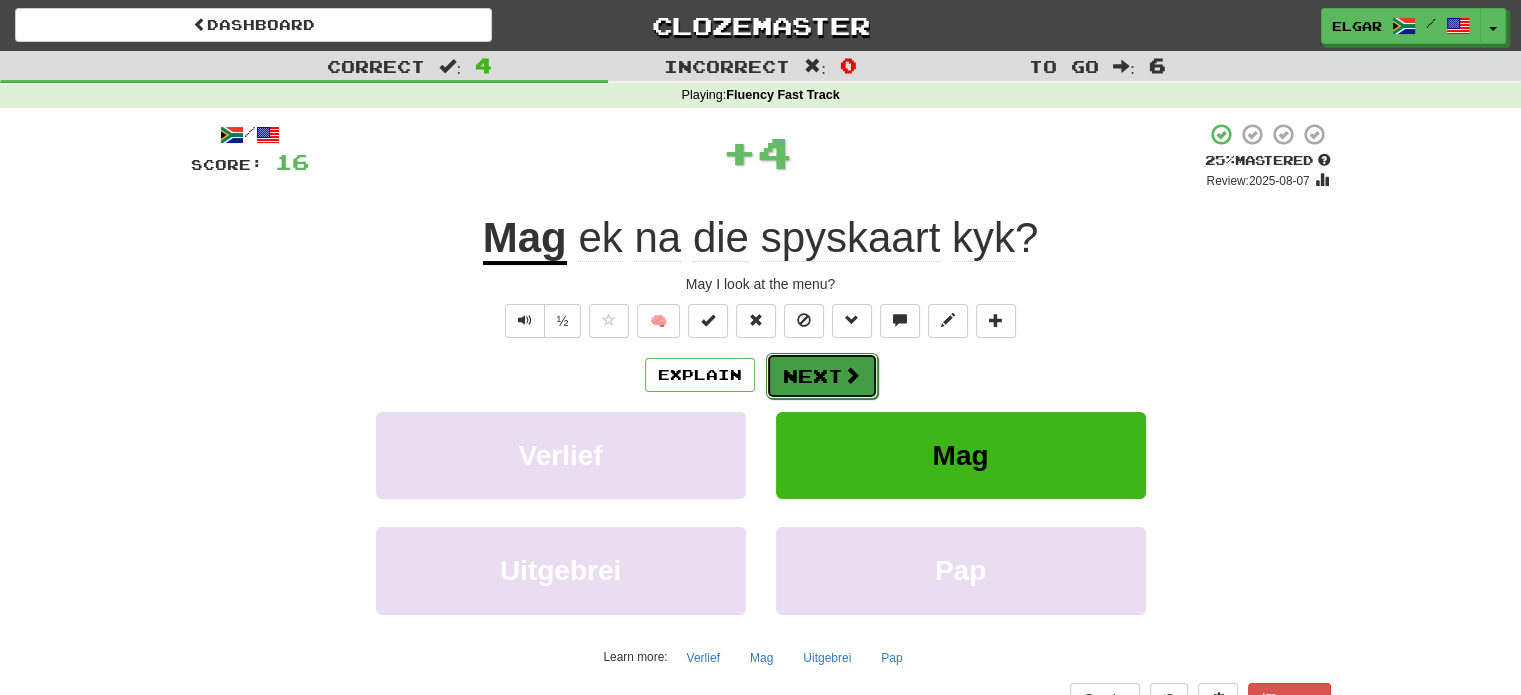 click at bounding box center (852, 375) 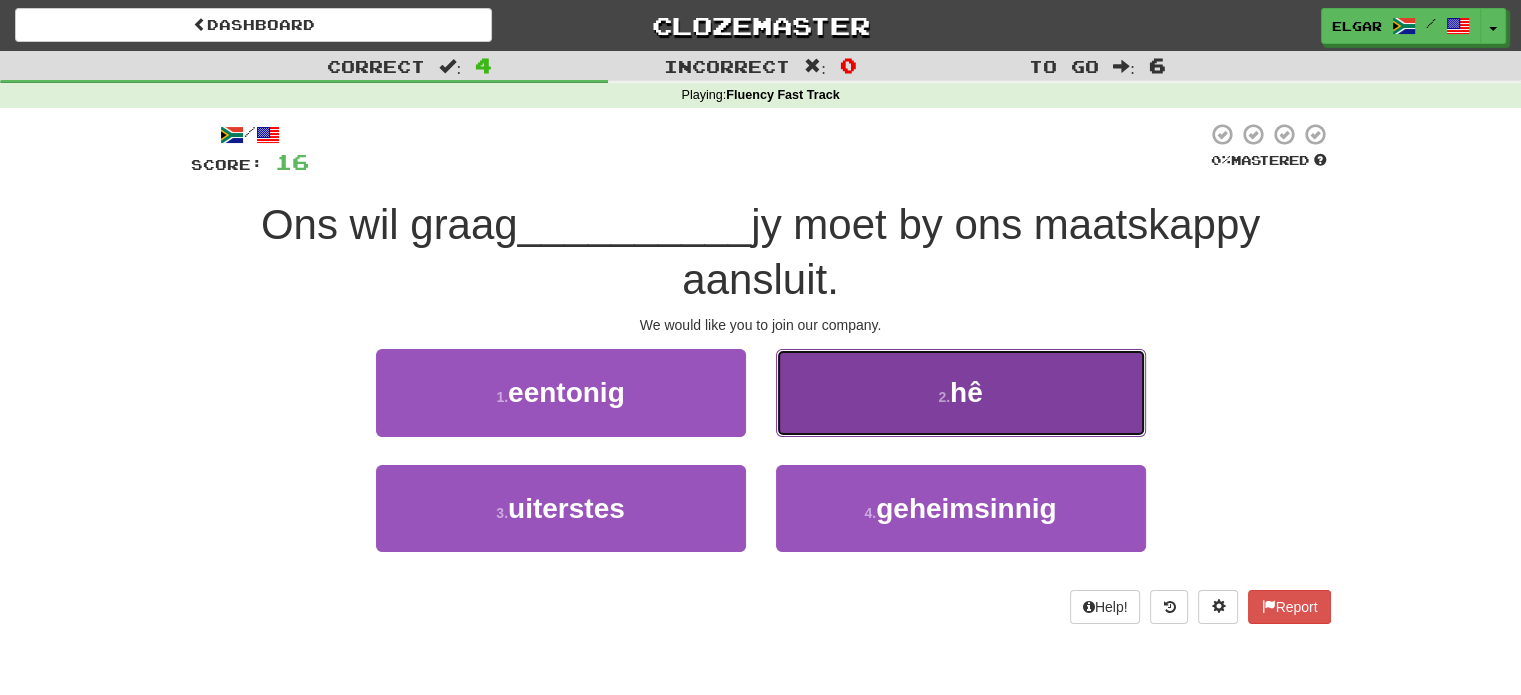 click on "2 .  hê" at bounding box center [961, 392] 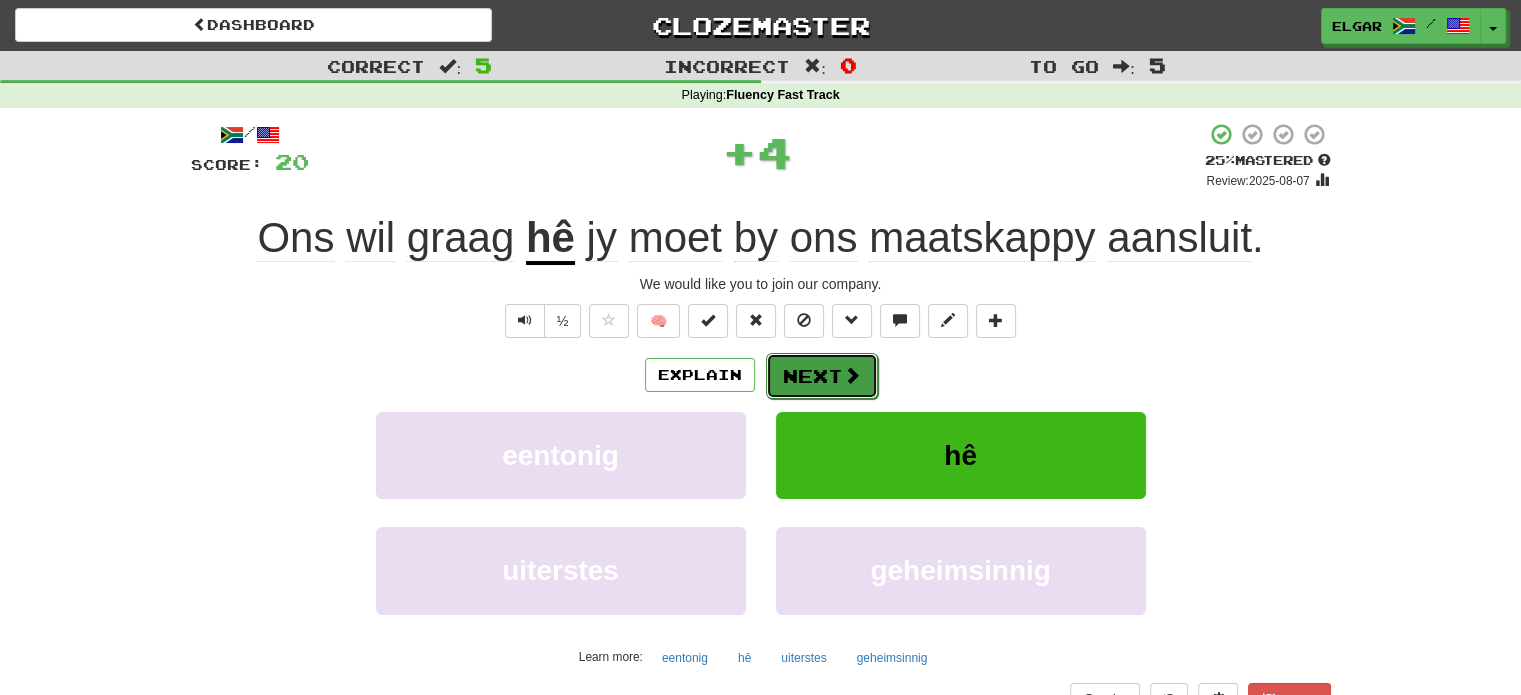 click on "Next" at bounding box center (822, 376) 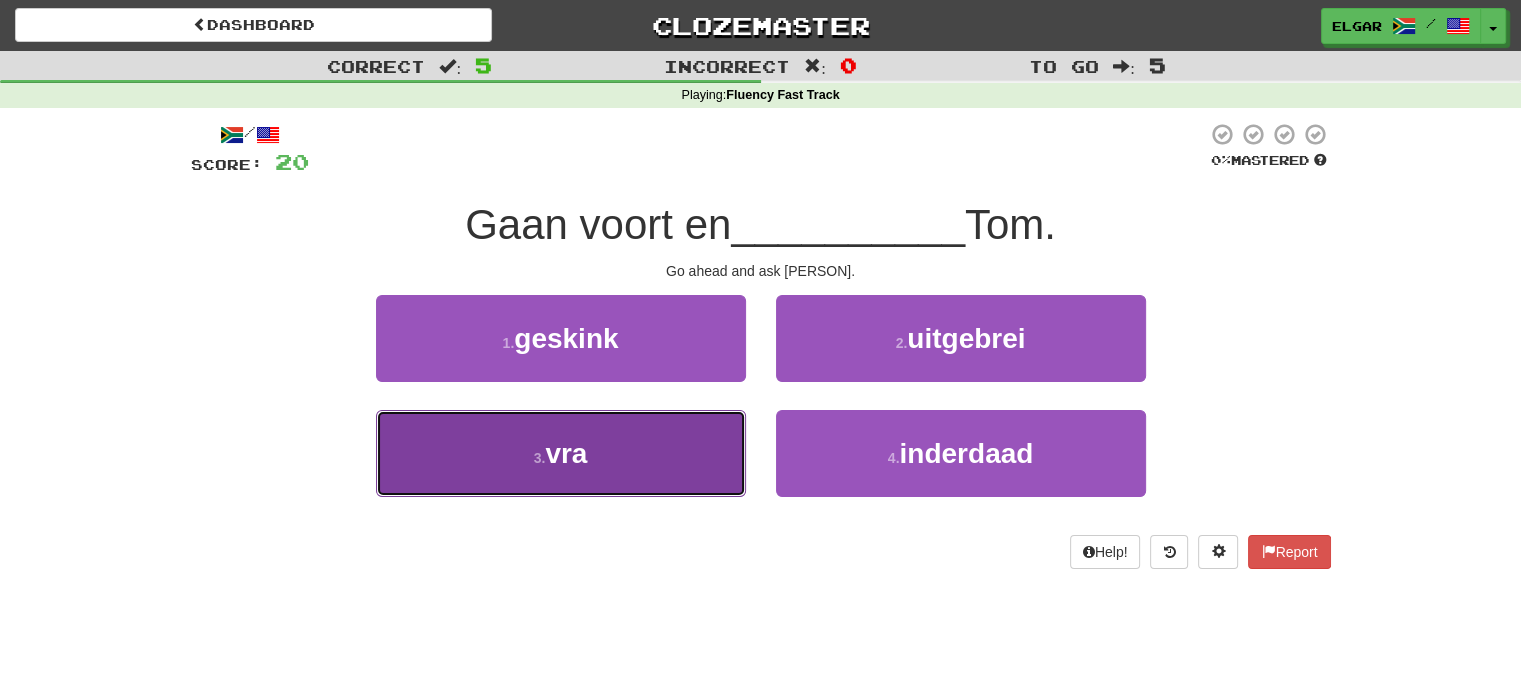 click on "3 .  vra" at bounding box center [561, 453] 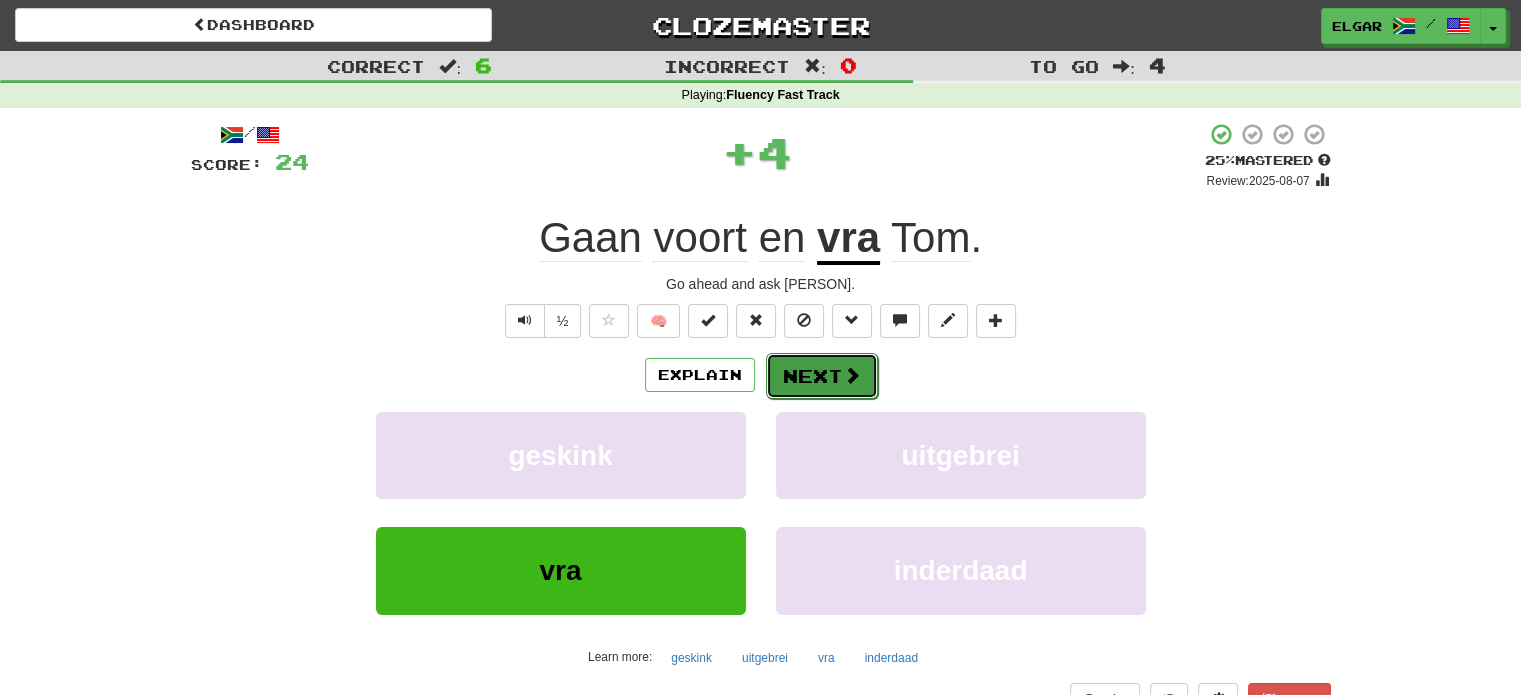 click on "Next" at bounding box center [822, 376] 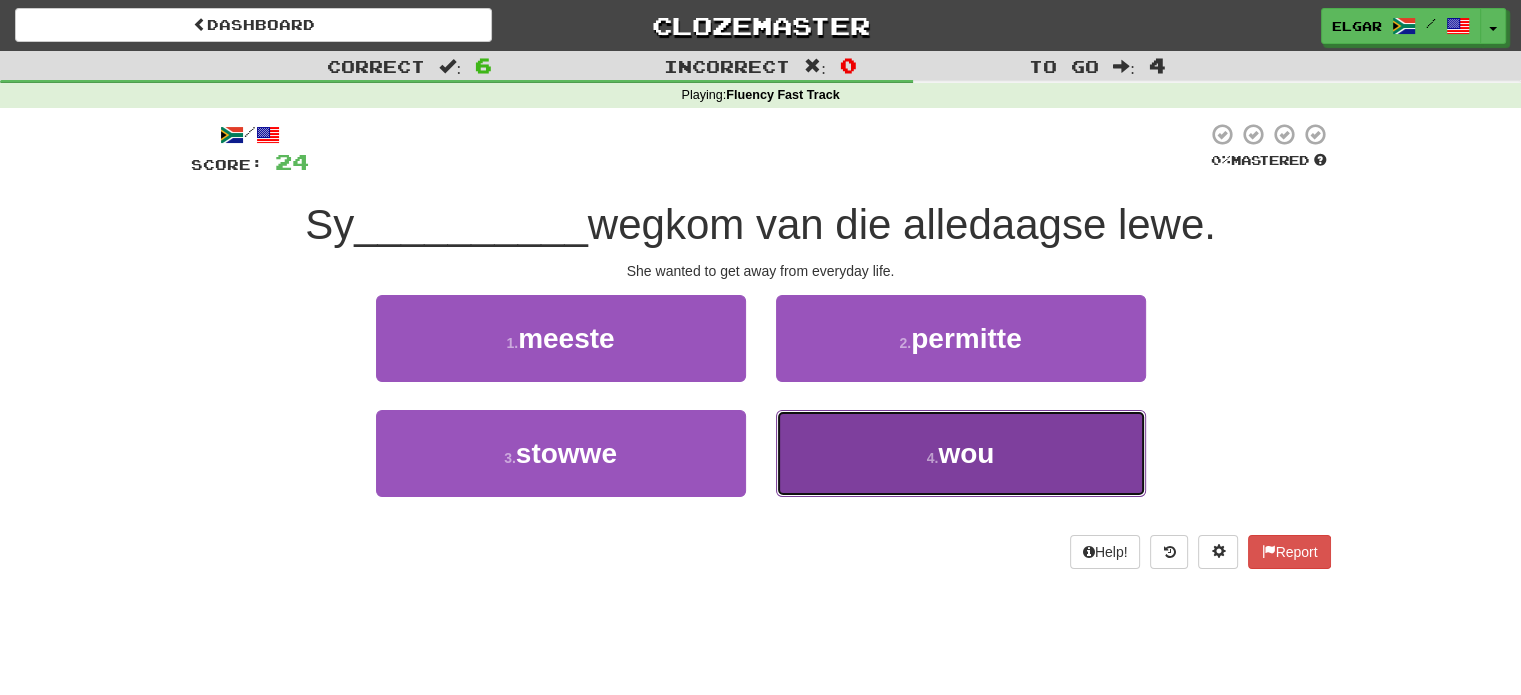 click on "4 .  wou" at bounding box center (961, 453) 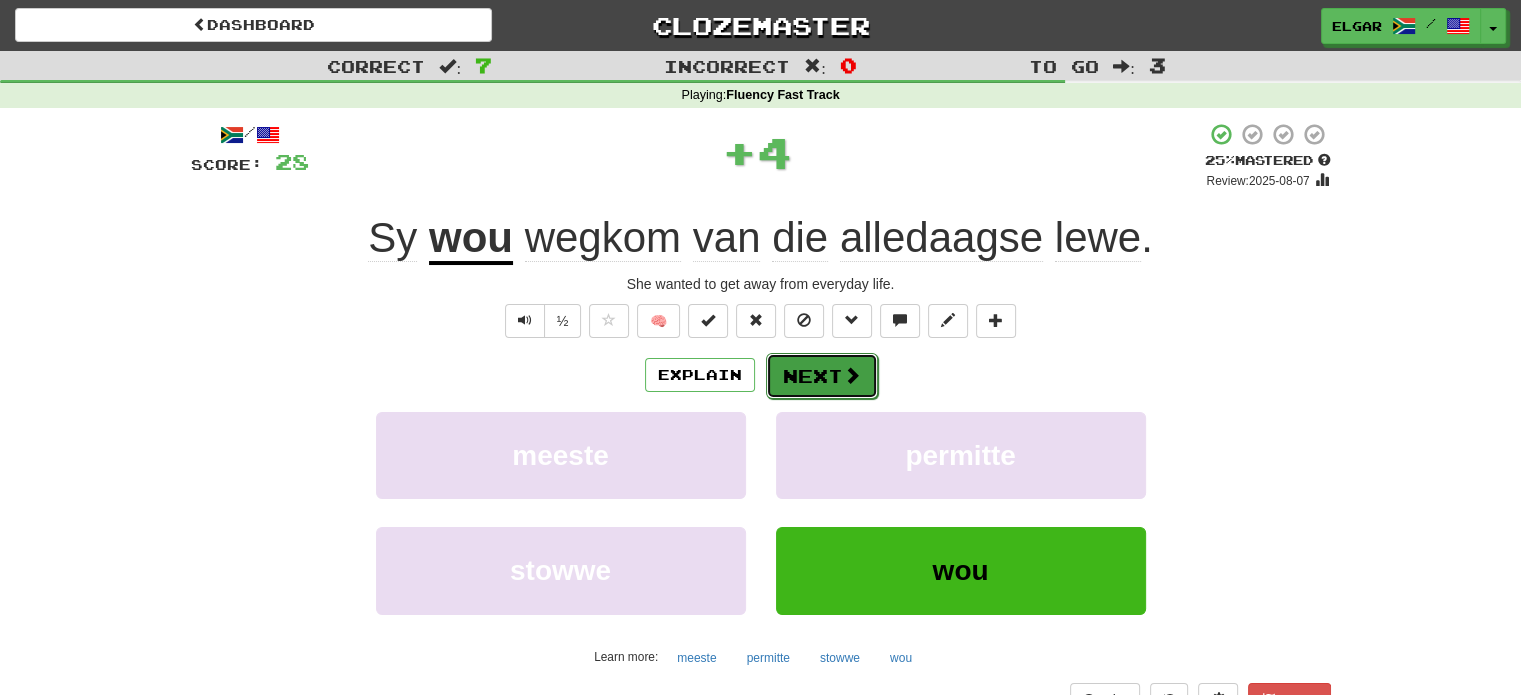 click at bounding box center [852, 375] 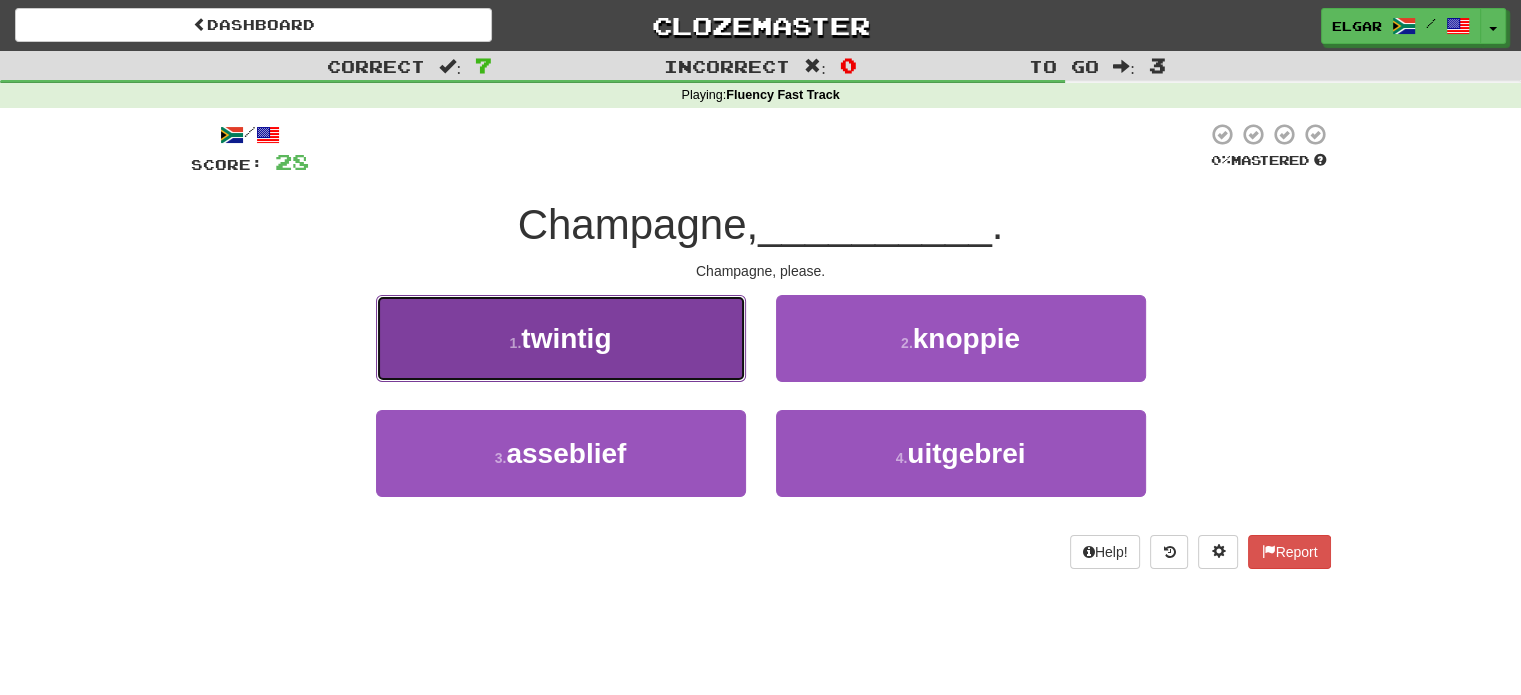 click on "twintig" at bounding box center (566, 338) 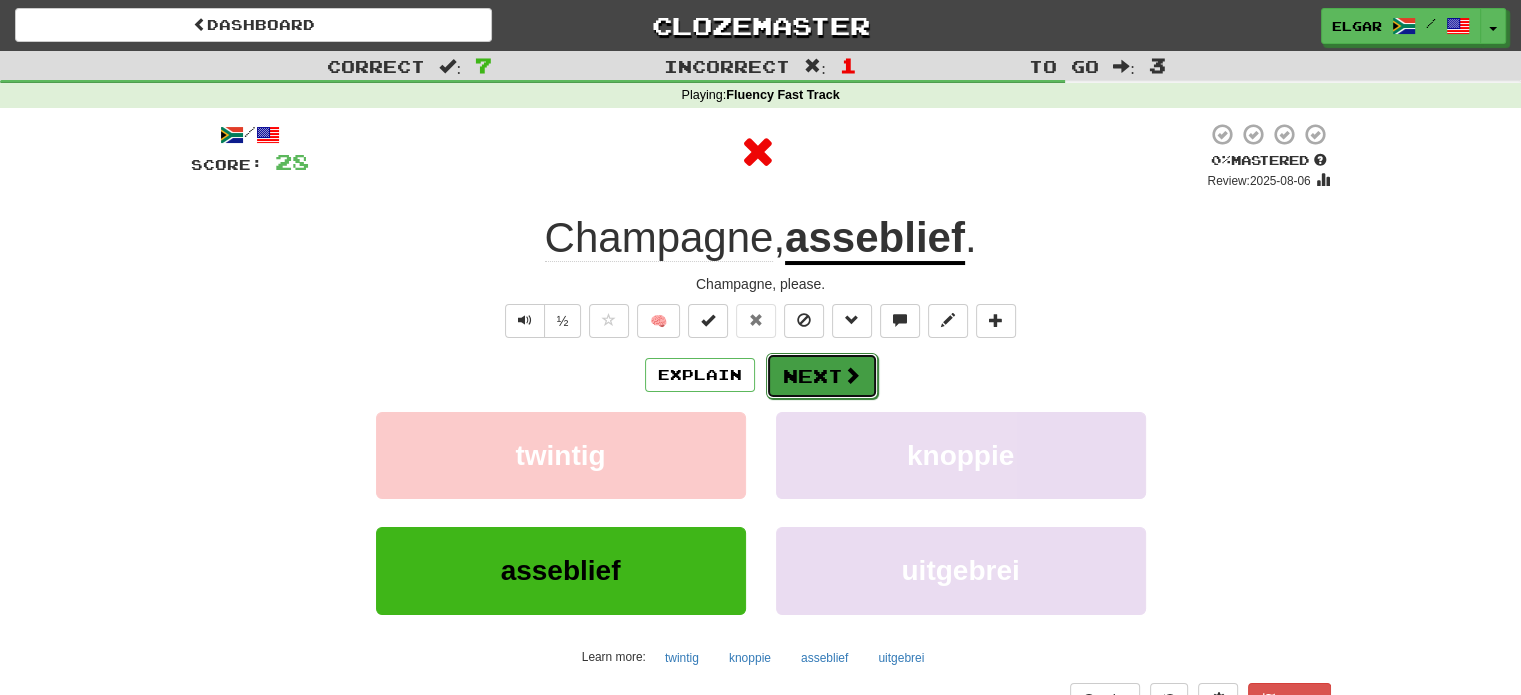 click on "Next" at bounding box center [822, 376] 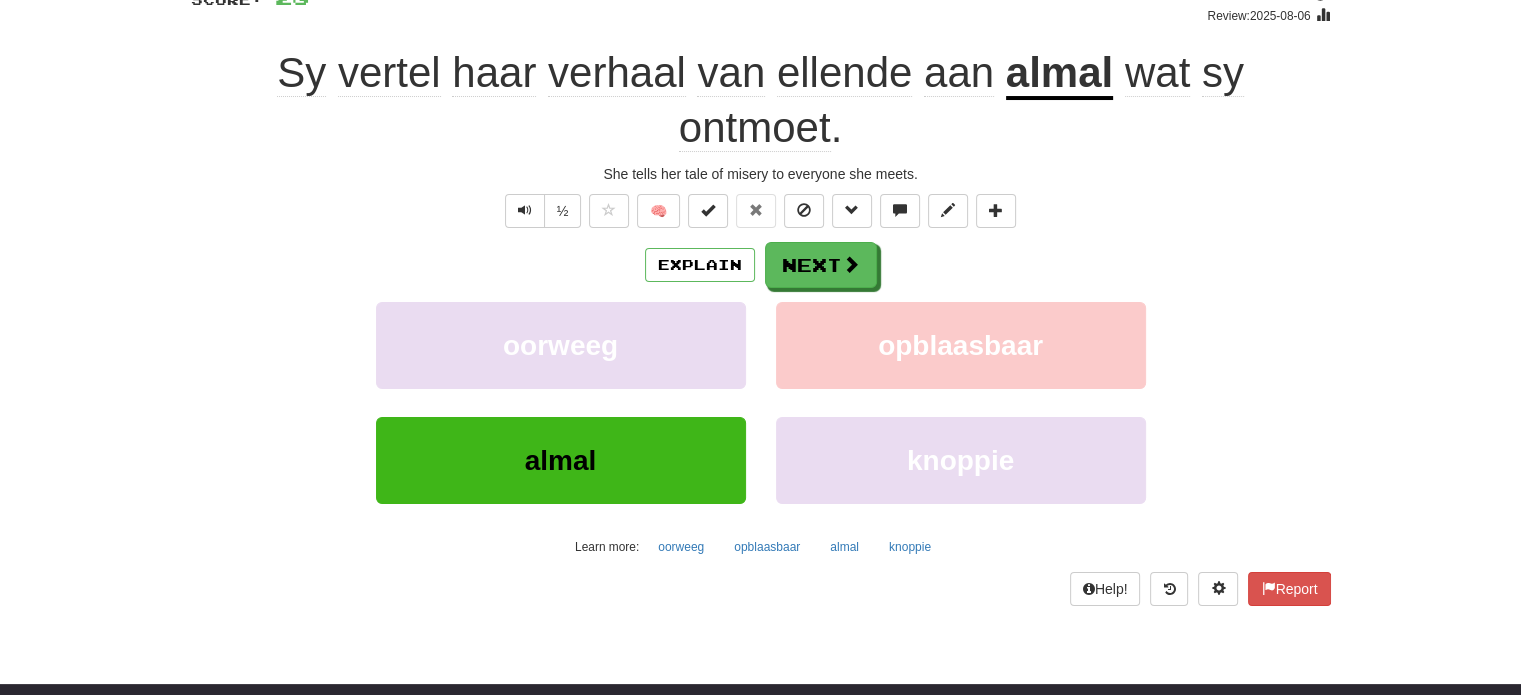 scroll, scrollTop: 200, scrollLeft: 0, axis: vertical 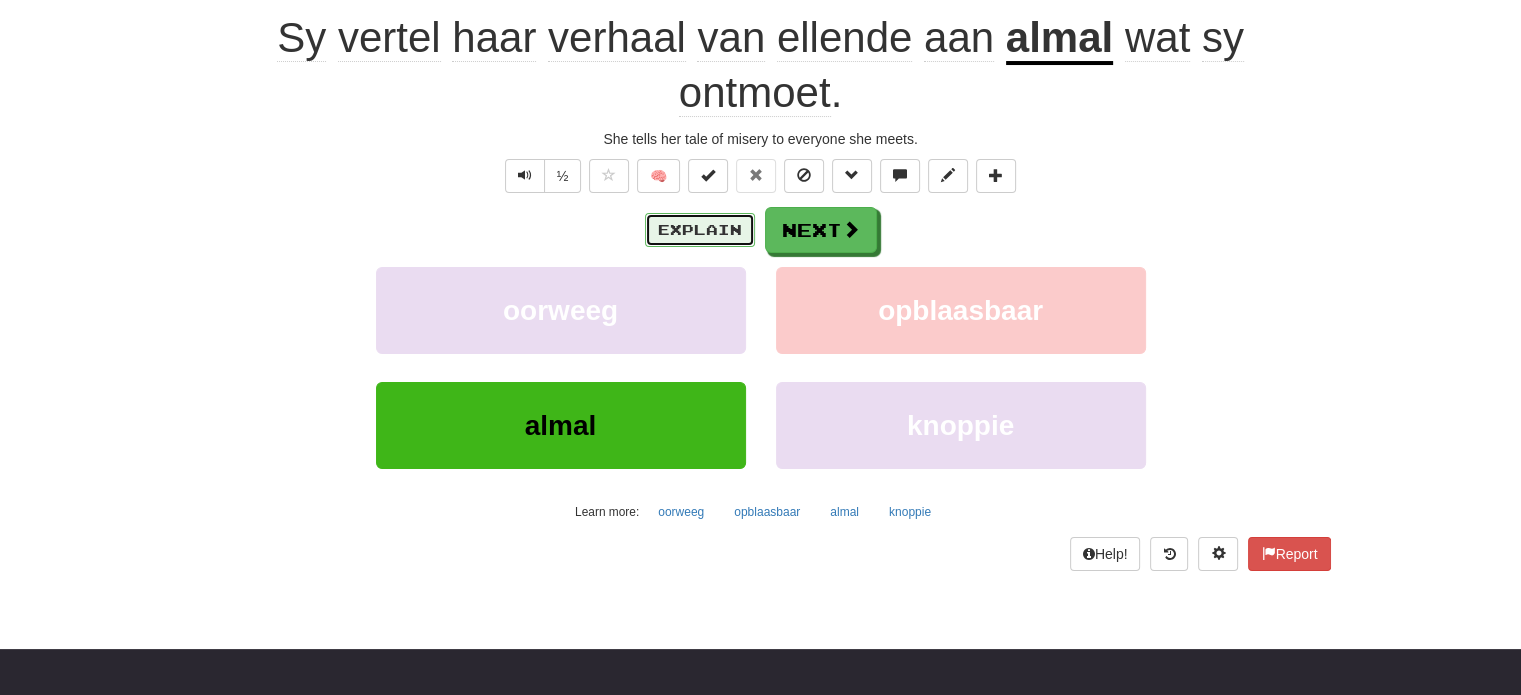 click on "Explain" at bounding box center [700, 230] 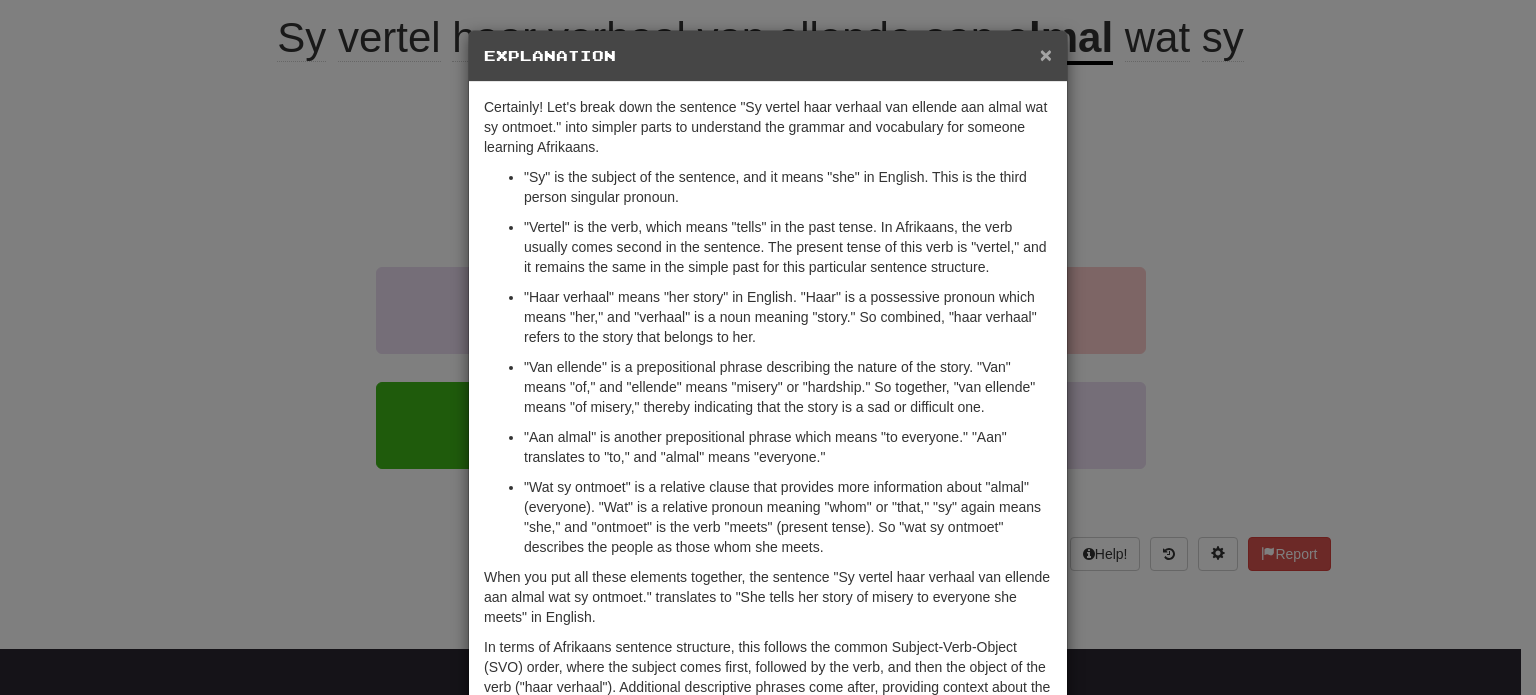click on "×" at bounding box center (1046, 54) 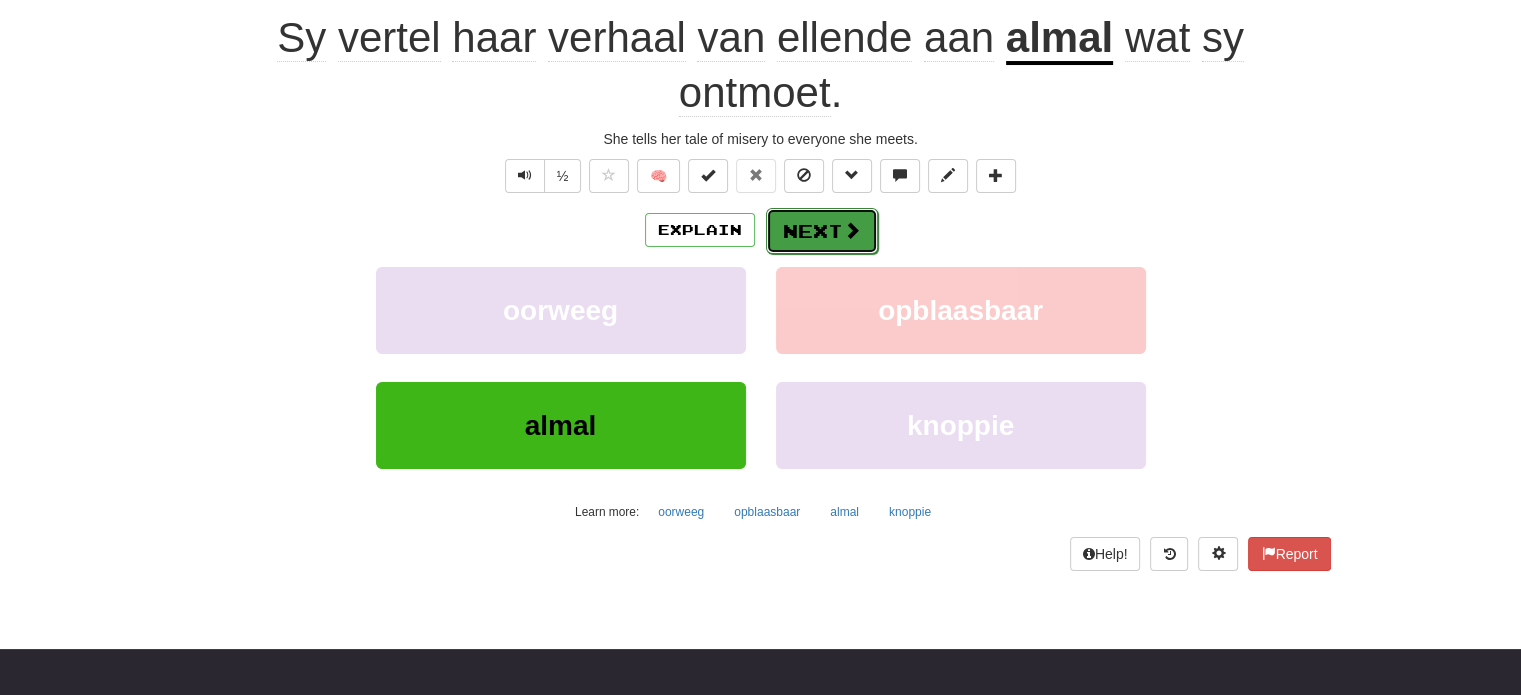 click on "Next" at bounding box center (822, 231) 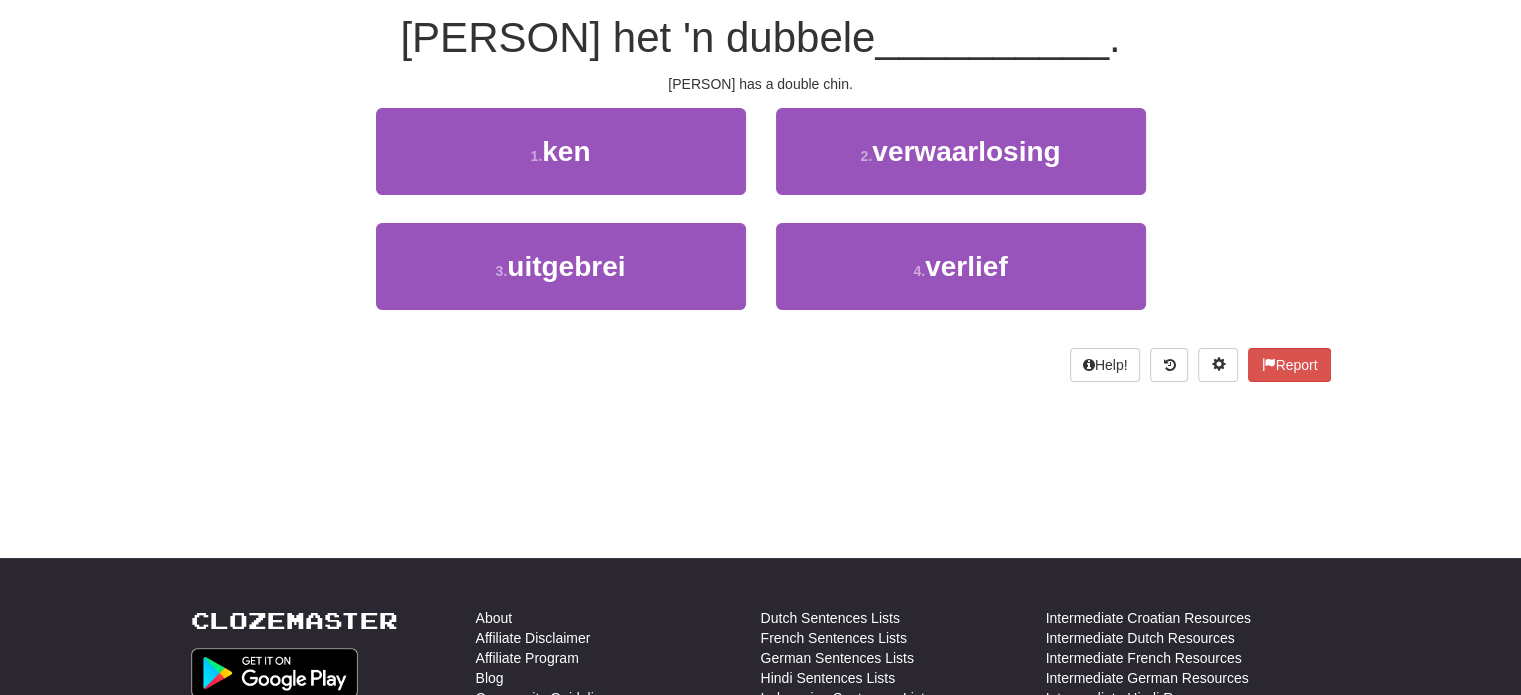 scroll, scrollTop: 87, scrollLeft: 0, axis: vertical 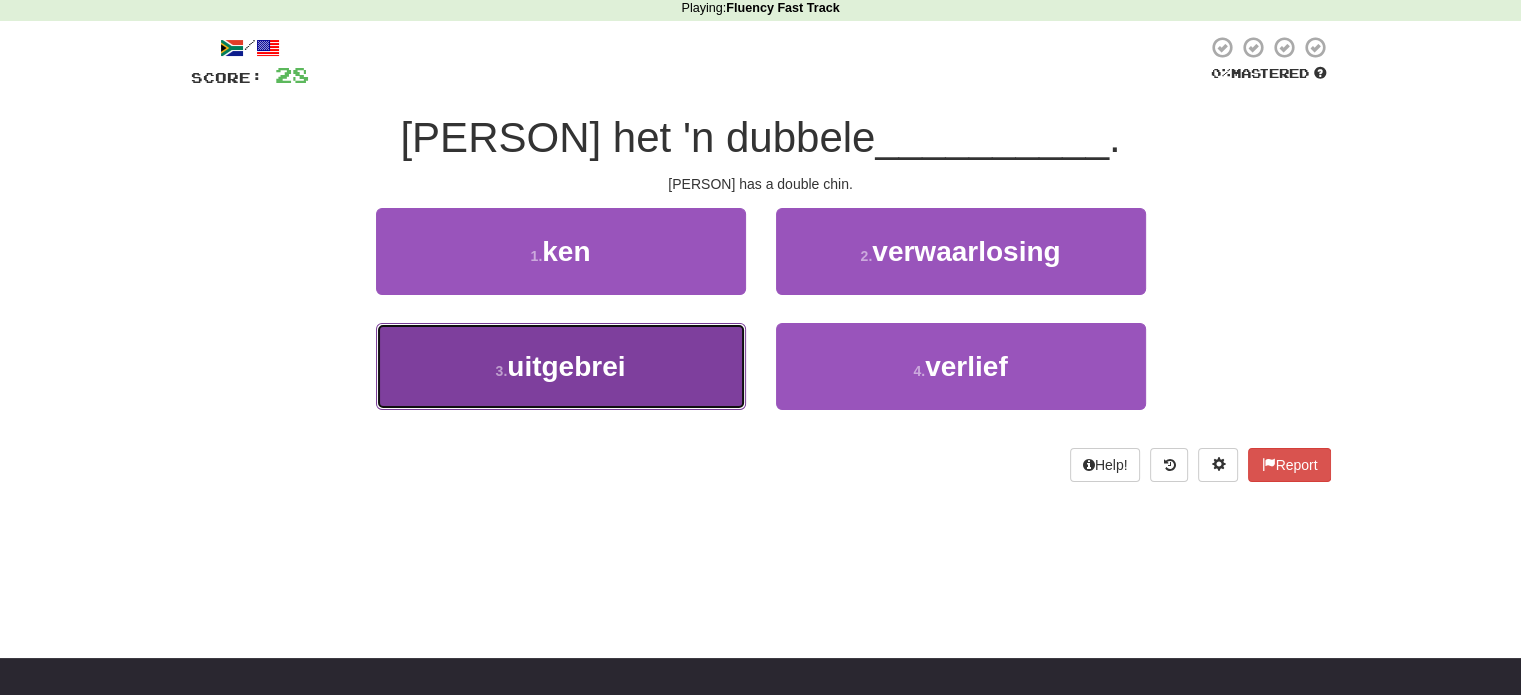 click on "3 .  uitgebrei" at bounding box center (561, 366) 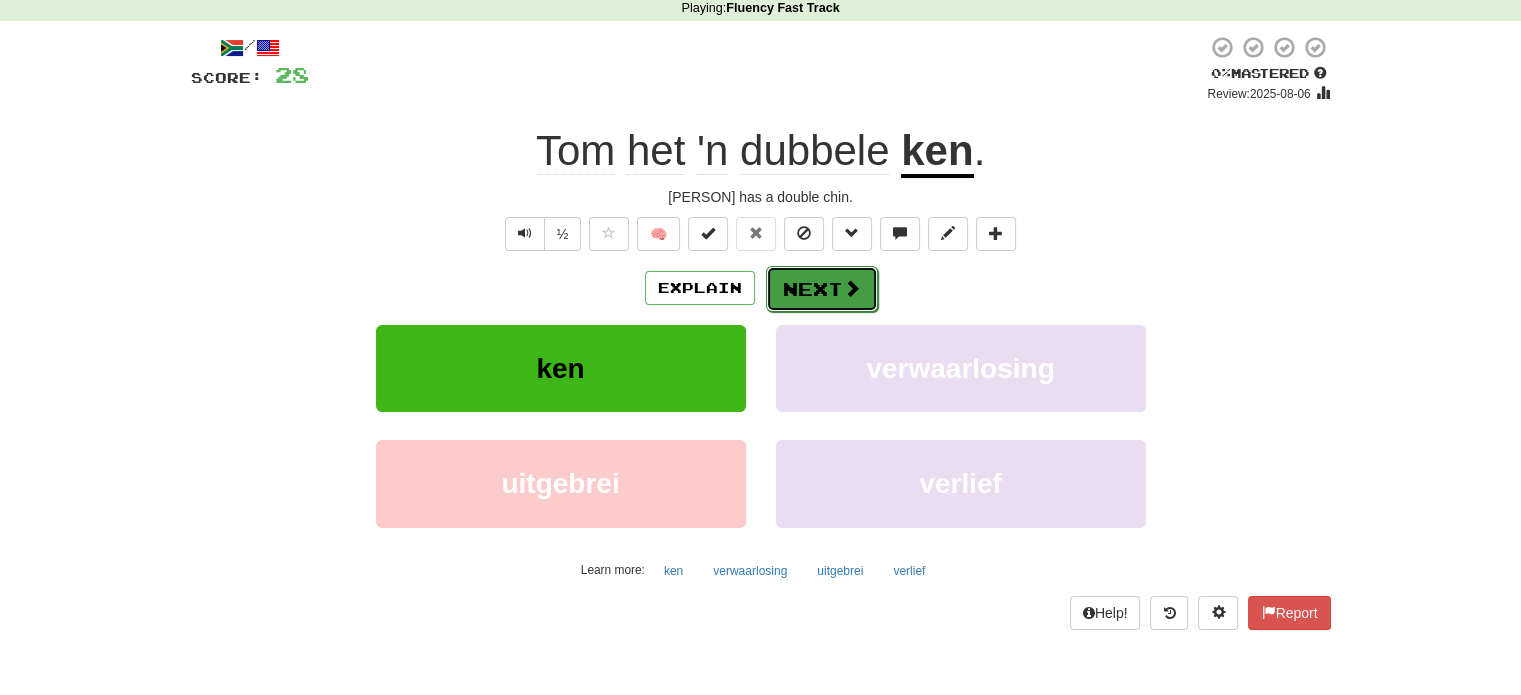 click on "Next" at bounding box center (822, 289) 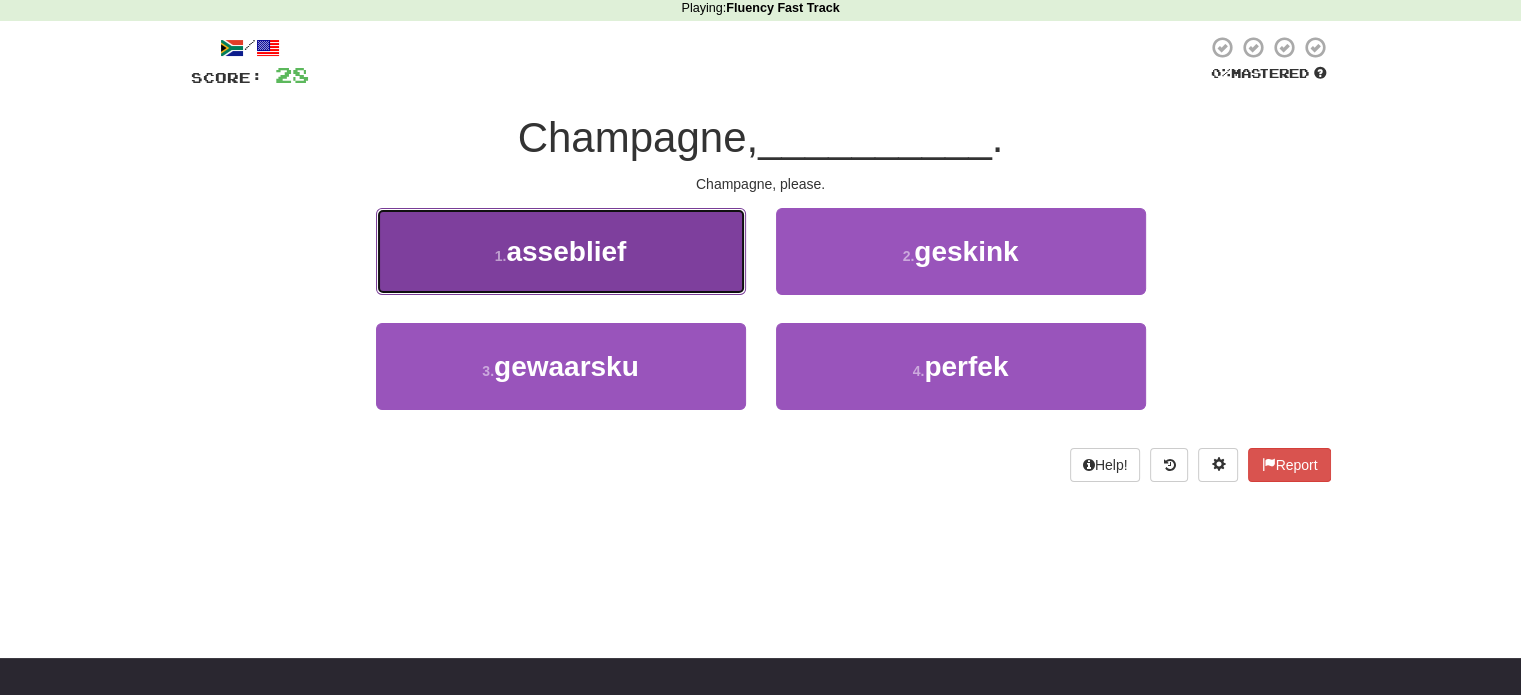 click on "asseblief" at bounding box center [566, 251] 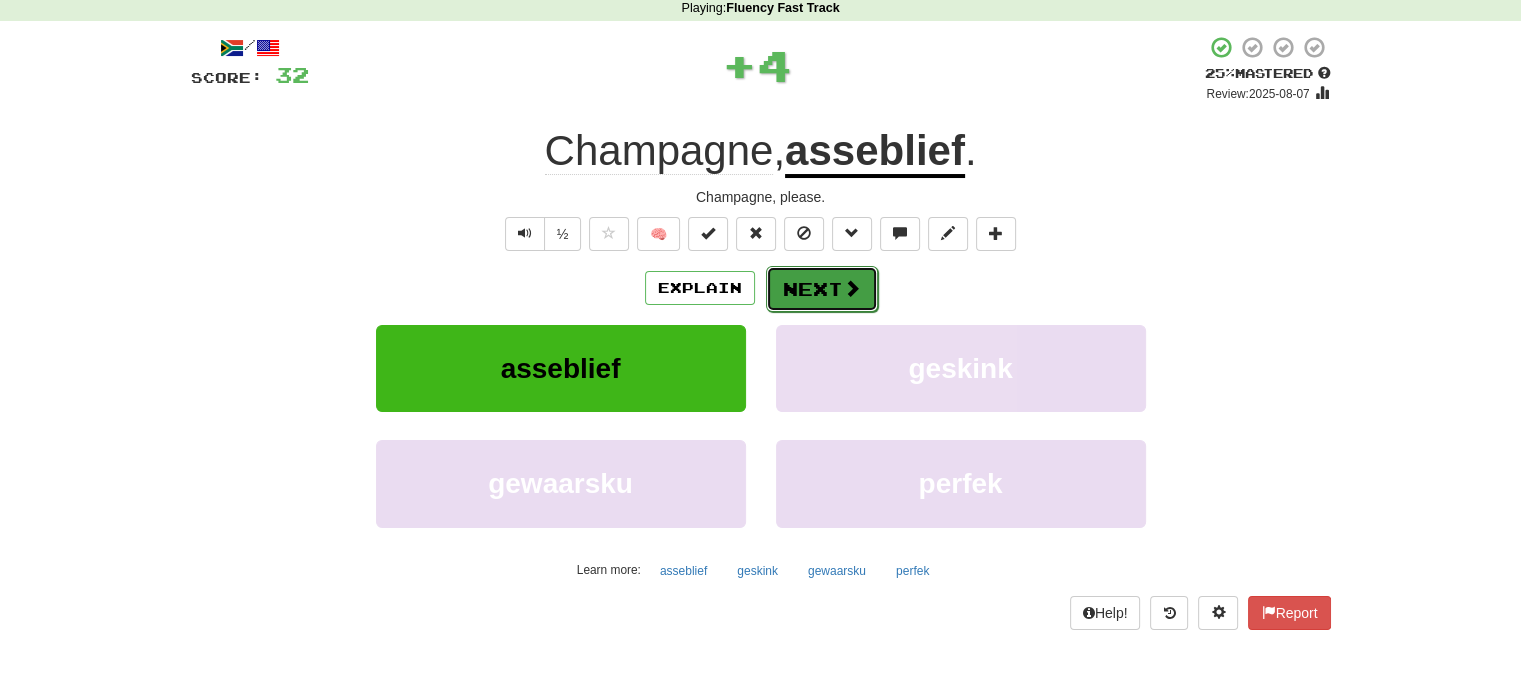 click on "Next" at bounding box center (822, 289) 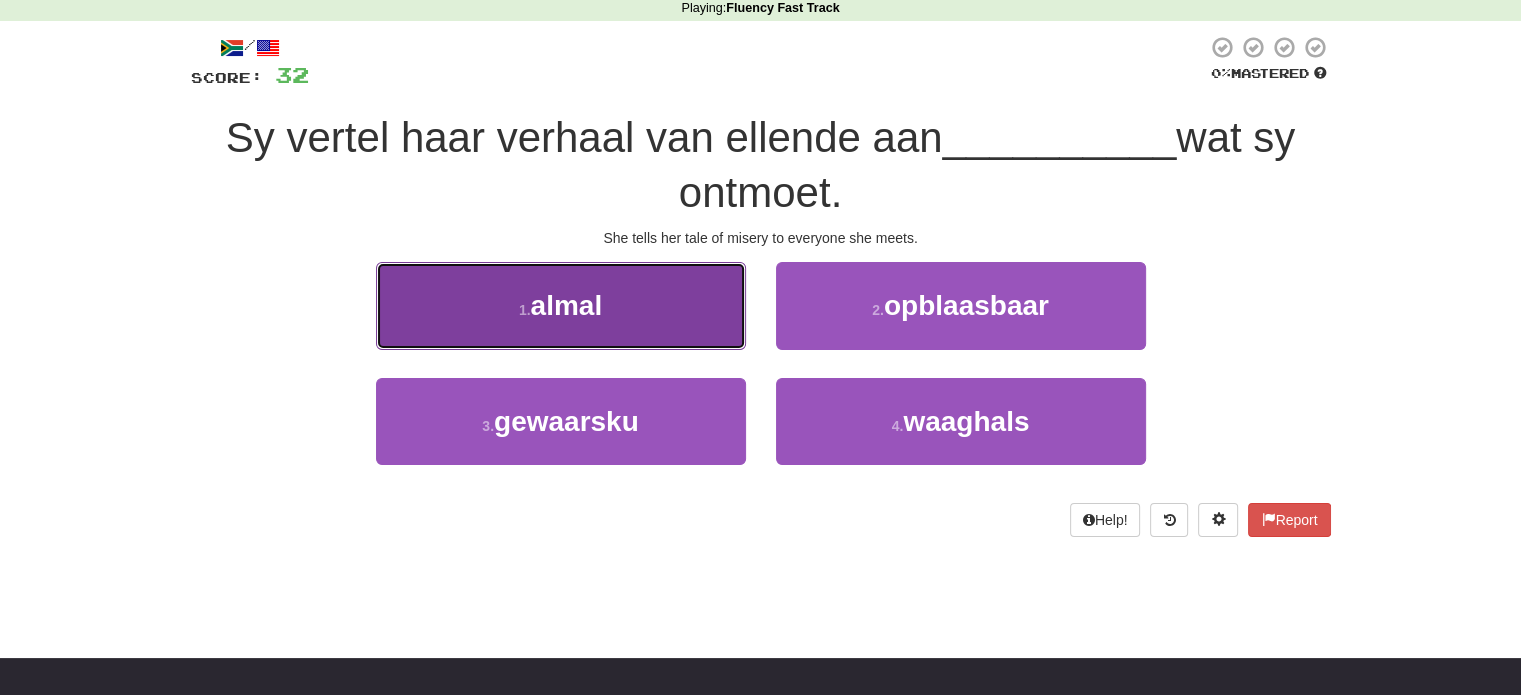 click on "1 .  almal" at bounding box center [561, 305] 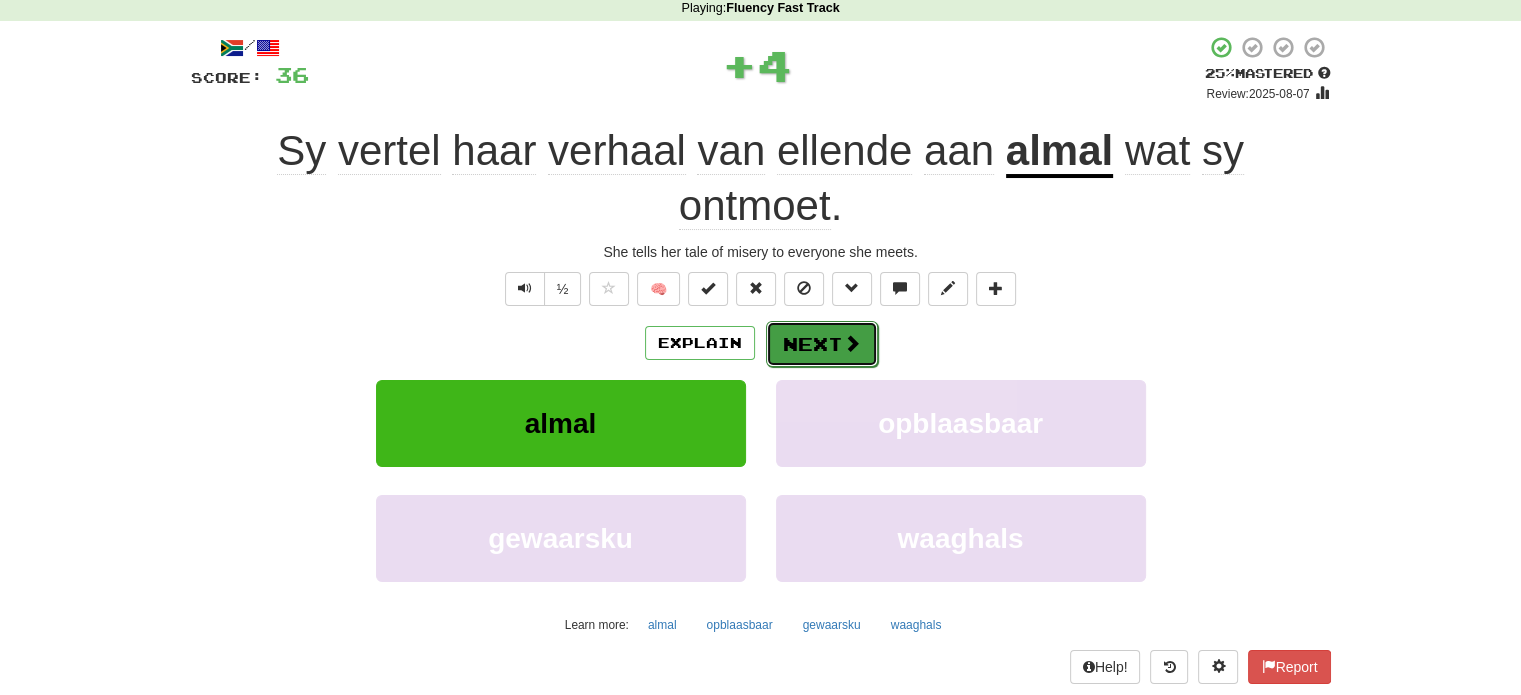 click on "Next" at bounding box center [822, 344] 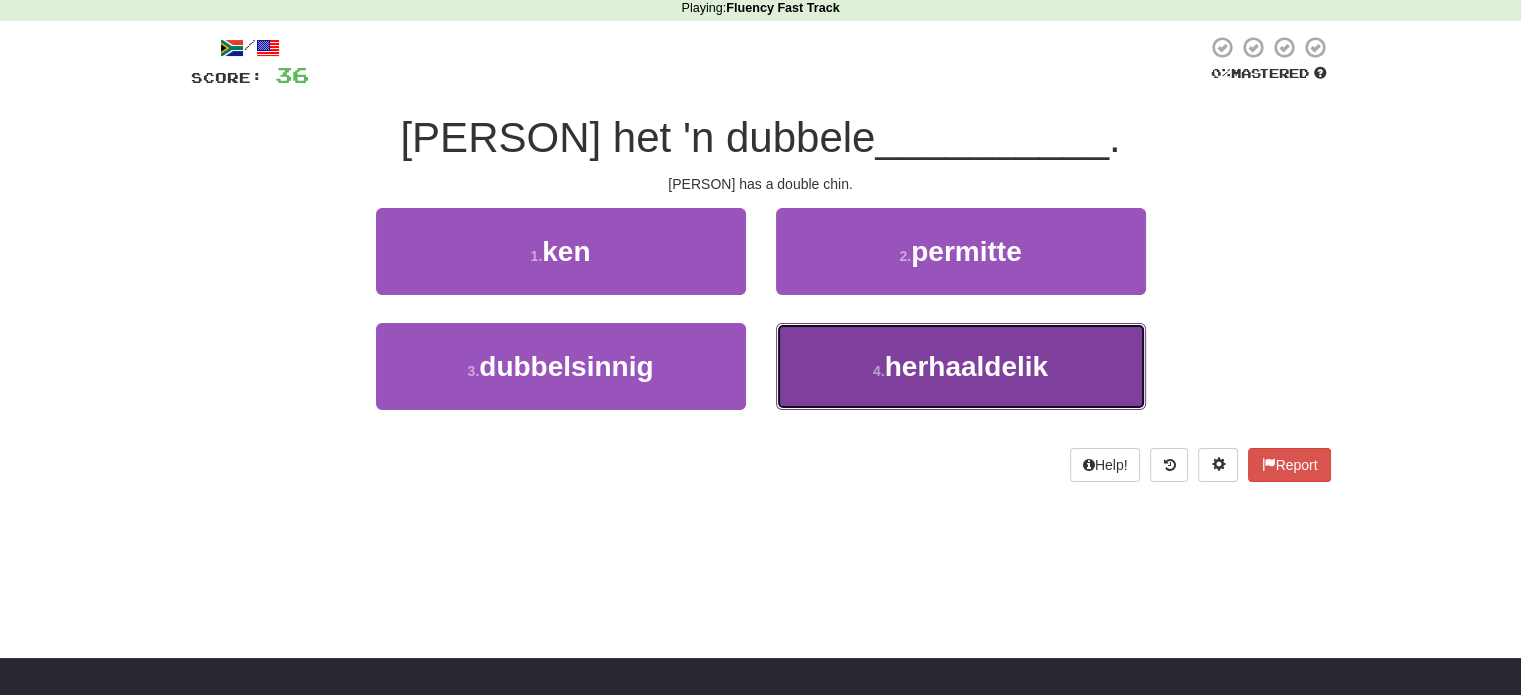 click on "4 .  herhaaldelik" at bounding box center (961, 366) 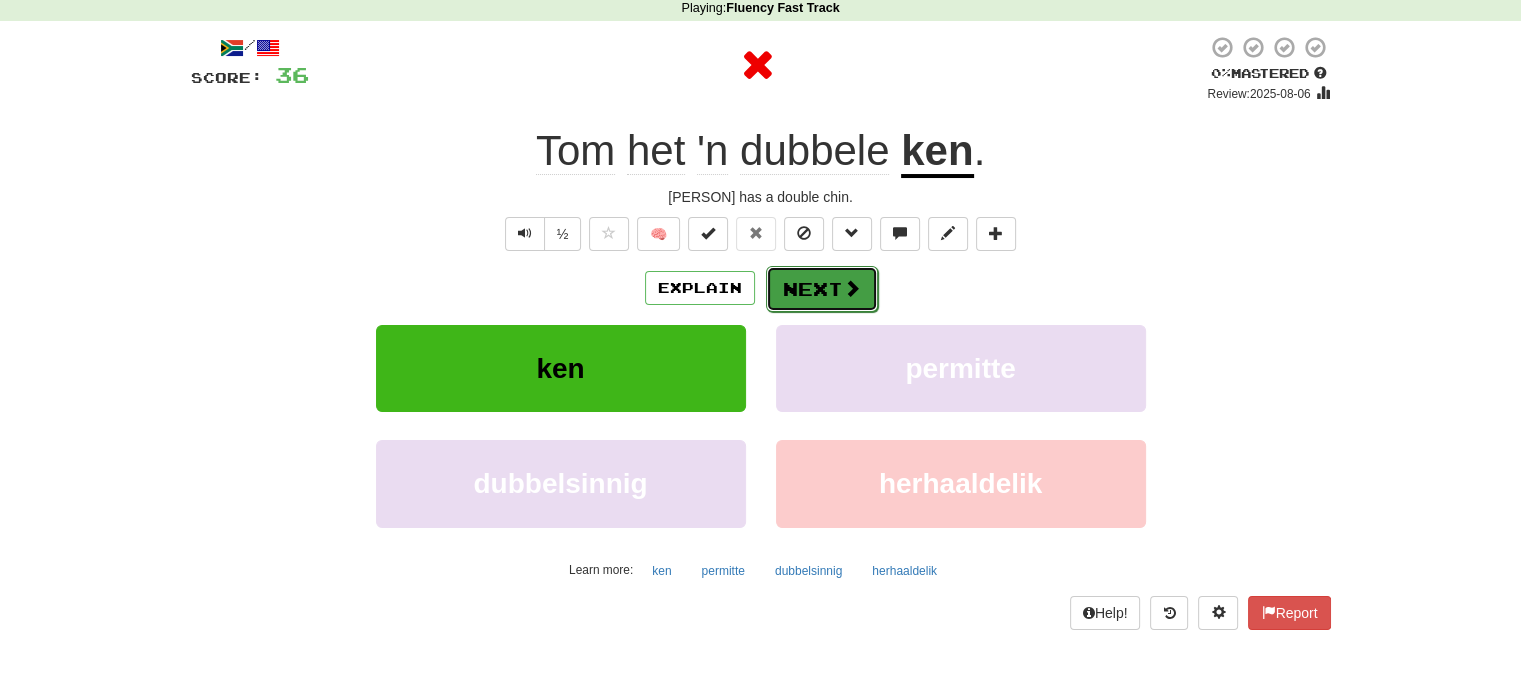 click on "Next" at bounding box center [822, 289] 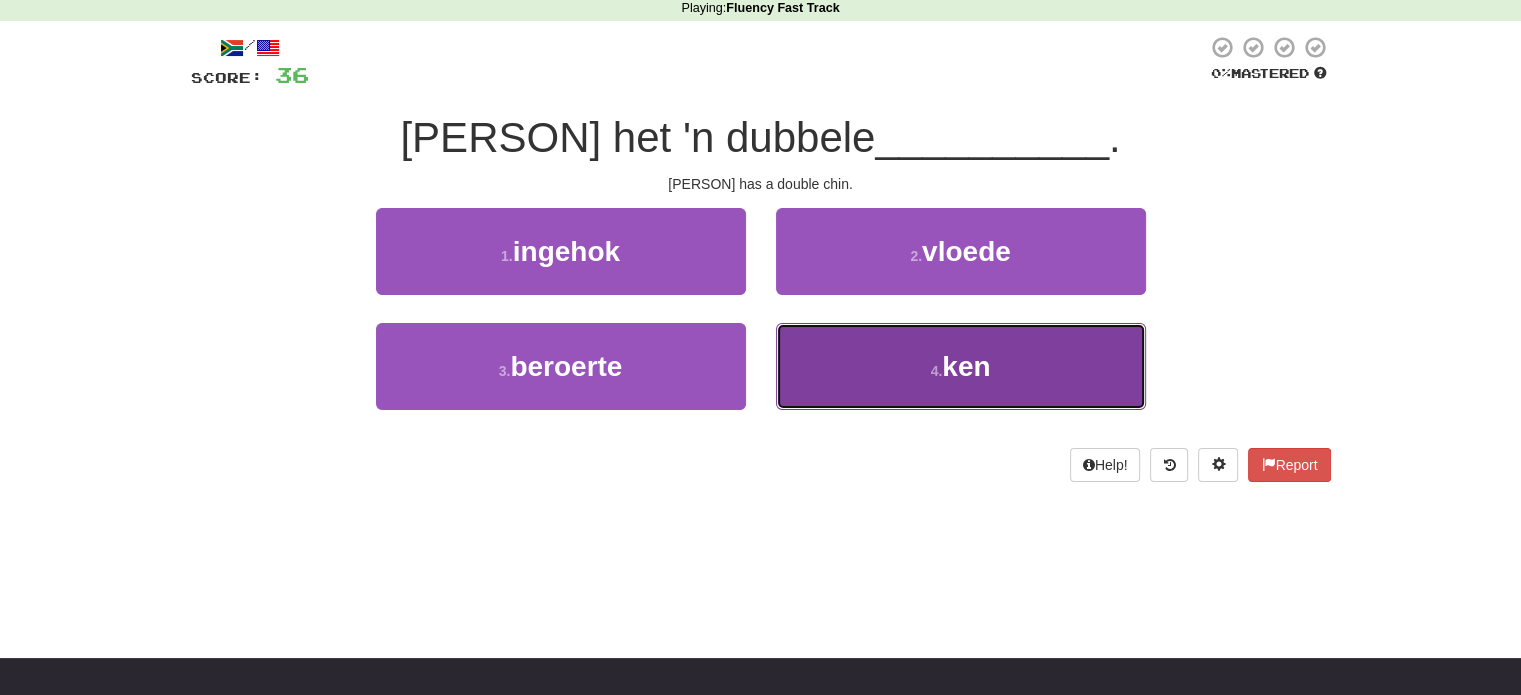 click on "4 ." at bounding box center (937, 371) 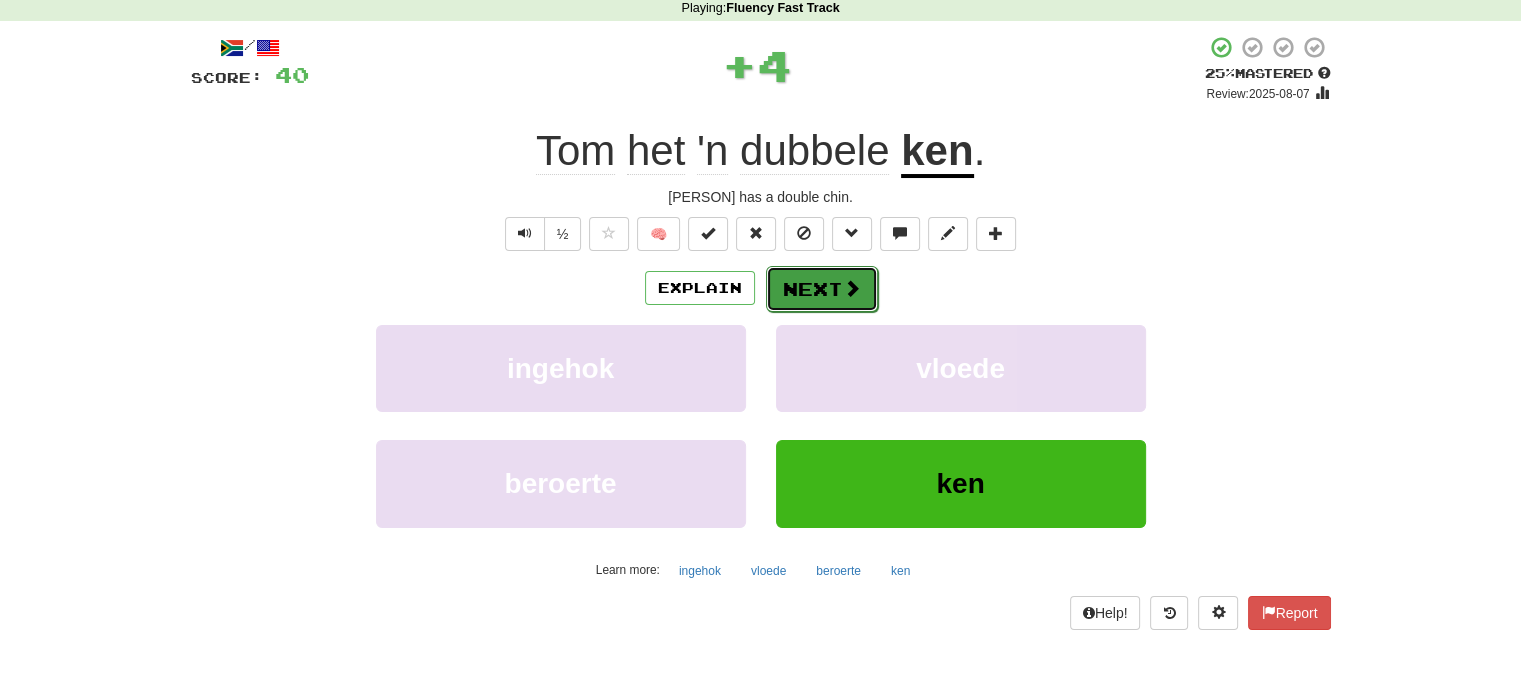 click on "Next" at bounding box center (822, 289) 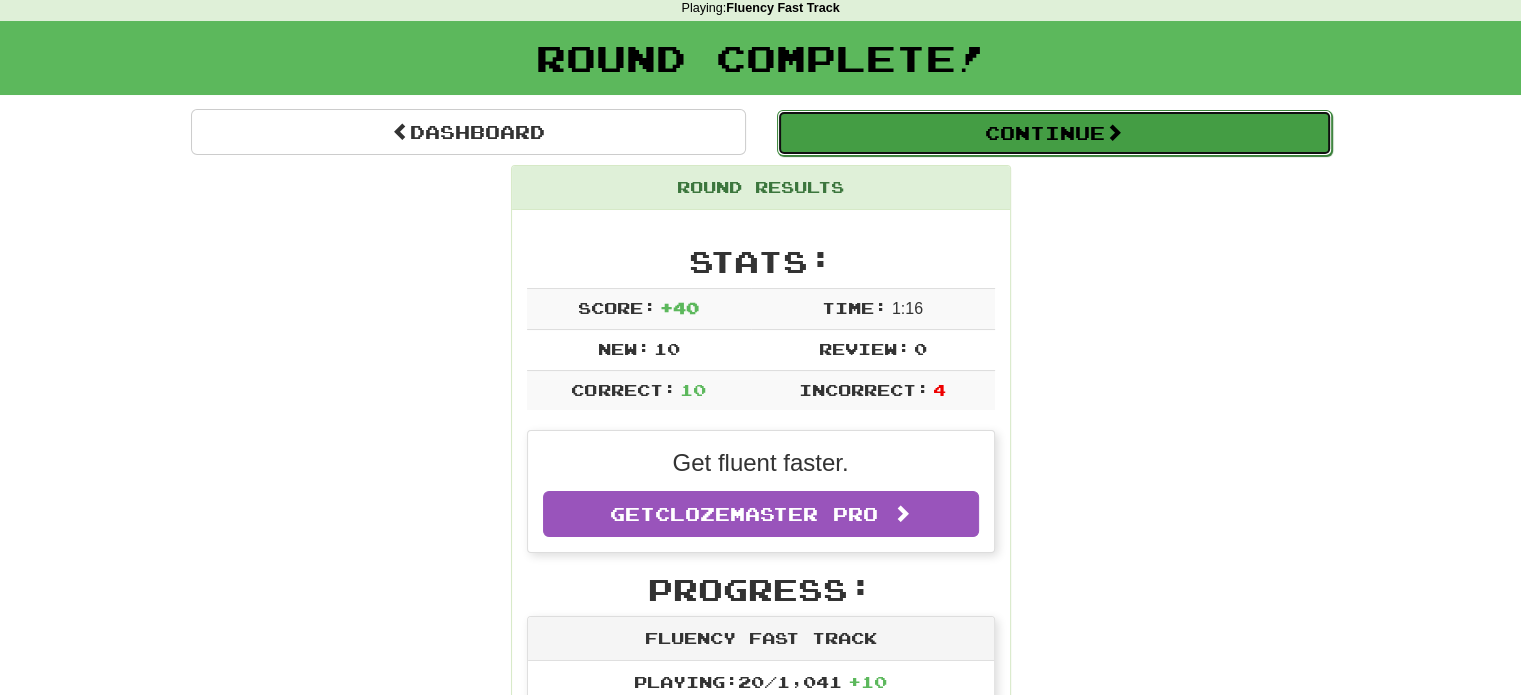 click on "Continue" at bounding box center (1054, 133) 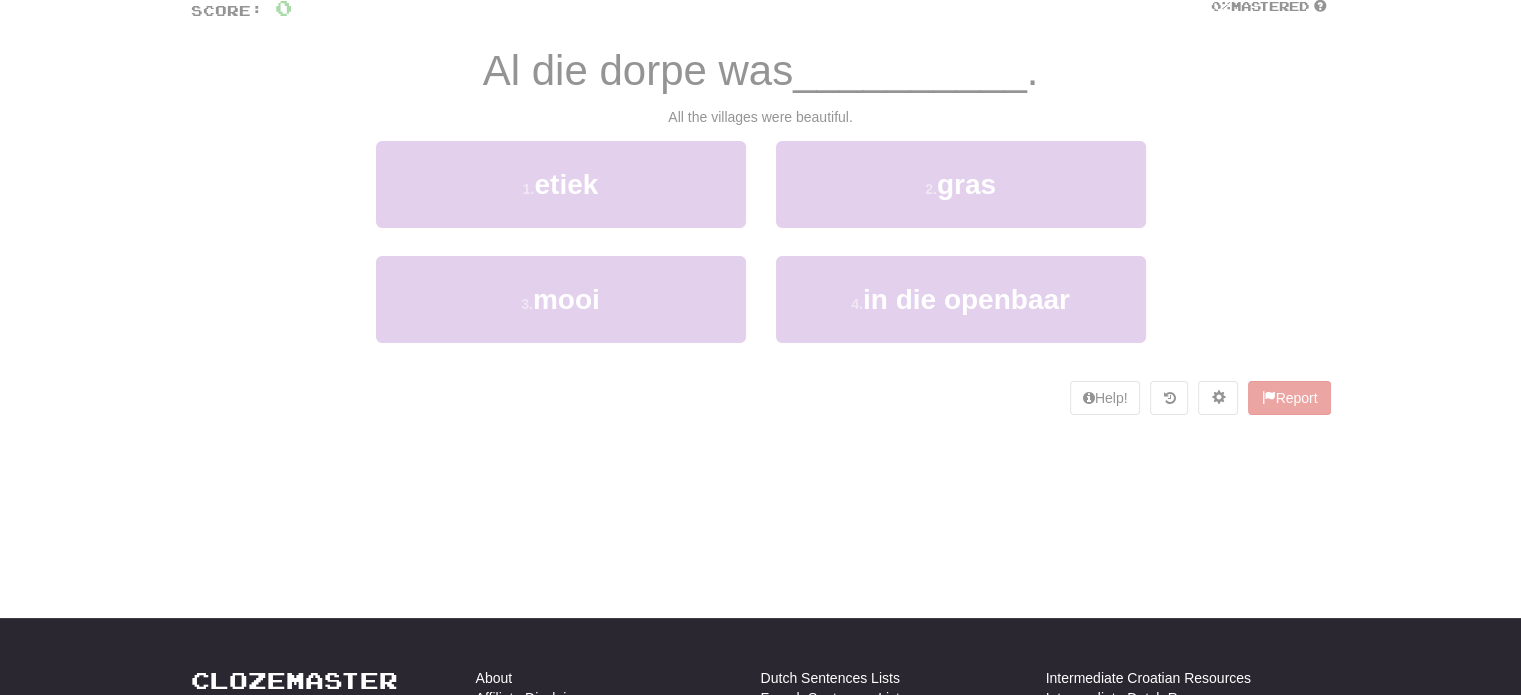 scroll, scrollTop: 87, scrollLeft: 0, axis: vertical 